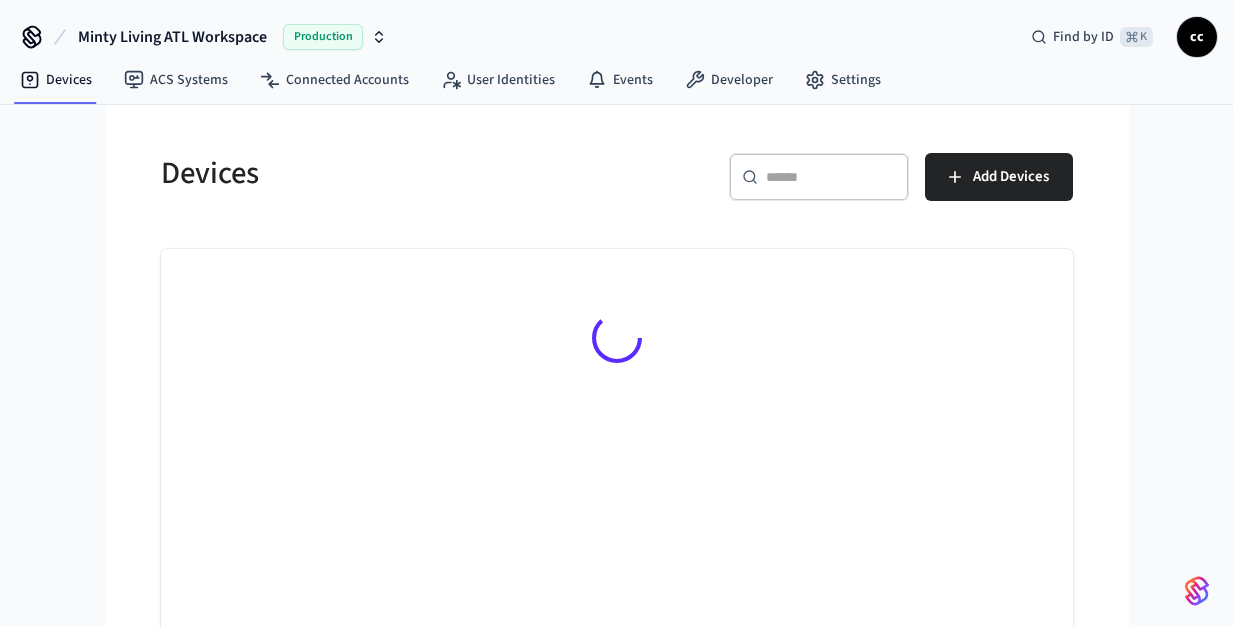 scroll, scrollTop: 0, scrollLeft: 0, axis: both 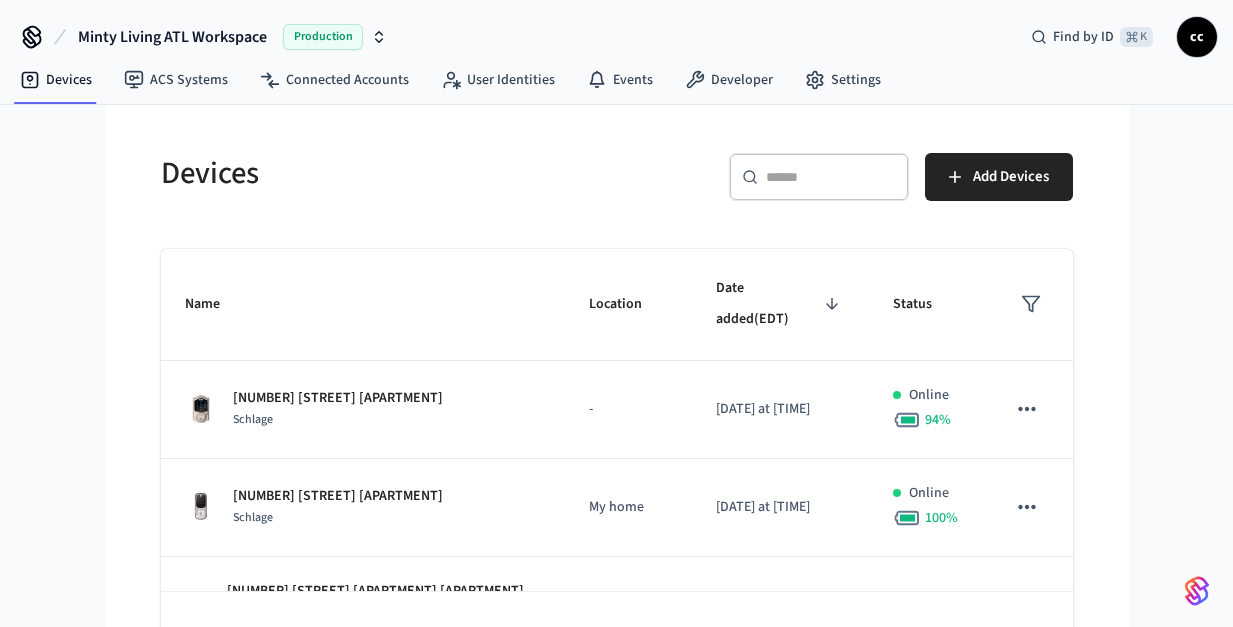 click at bounding box center (831, 177) 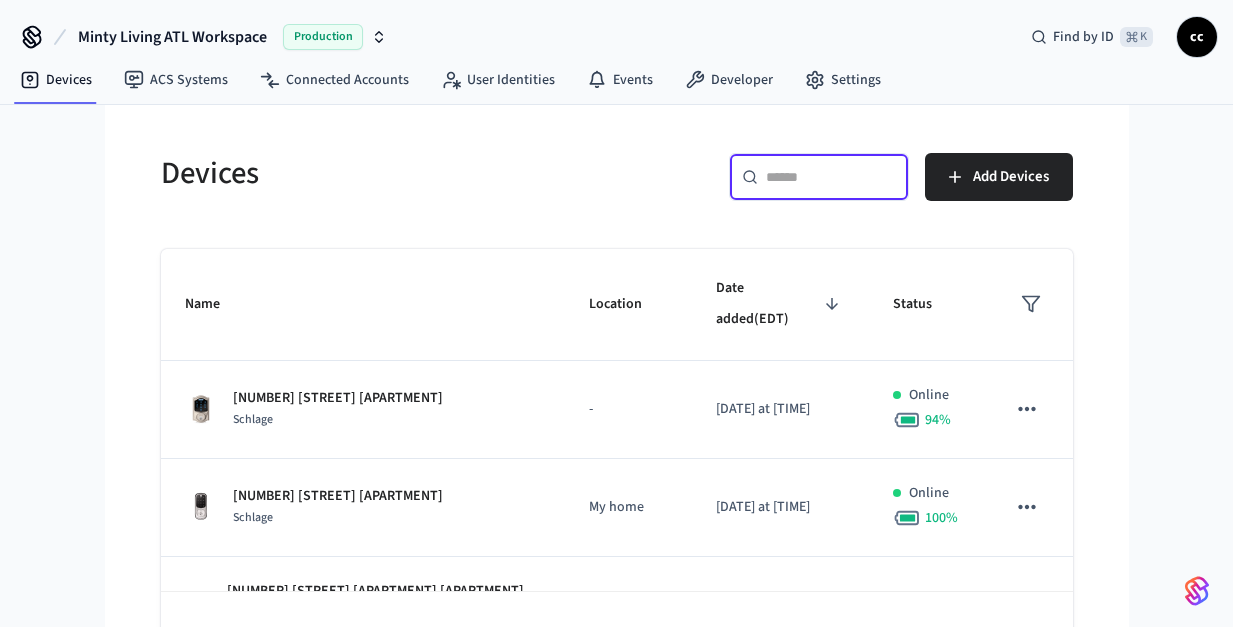paste on "**********" 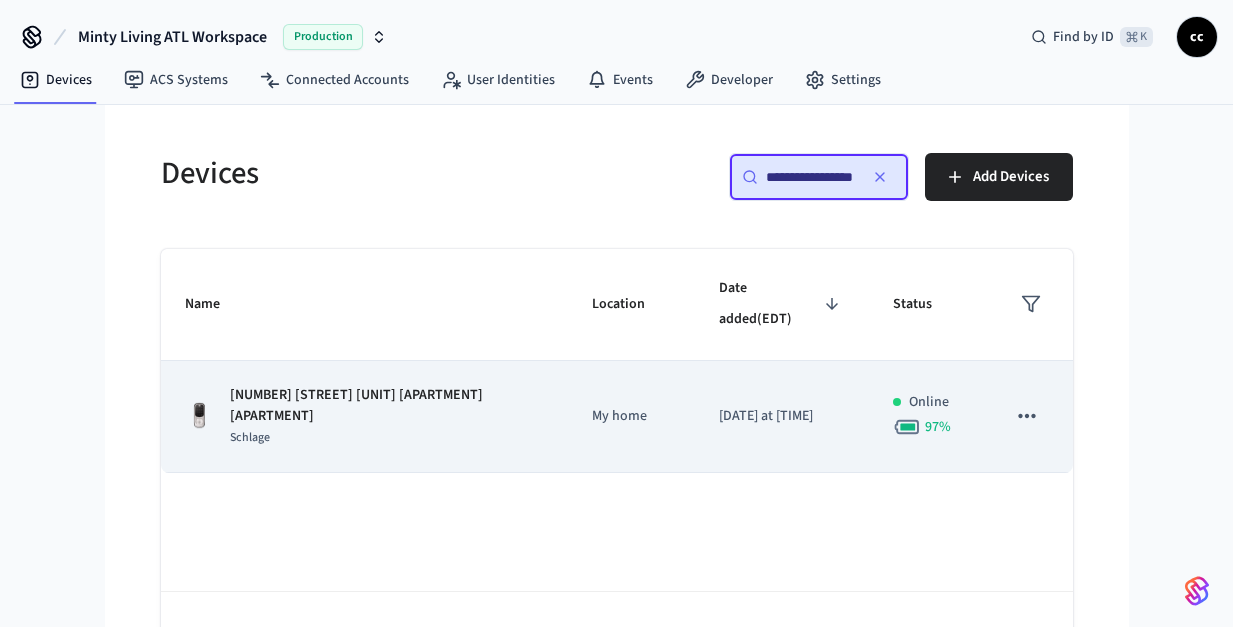 scroll, scrollTop: 0, scrollLeft: 31, axis: horizontal 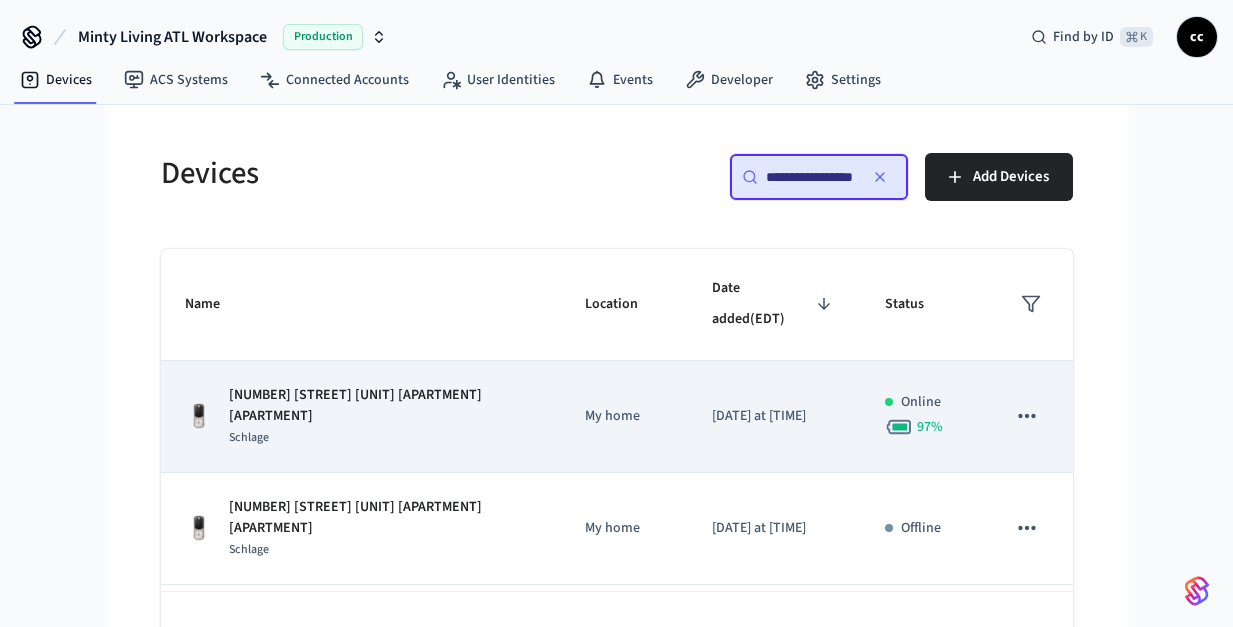 type on "**********" 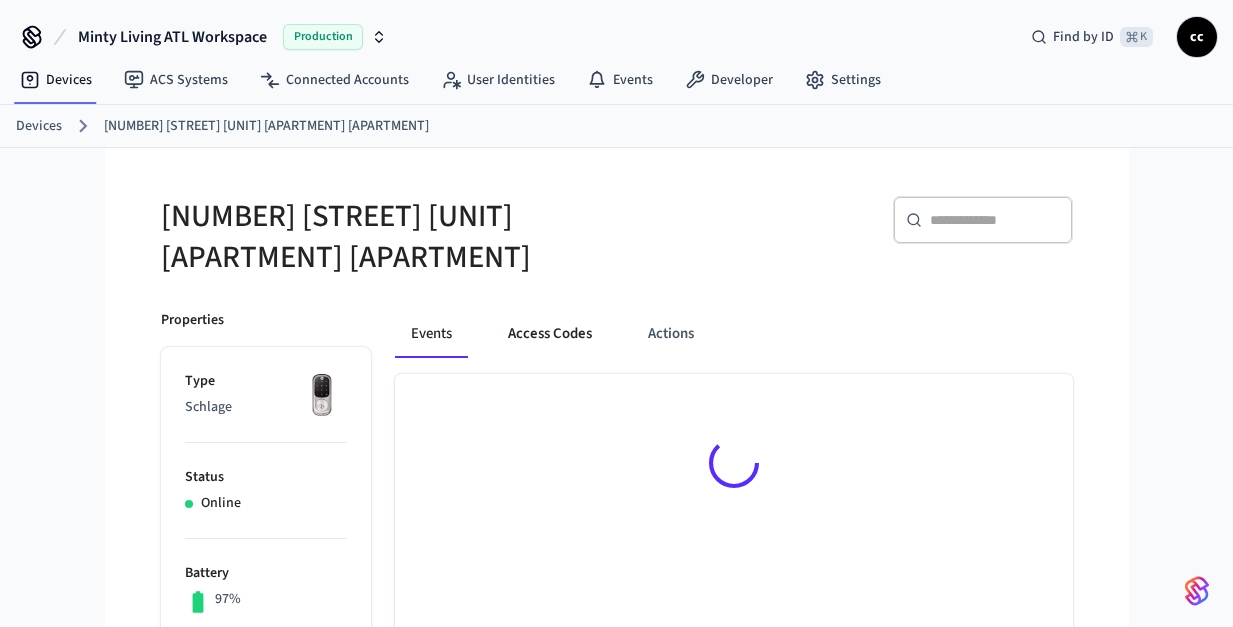 click on "Access Codes" at bounding box center [550, 334] 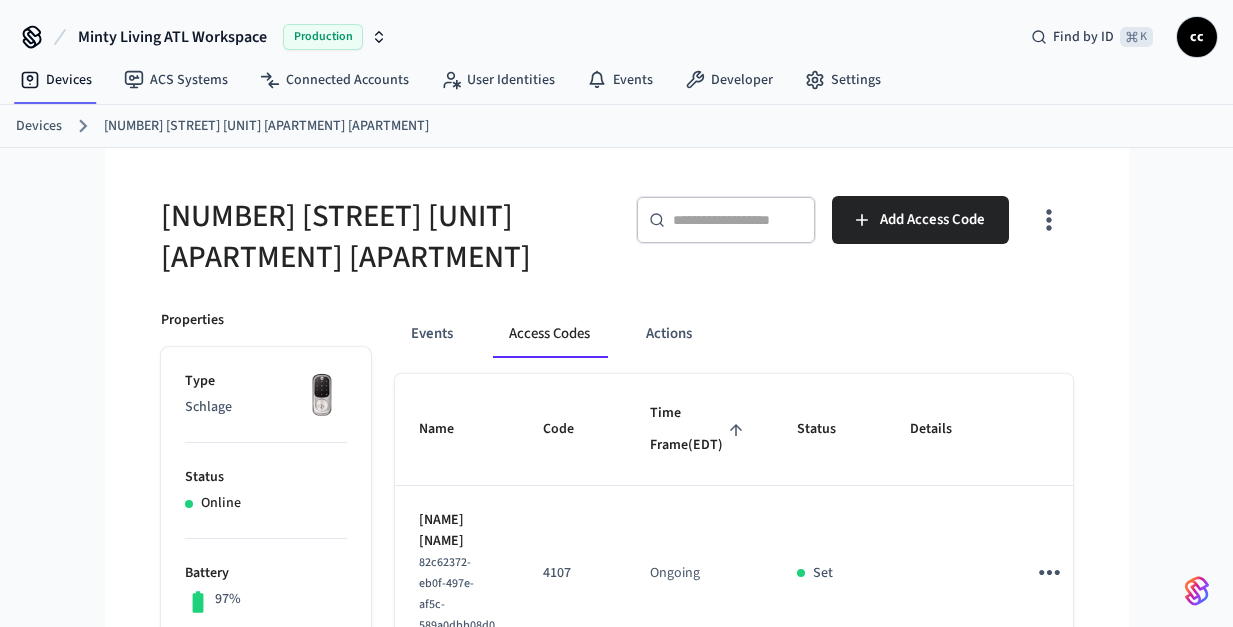 click on "Time Frame  ([TIMEZONE])" at bounding box center (699, 429) 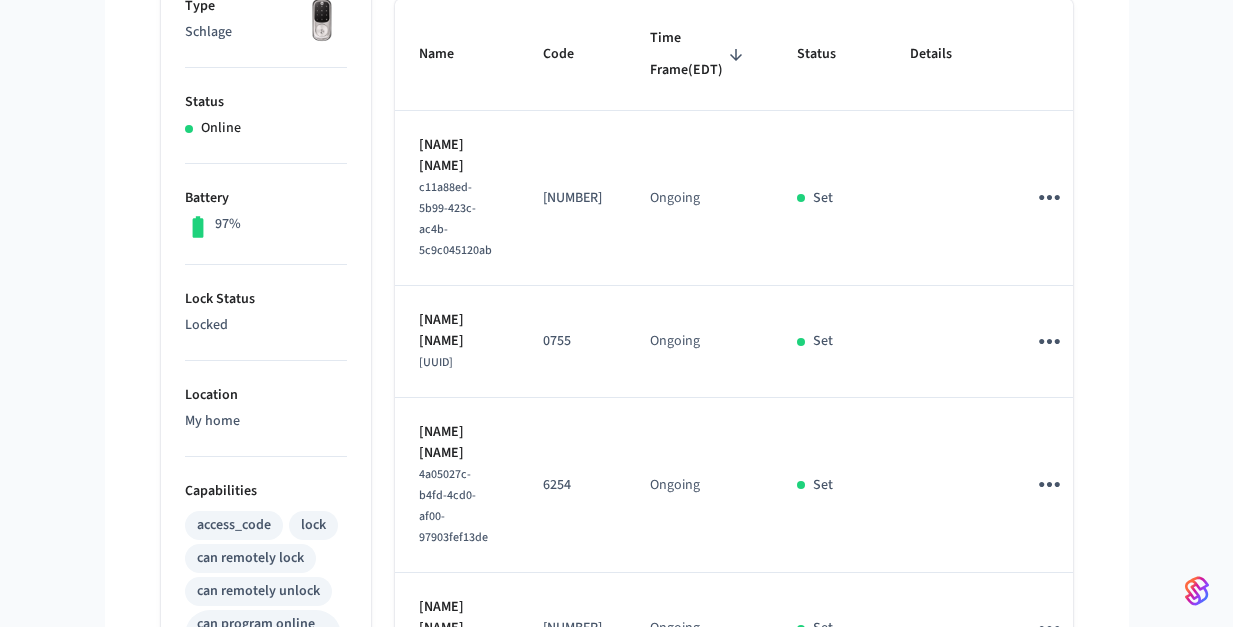 scroll, scrollTop: 0, scrollLeft: 0, axis: both 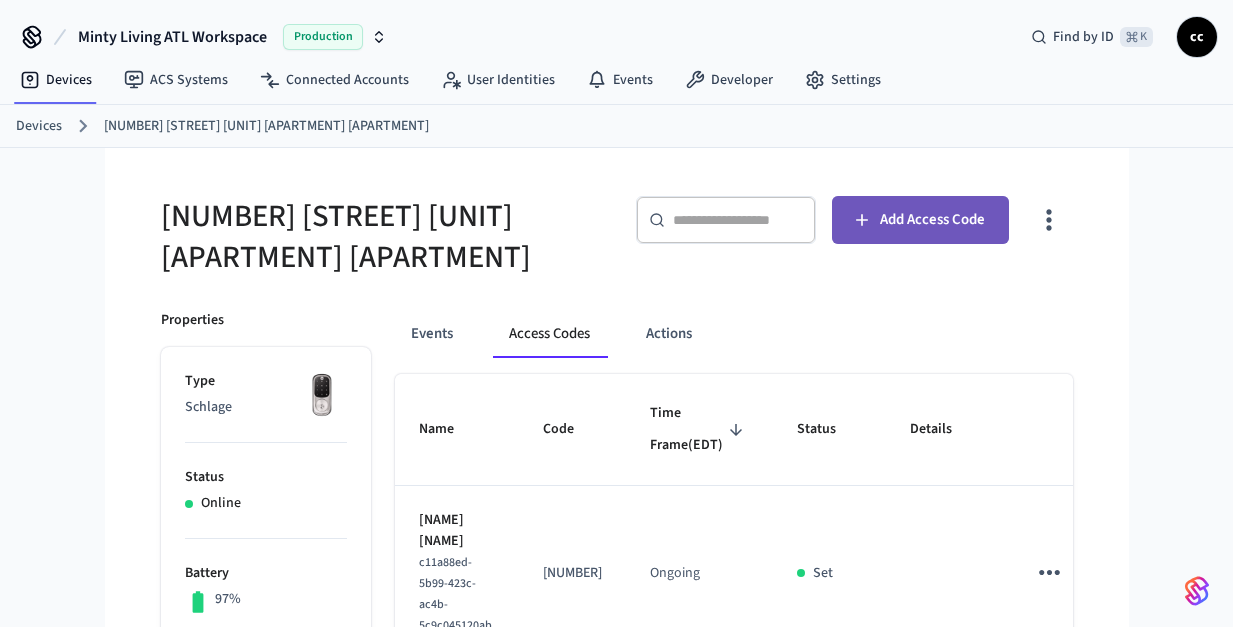 click 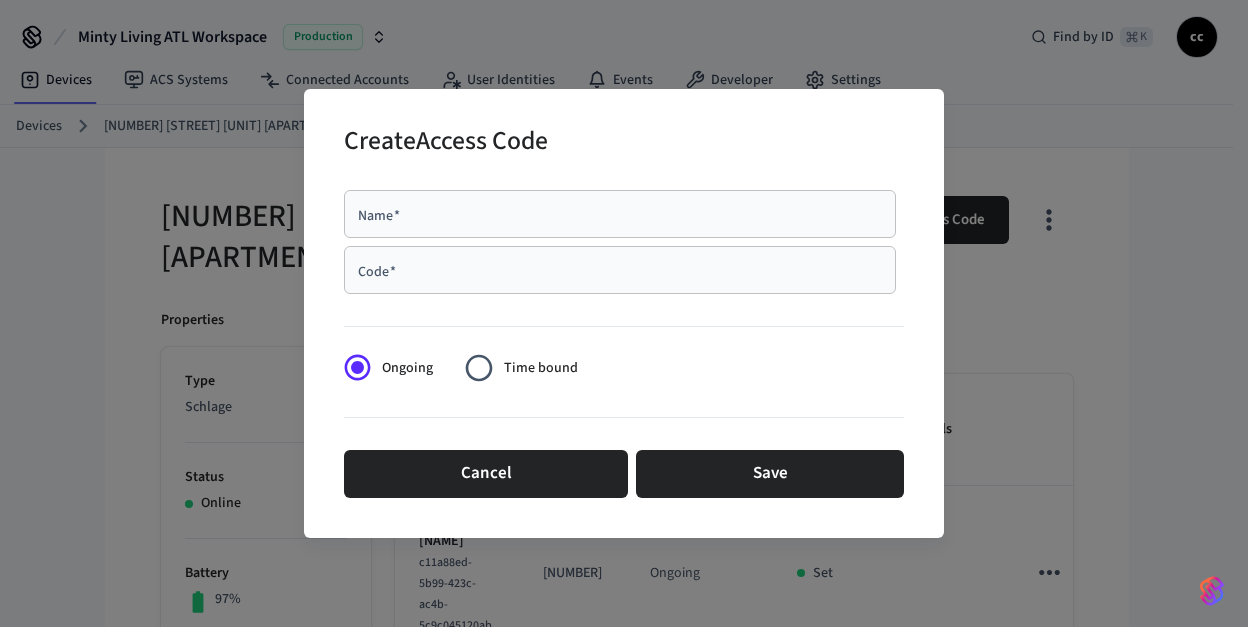 click on "Name   *" at bounding box center [620, 214] 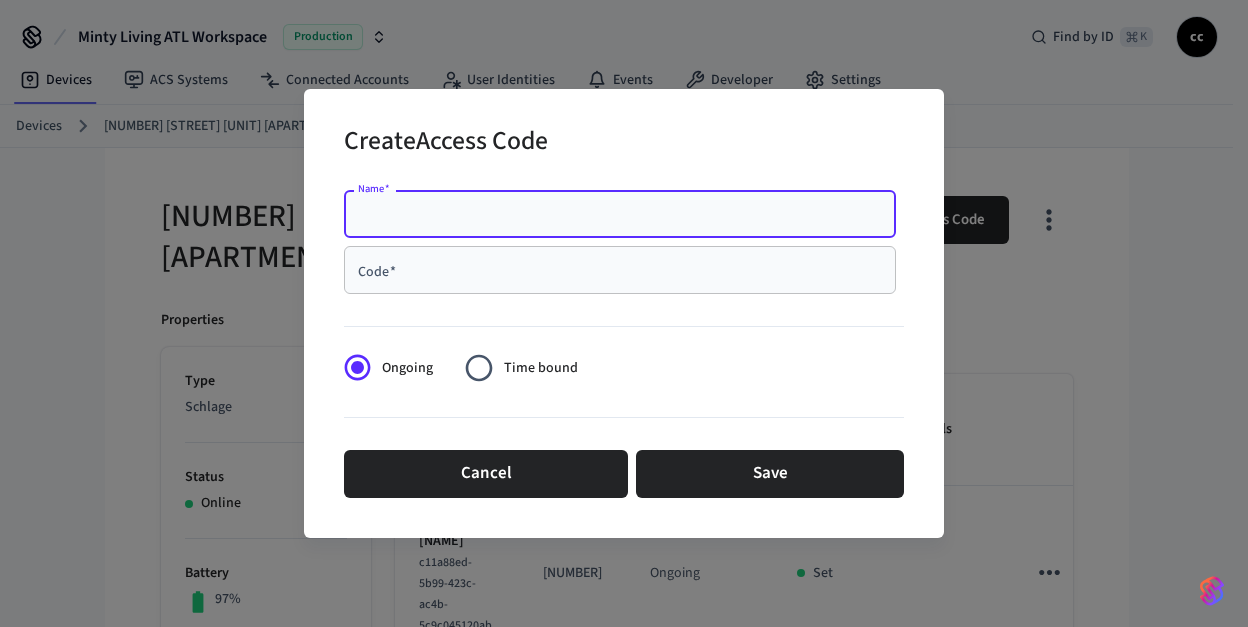 paste on "**********" 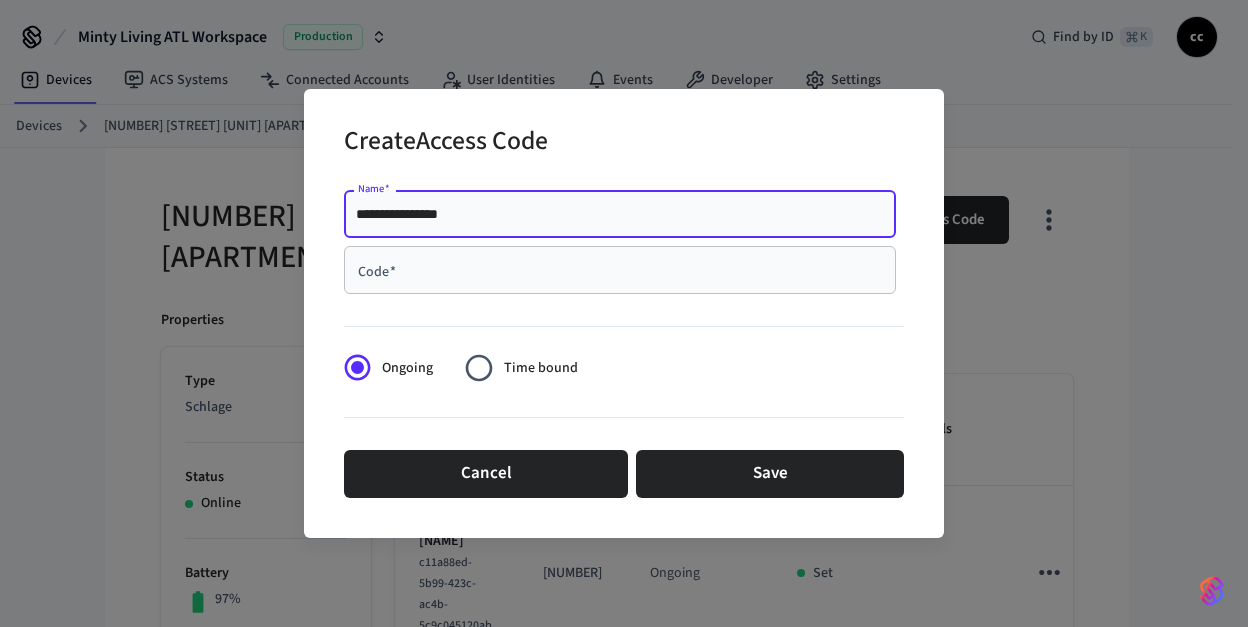 type on "**********" 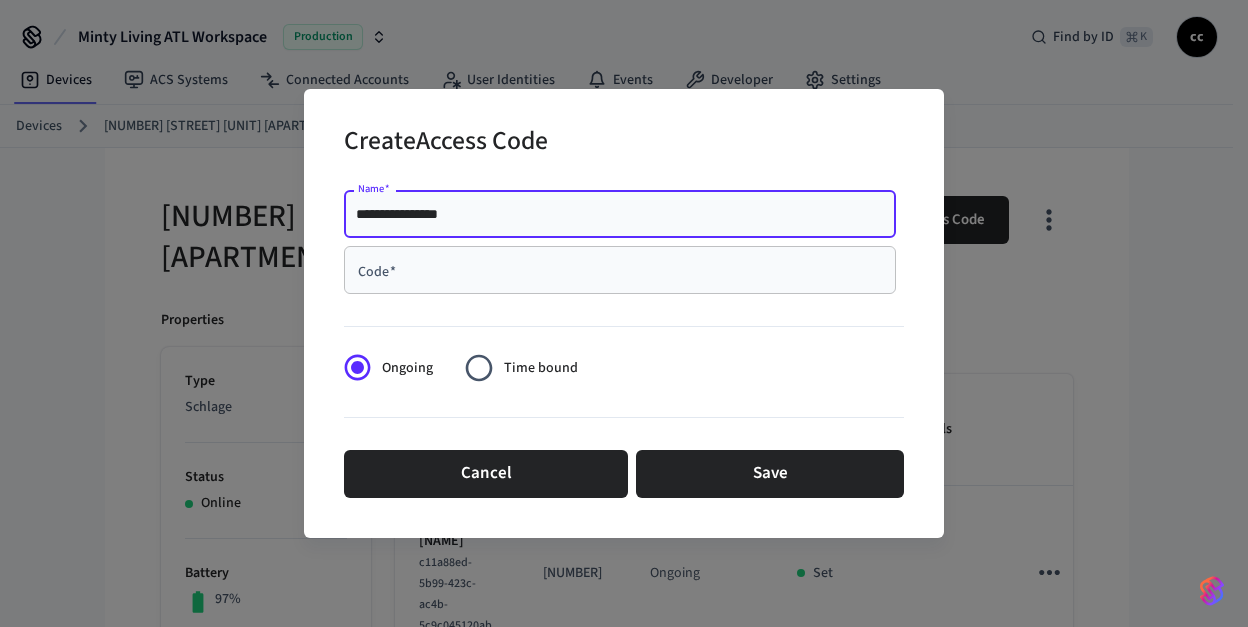 click on "Code   *" at bounding box center [620, 270] 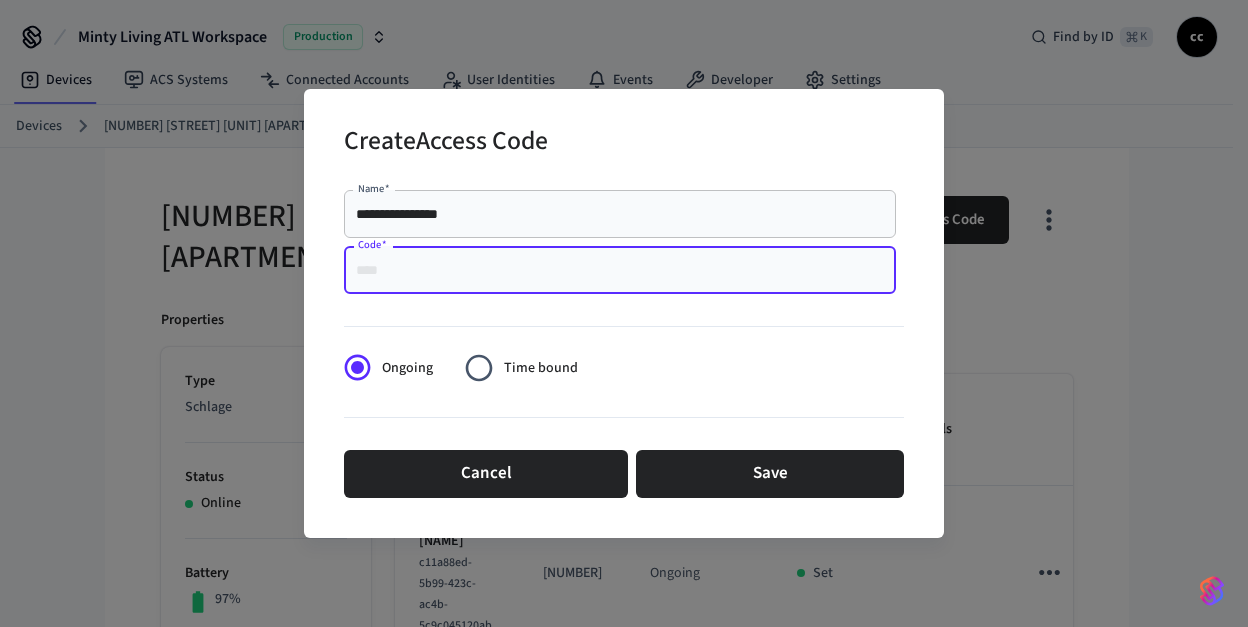 paste on "****" 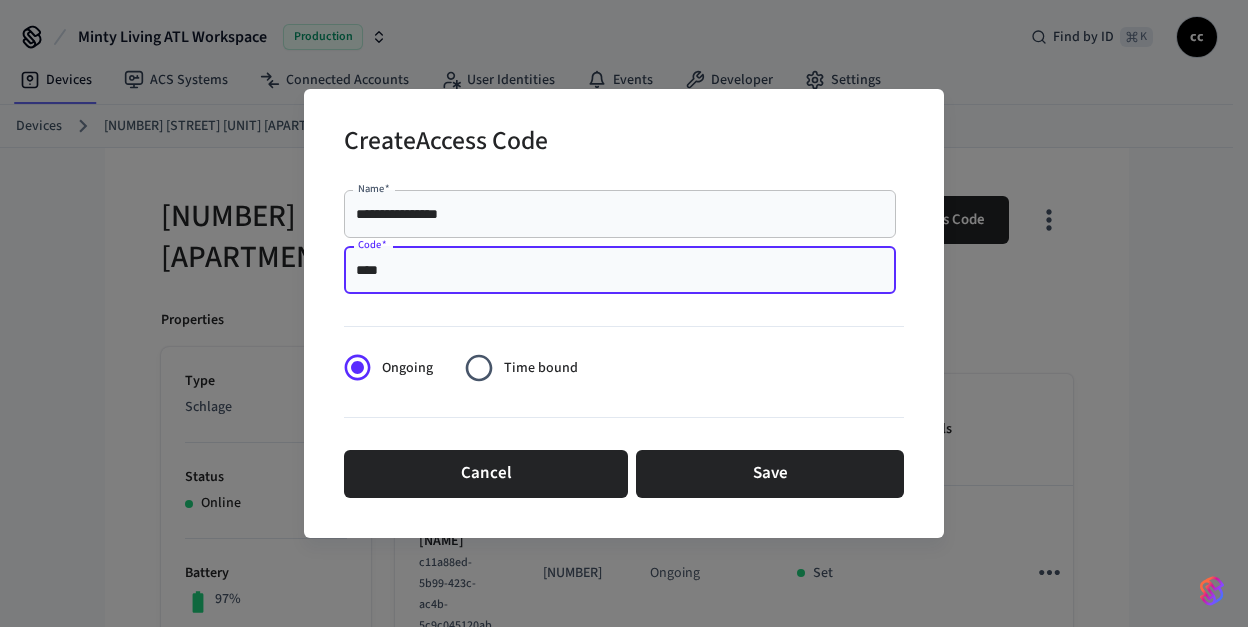type on "****" 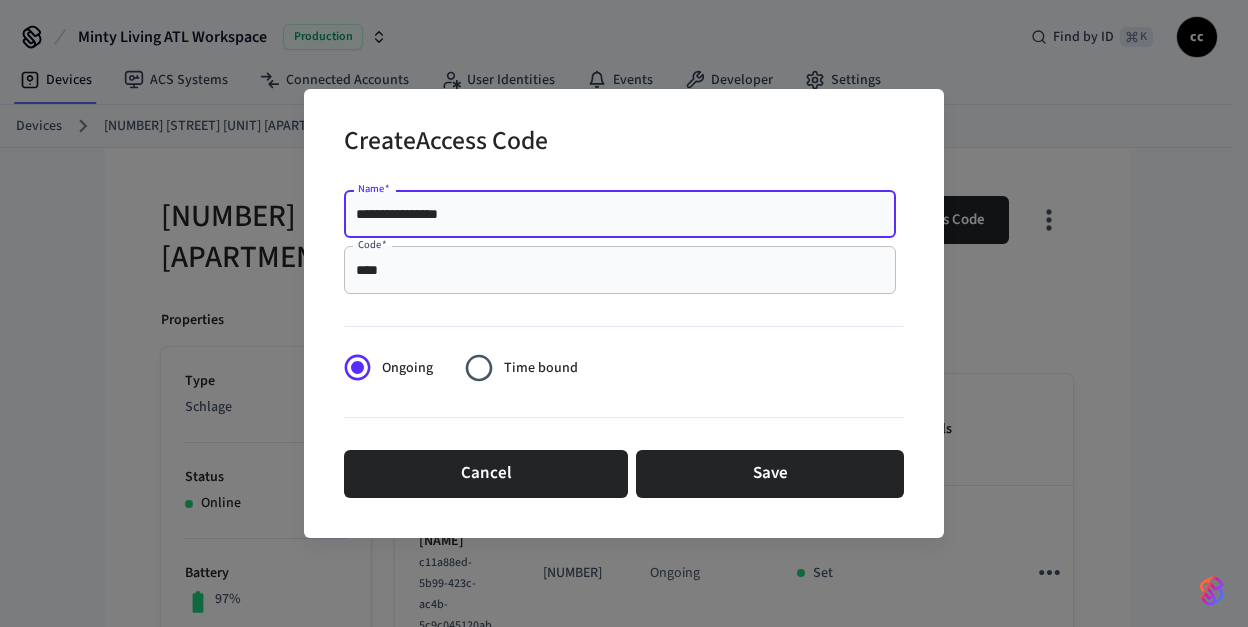 click on "**********" at bounding box center (620, 214) 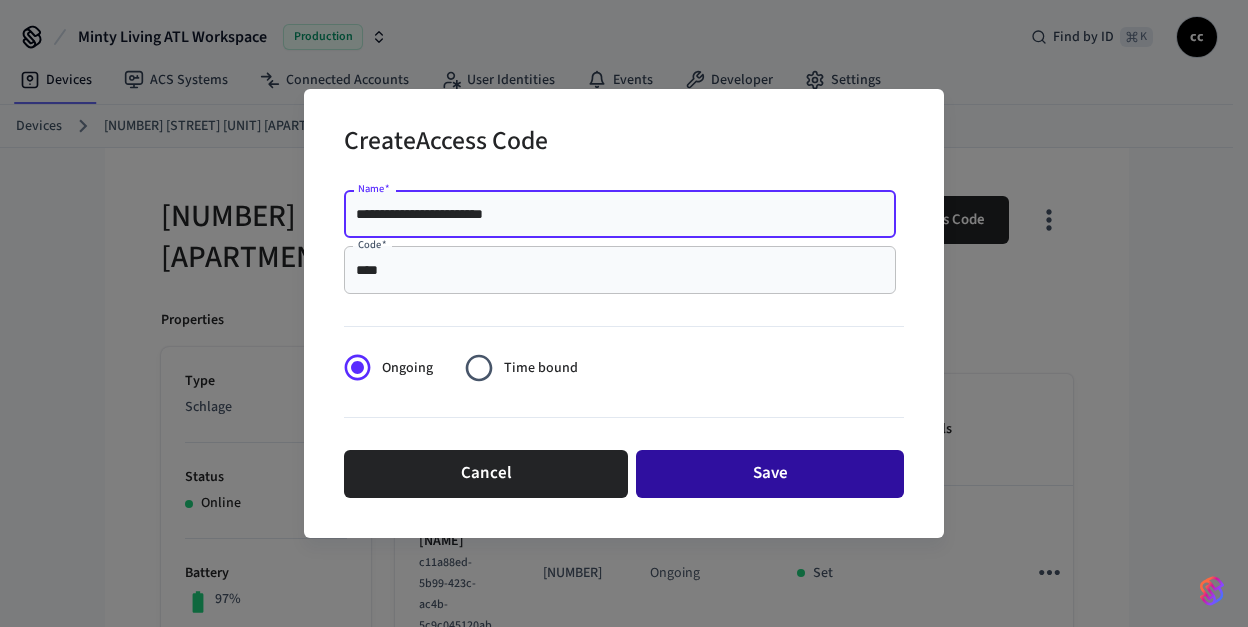 type on "**********" 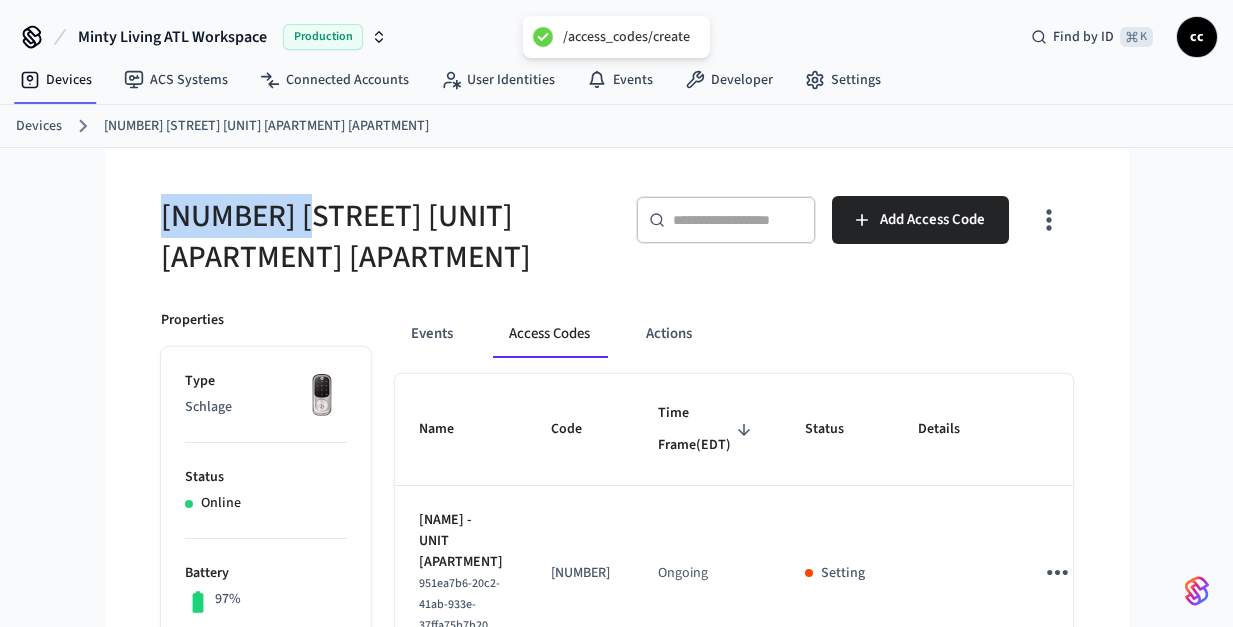 drag, startPoint x: 325, startPoint y: 208, endPoint x: 165, endPoint y: 204, distance: 160.04999 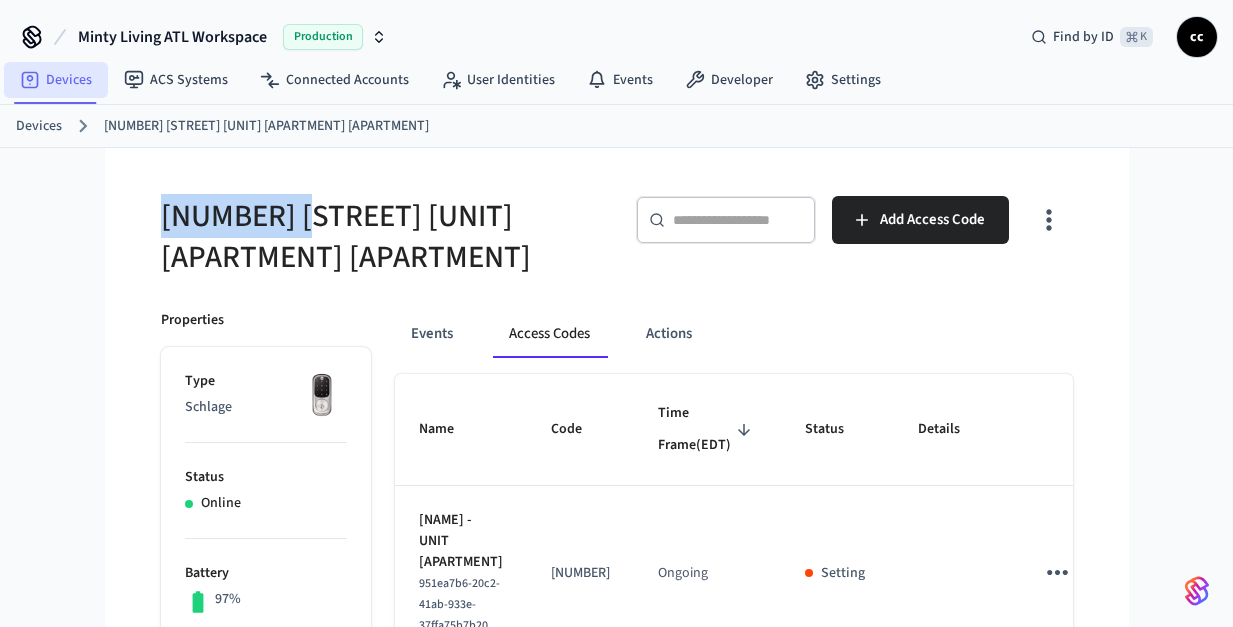 click on "Devices" at bounding box center (56, 80) 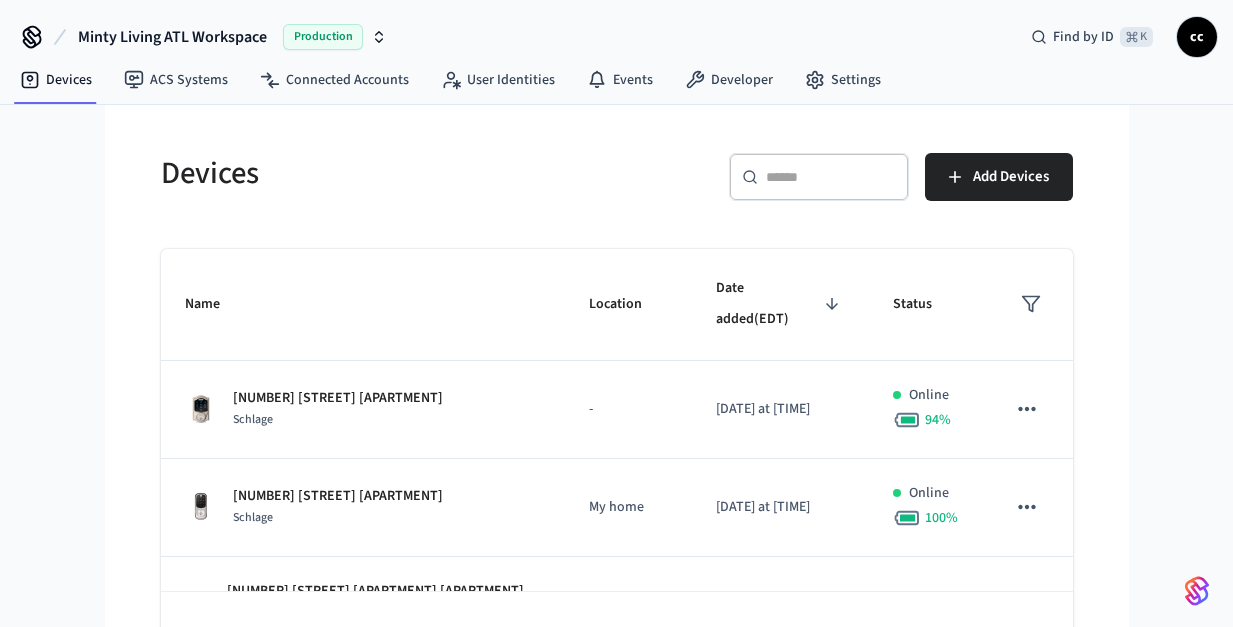 click on "​ ​" at bounding box center [819, 177] 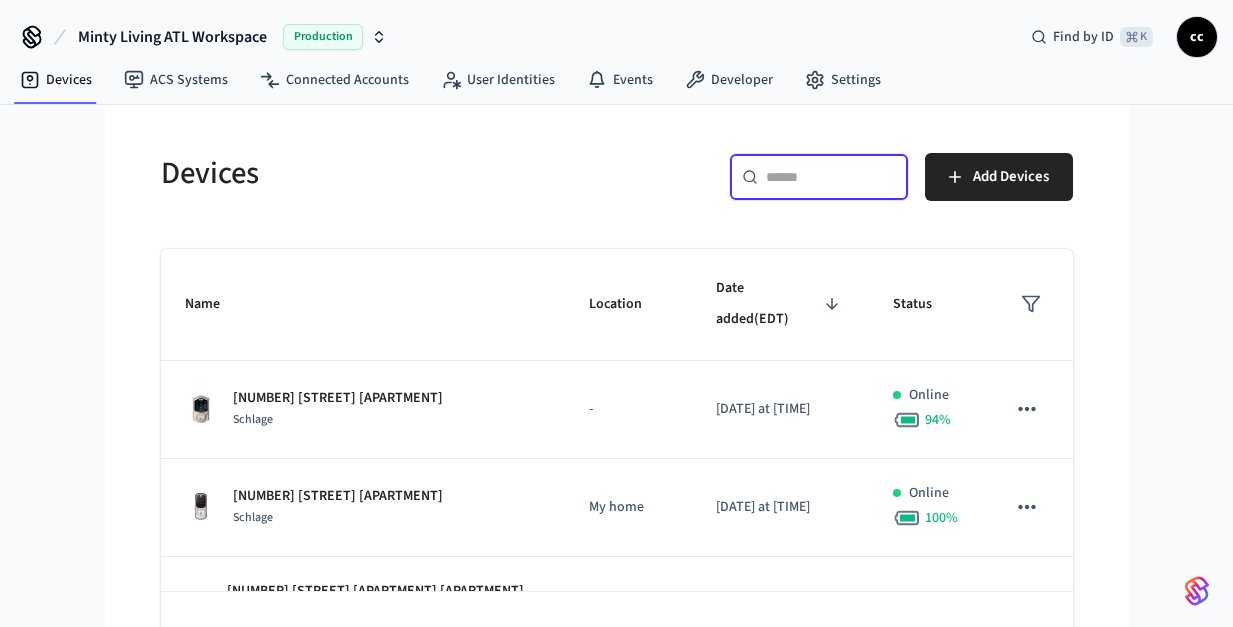 paste on "**********" 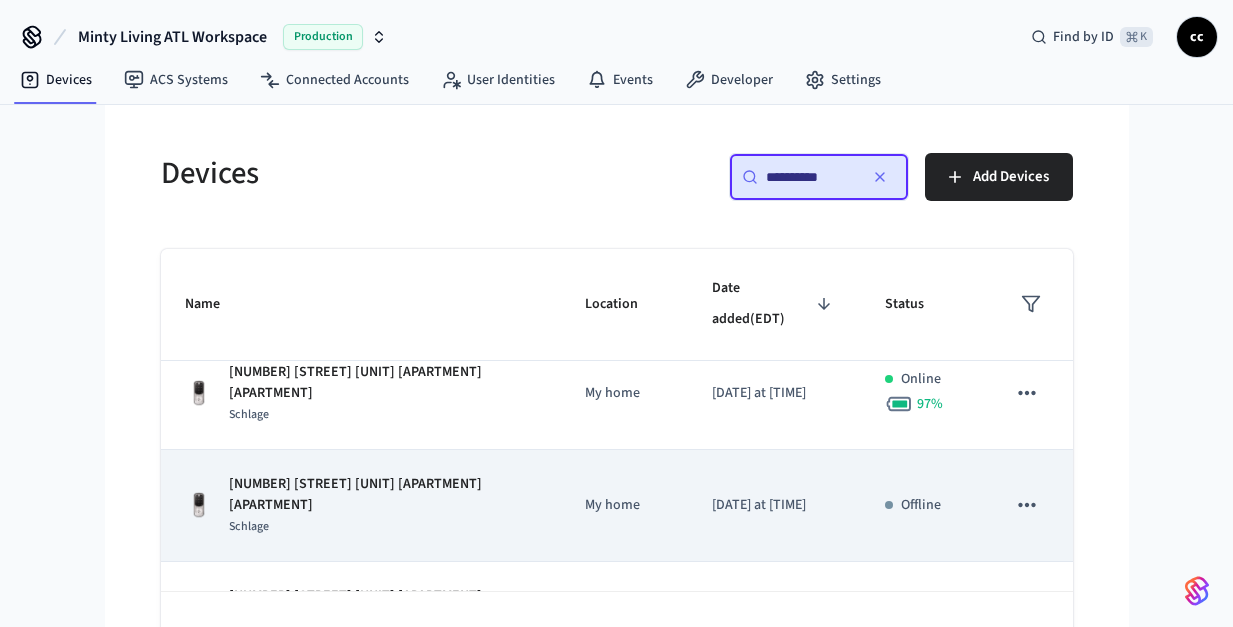 scroll, scrollTop: 24, scrollLeft: 0, axis: vertical 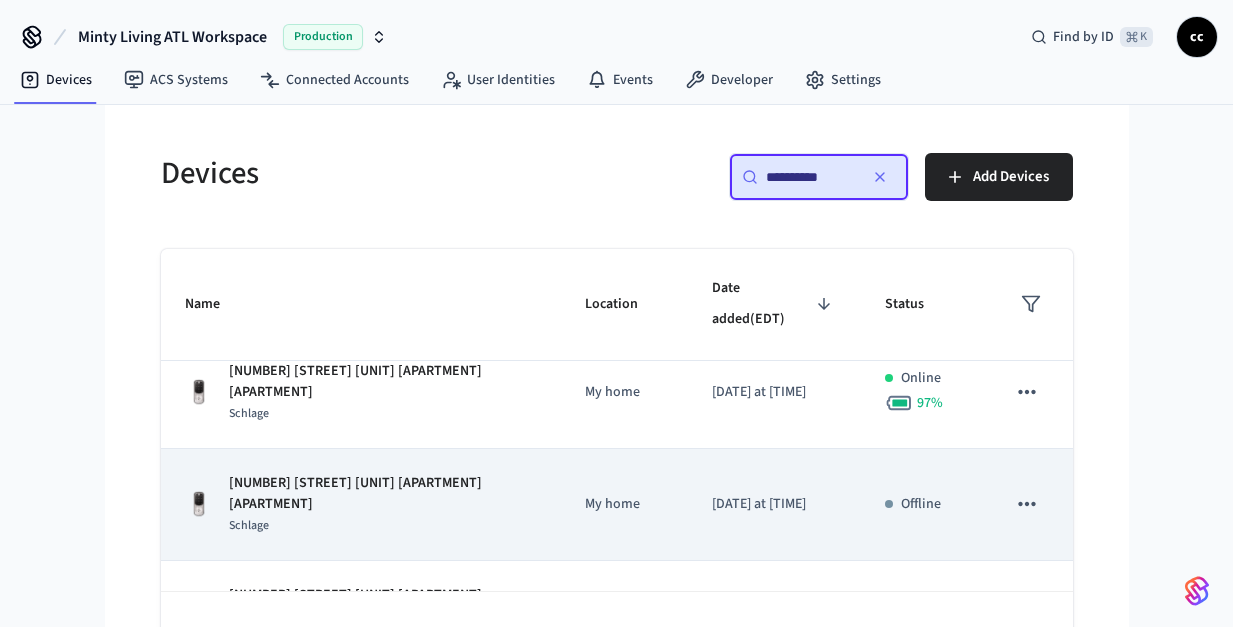 type on "**********" 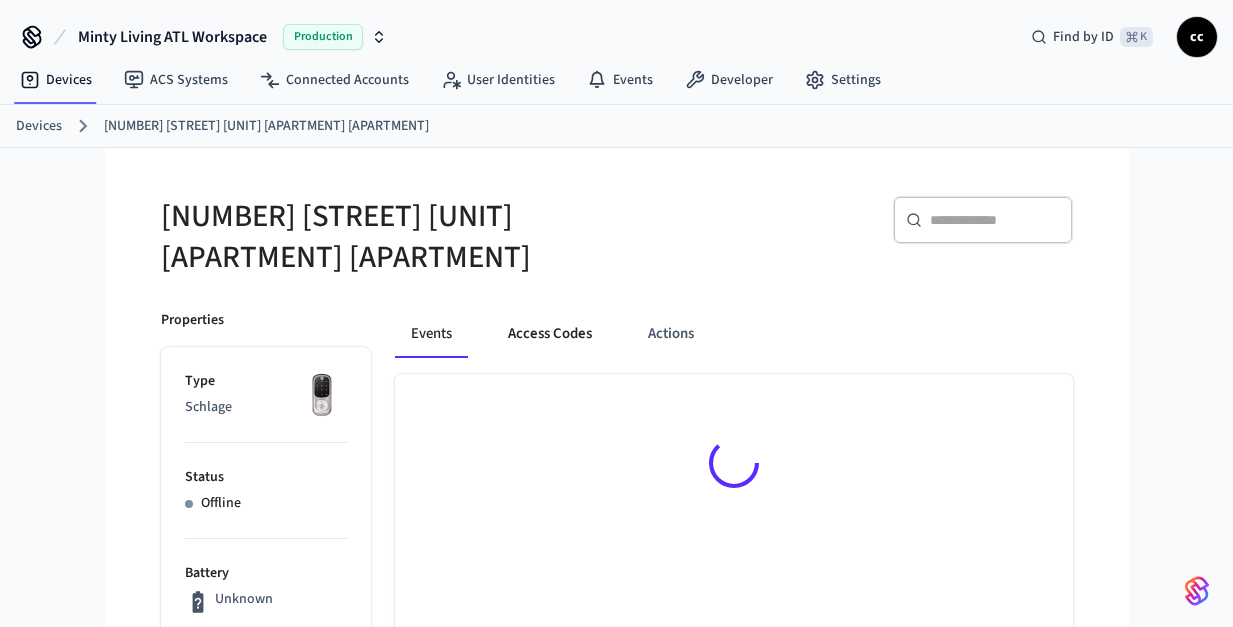 click on "Access Codes" at bounding box center [550, 334] 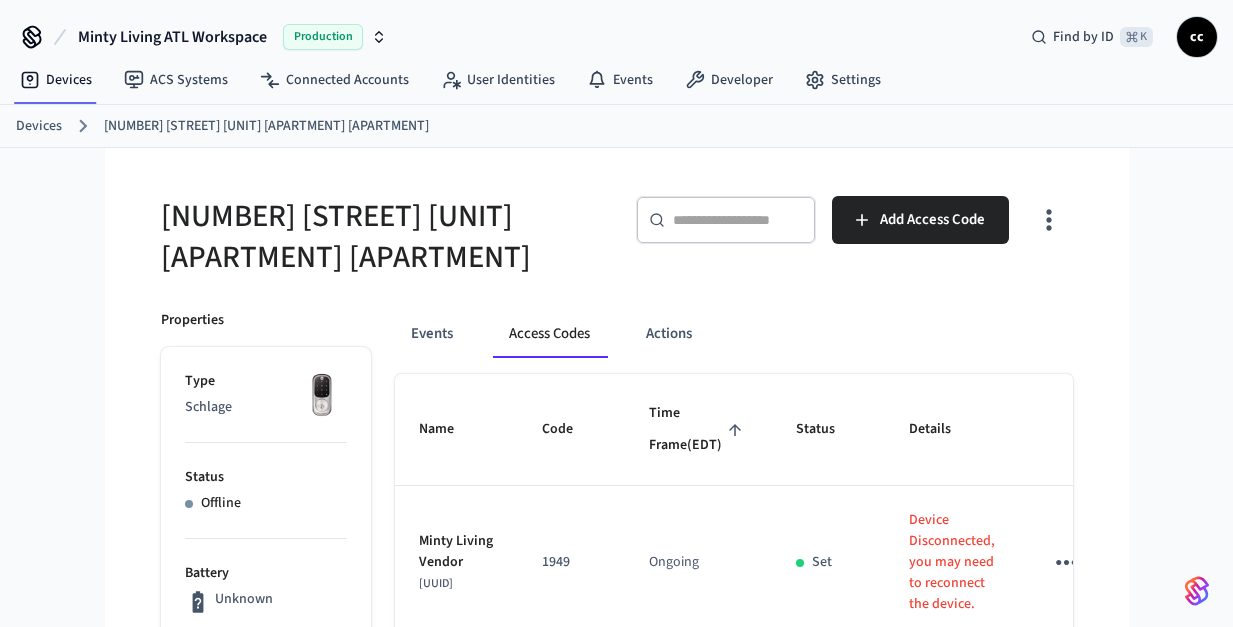 click on "Time Frame  ([TIMEZONE])" at bounding box center [698, 429] 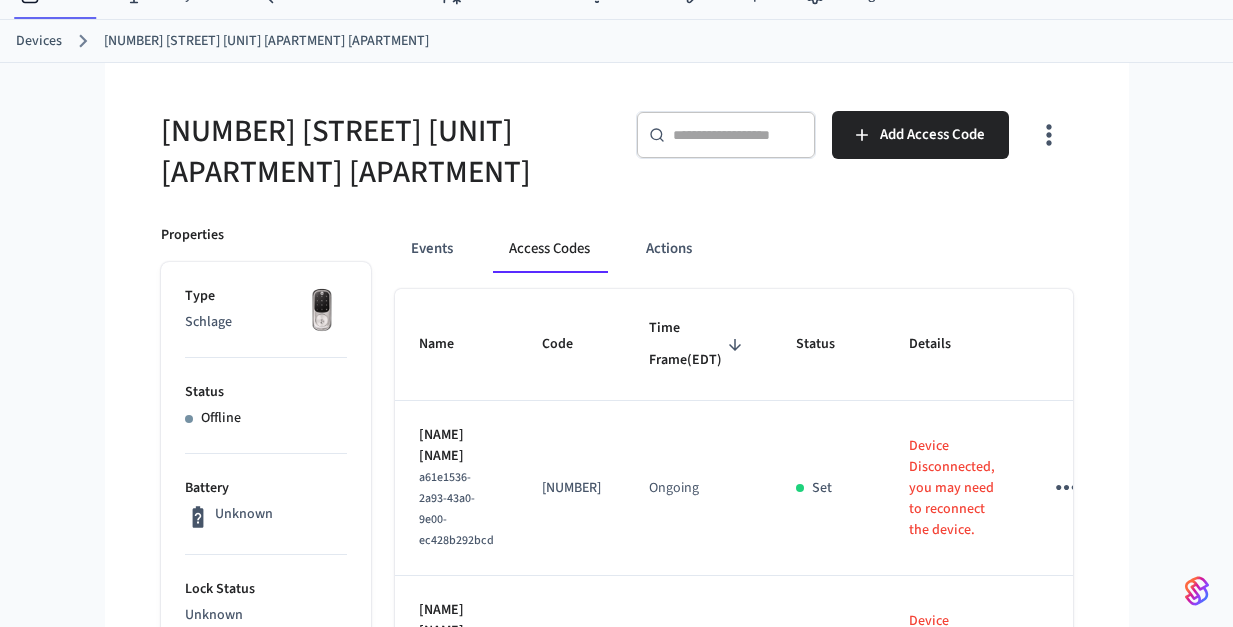 scroll, scrollTop: 0, scrollLeft: 0, axis: both 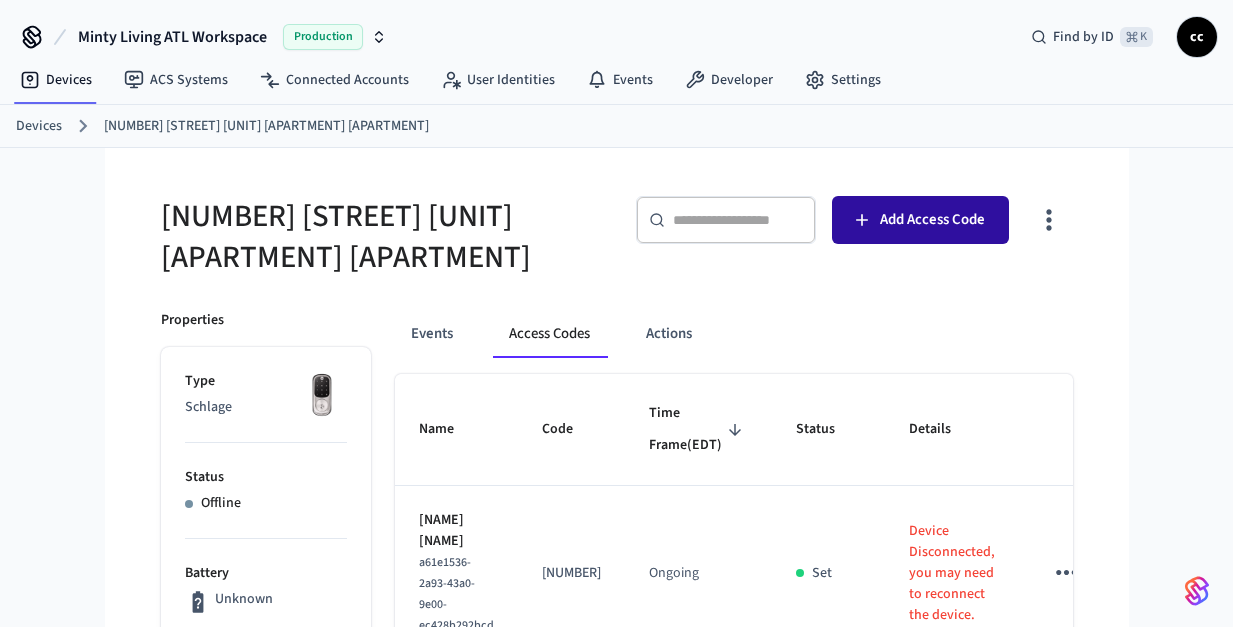 click 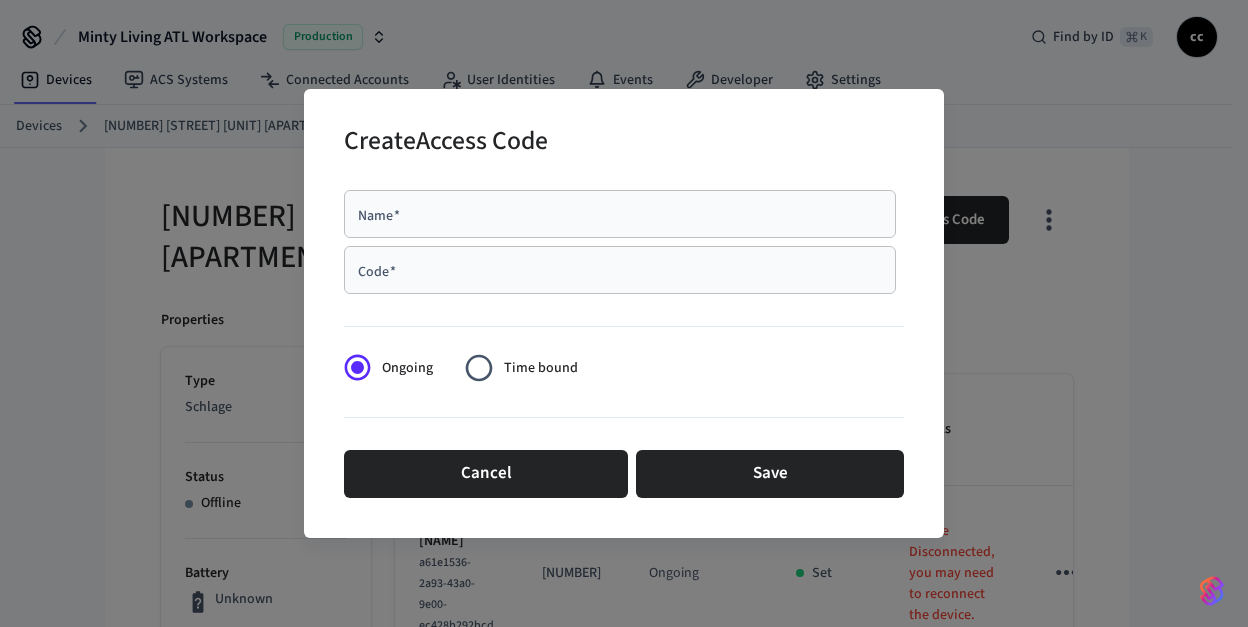 click on "Name   * Name   *" at bounding box center (620, 214) 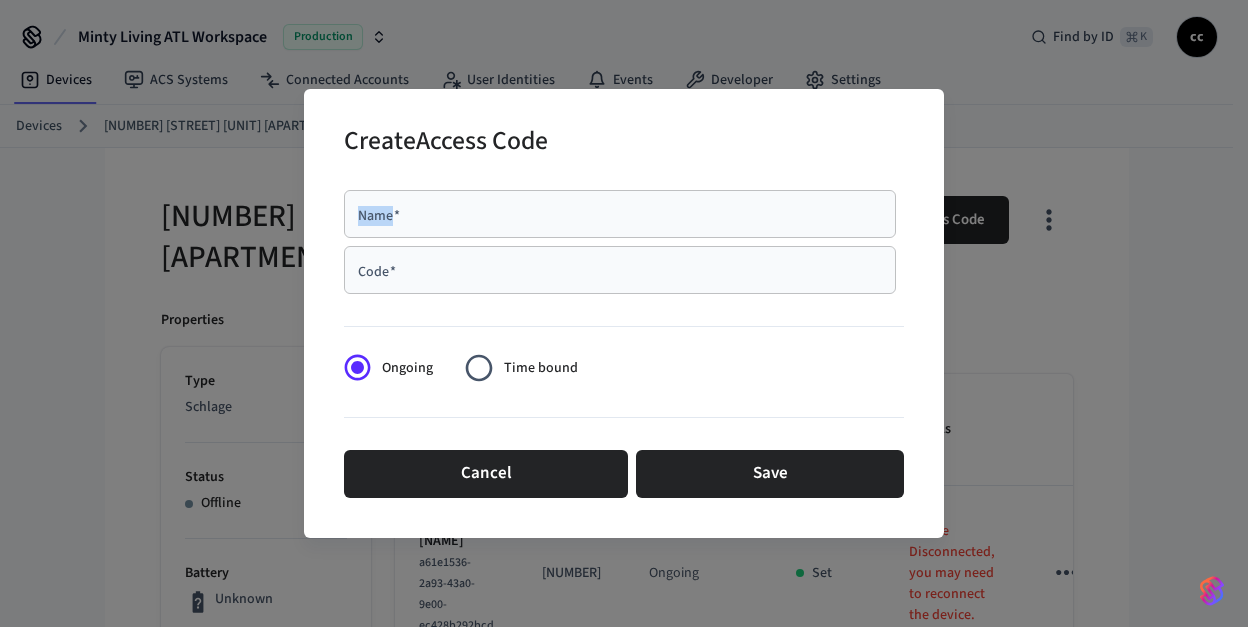 click on "Name   * Name   *" at bounding box center [620, 214] 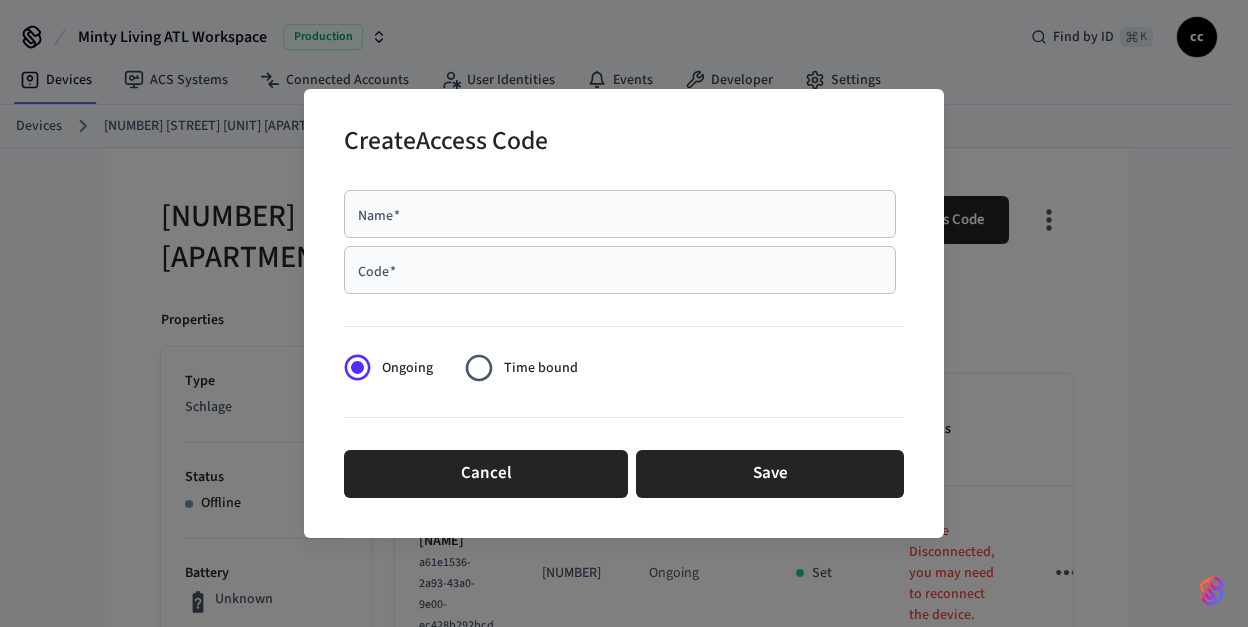 click on "Name   *" at bounding box center [620, 214] 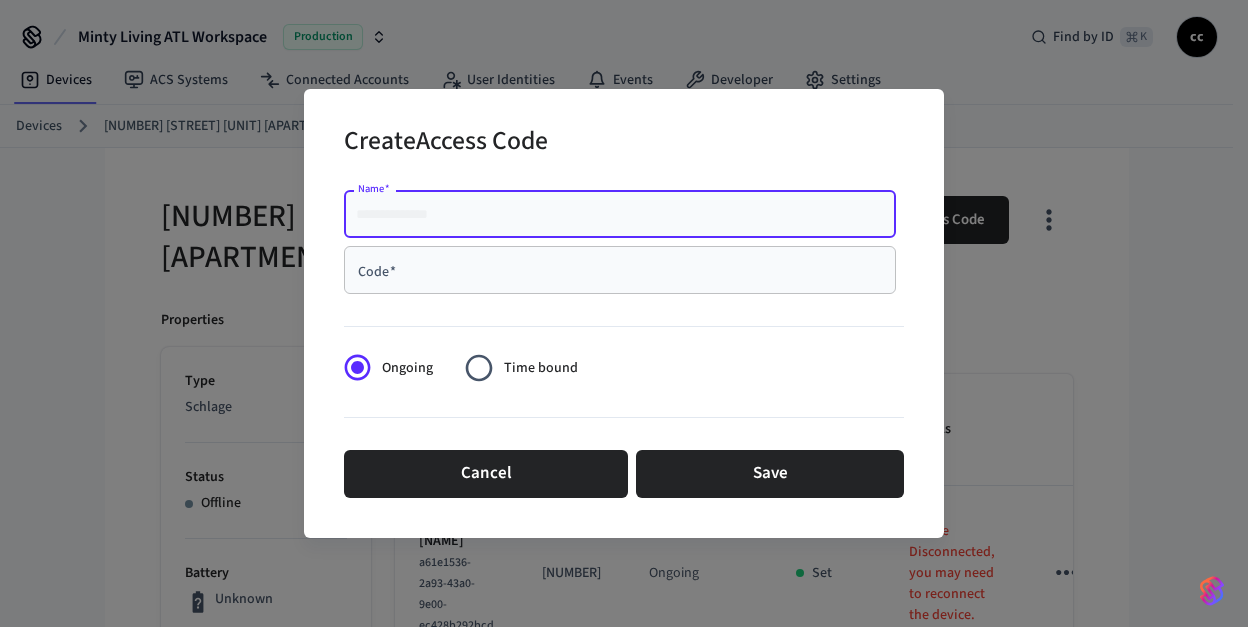 paste on "**********" 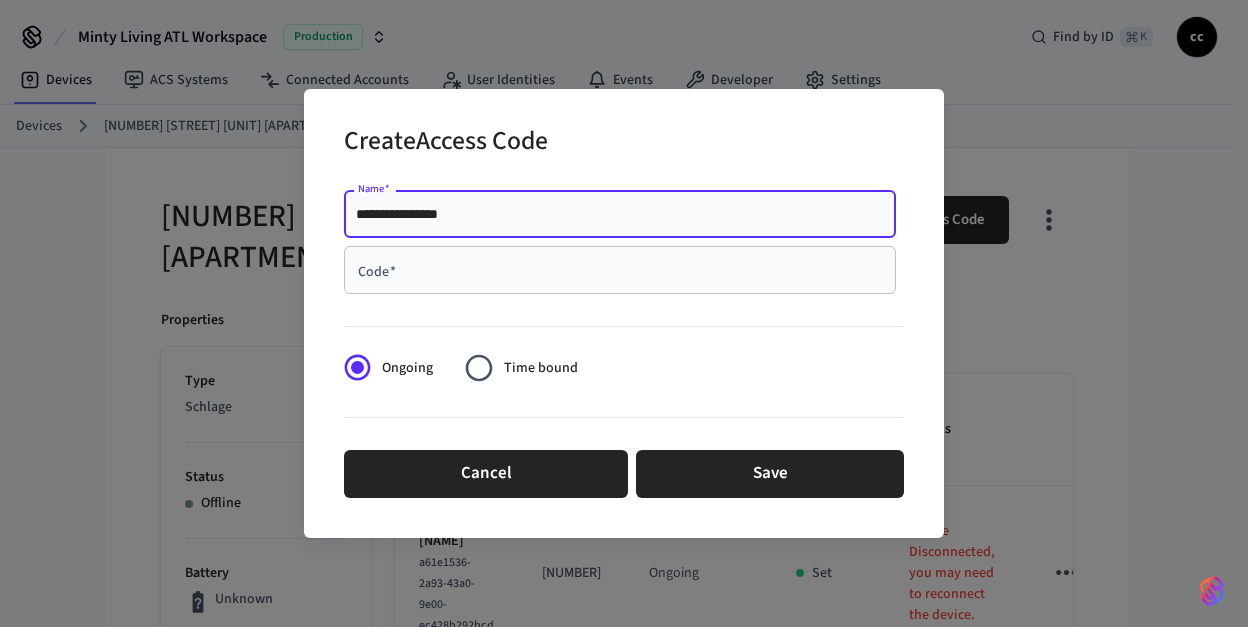 type on "**********" 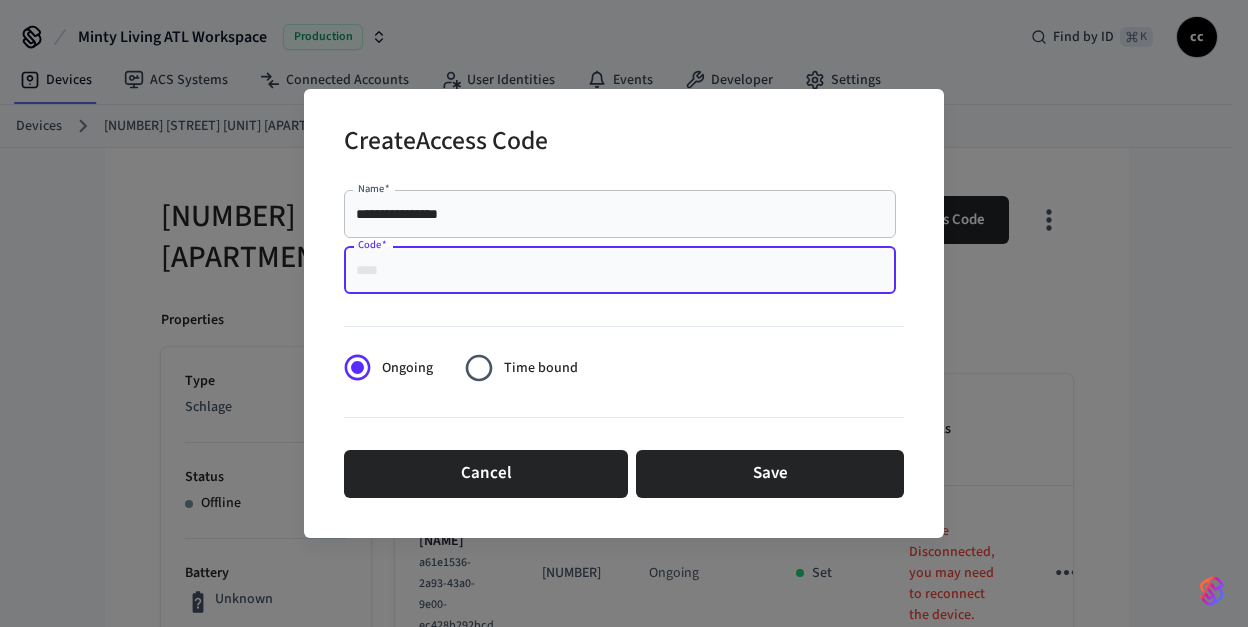 click on "Code   *" at bounding box center (620, 270) 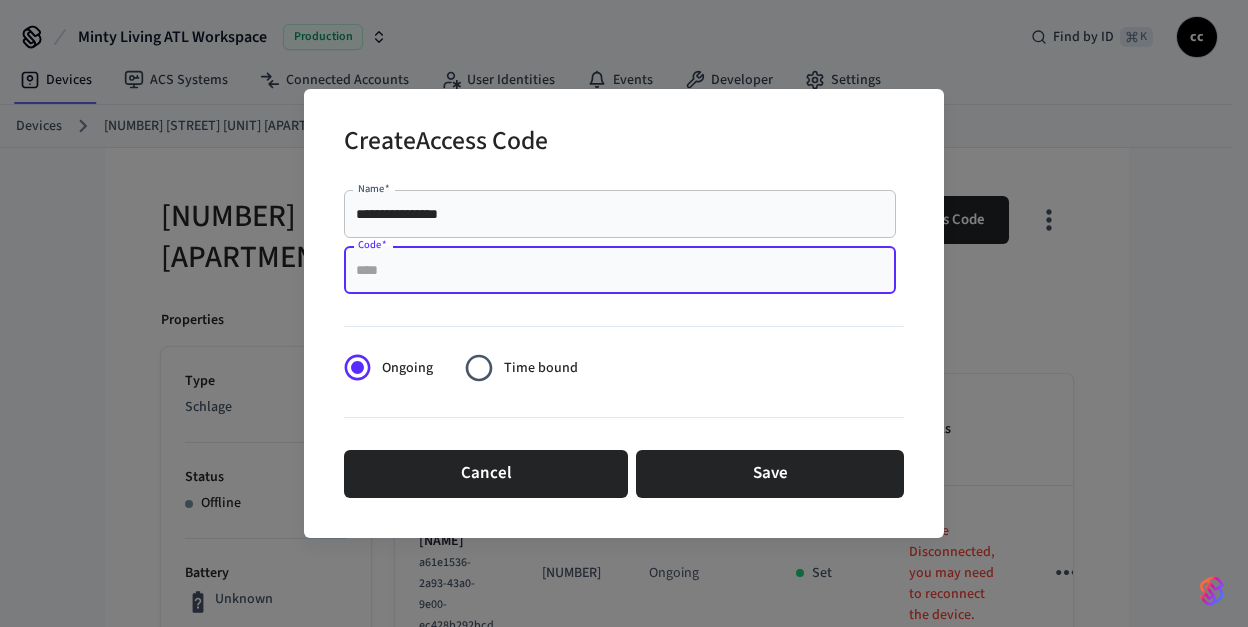 paste on "****" 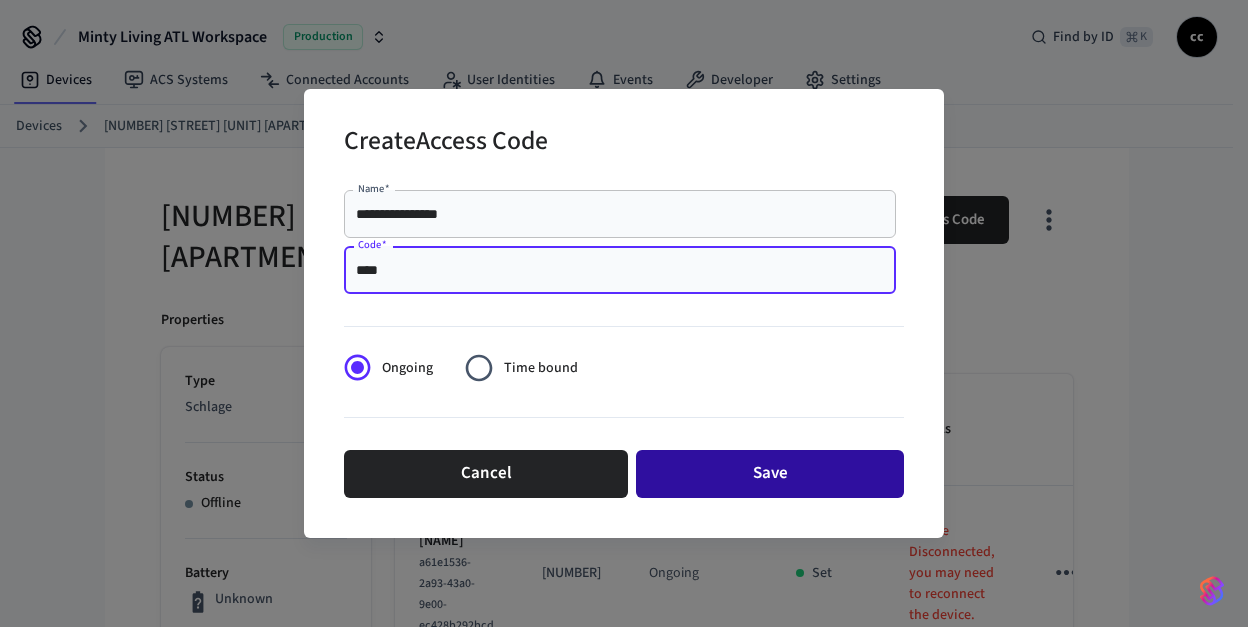 type on "****" 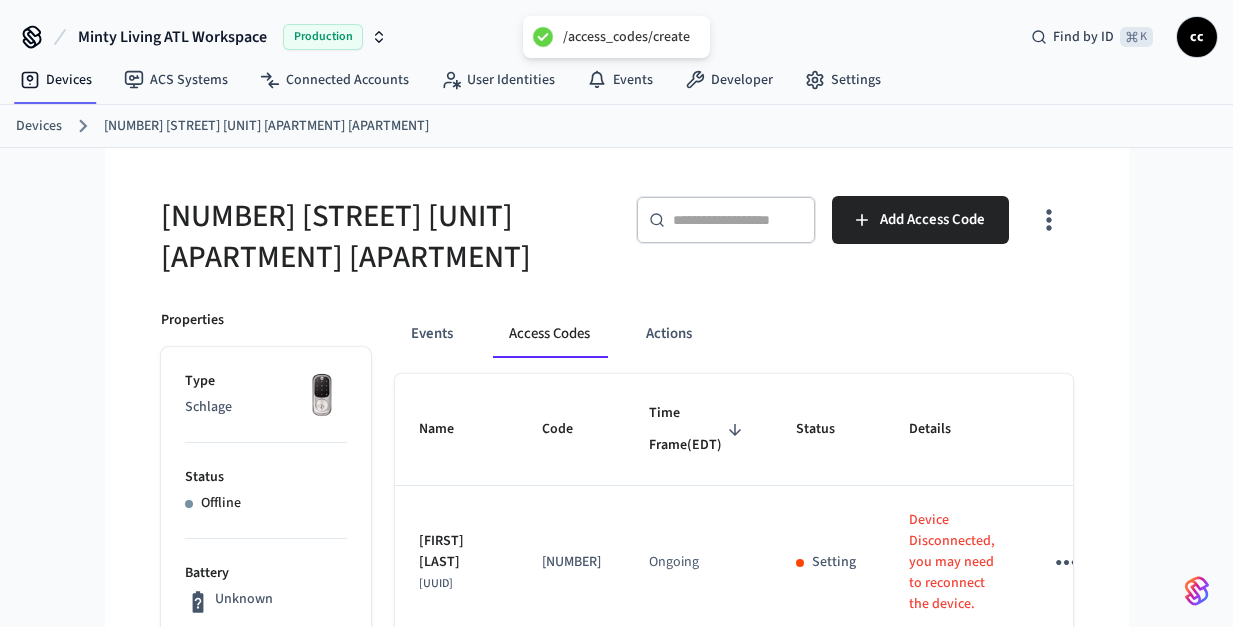 click on "[NUMBER] [STREET] [UNIT] [APARTMENT] [APARTMENT]" at bounding box center (383, 237) 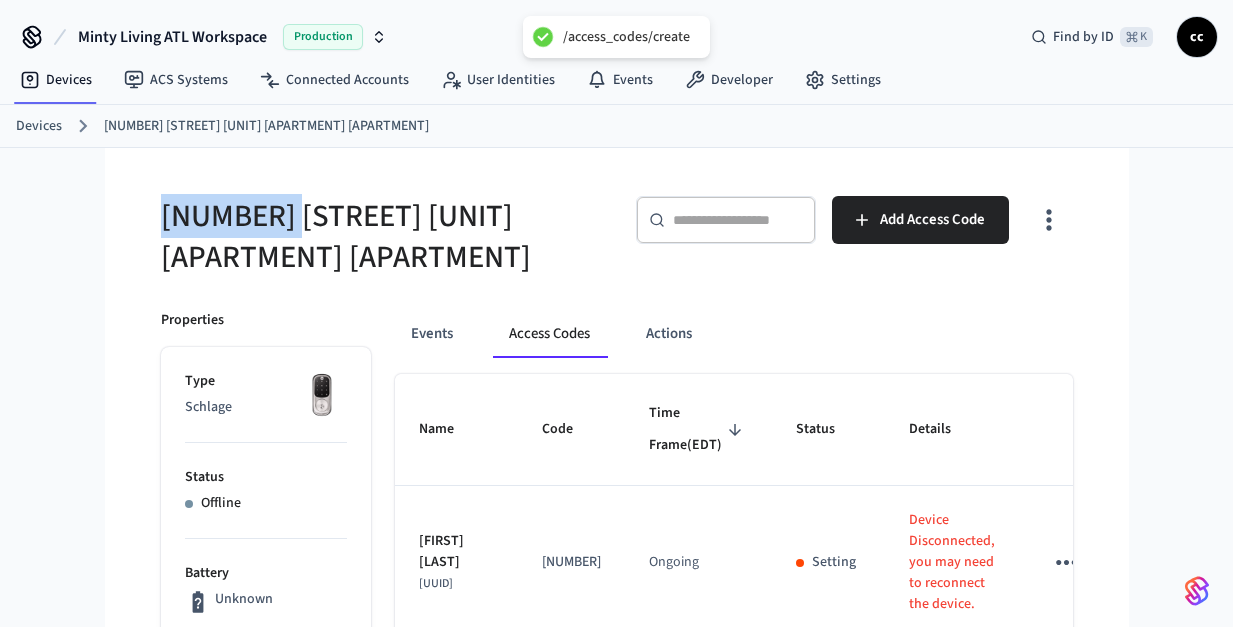 drag, startPoint x: 303, startPoint y: 224, endPoint x: 121, endPoint y: 208, distance: 182.70195 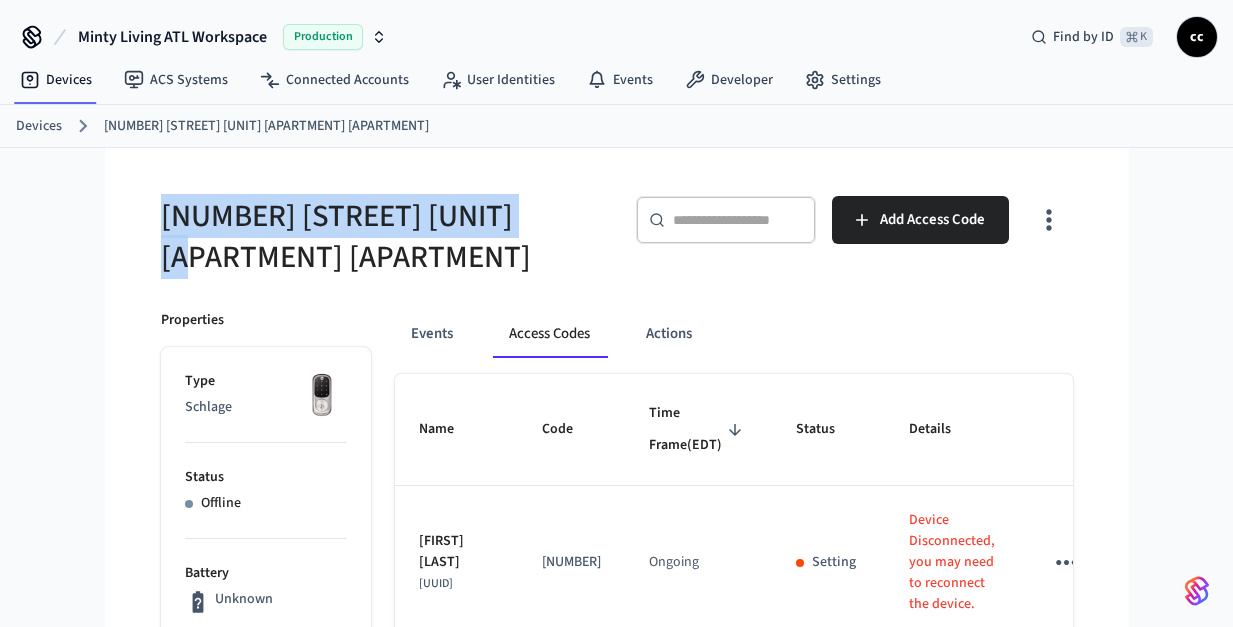 drag, startPoint x: 552, startPoint y: 218, endPoint x: 158, endPoint y: 215, distance: 394.0114 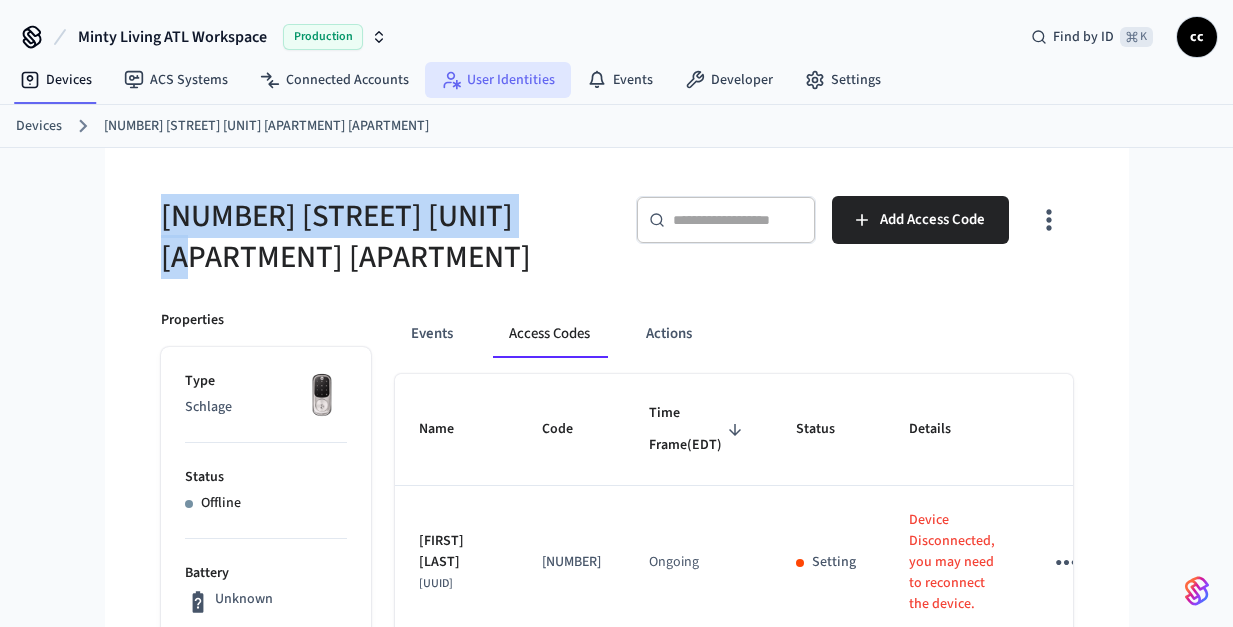 copy on "[NUMBER] [STREET] [UNIT] [APARTMENT]" 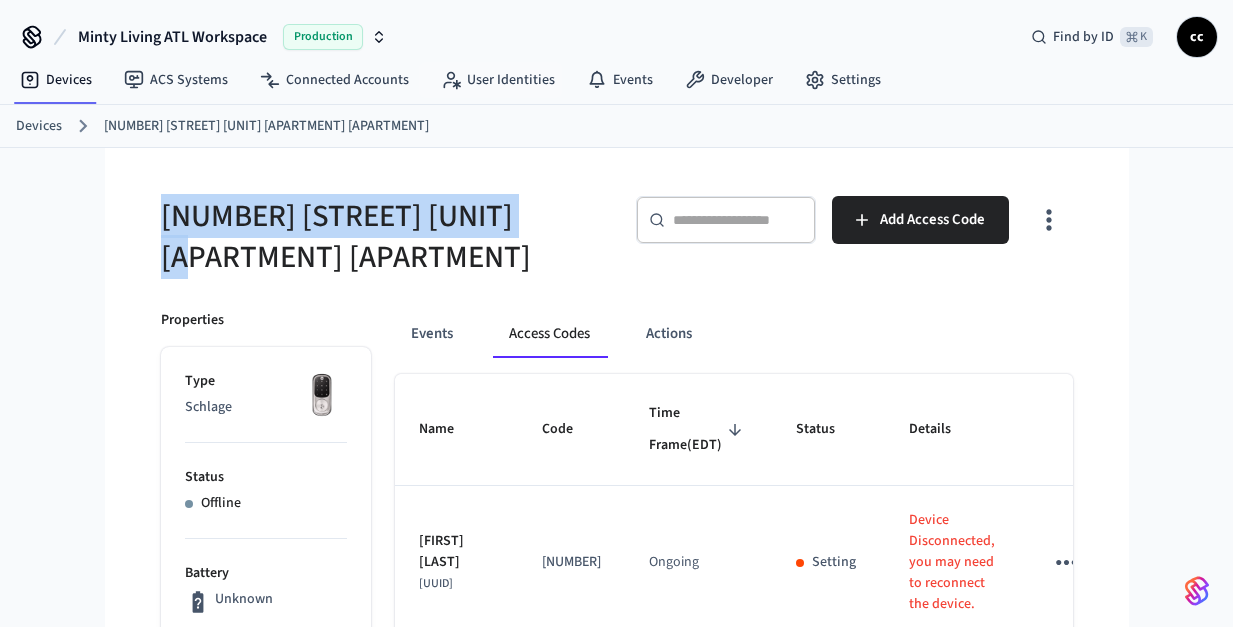click on "[NUMBER] [STREET] [UNIT] [APARTMENT] [APARTMENT]" at bounding box center (383, 237) 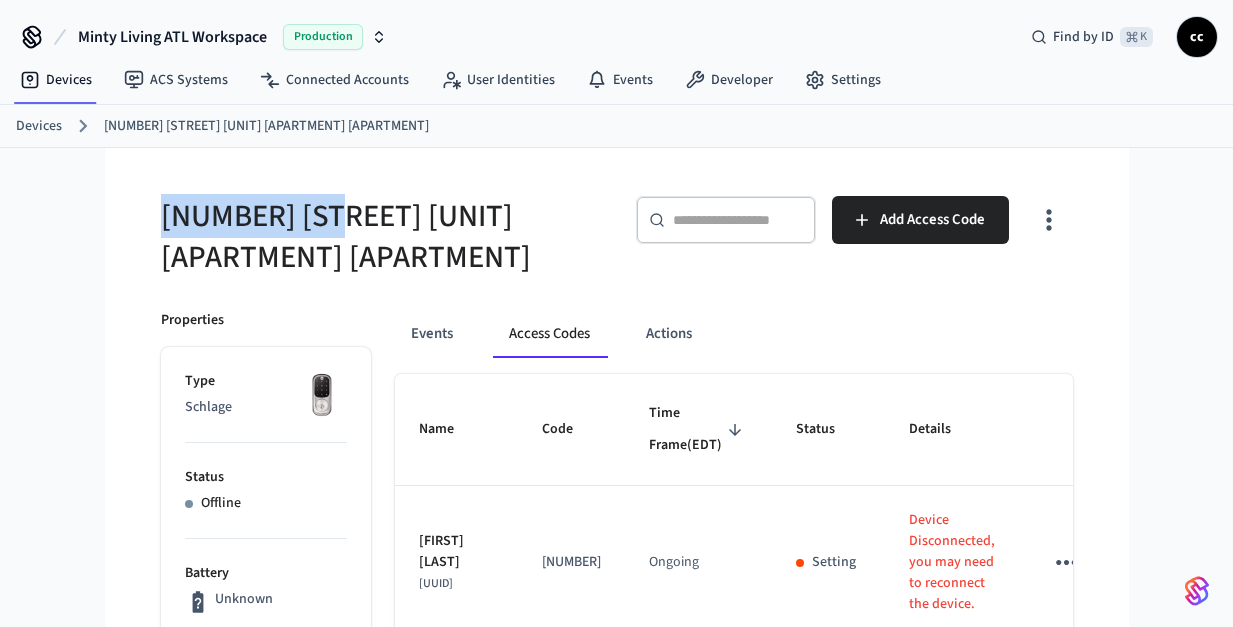 drag, startPoint x: 238, startPoint y: 219, endPoint x: 145, endPoint y: 220, distance: 93.00538 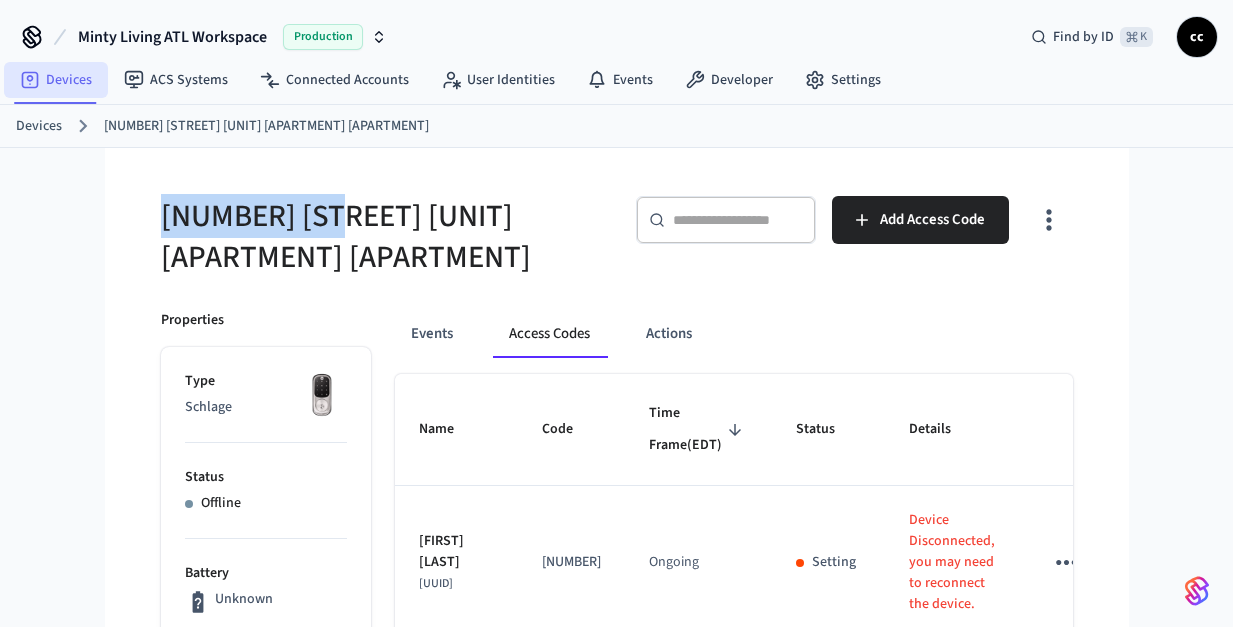 click on "Devices" at bounding box center (56, 80) 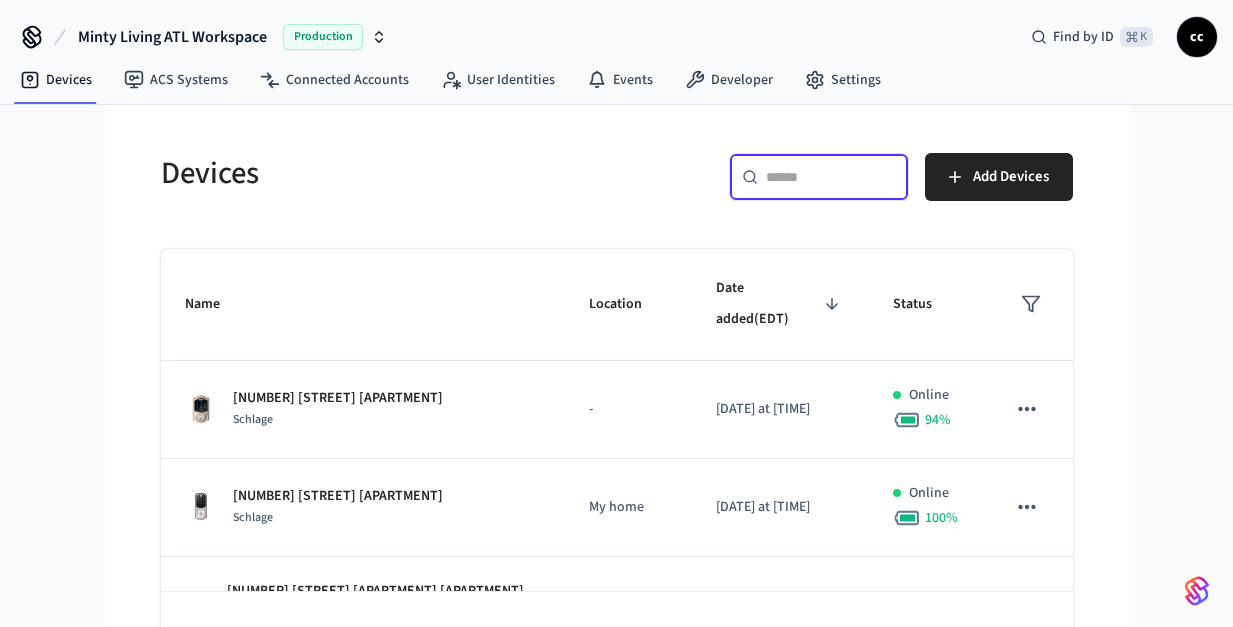 click at bounding box center [831, 177] 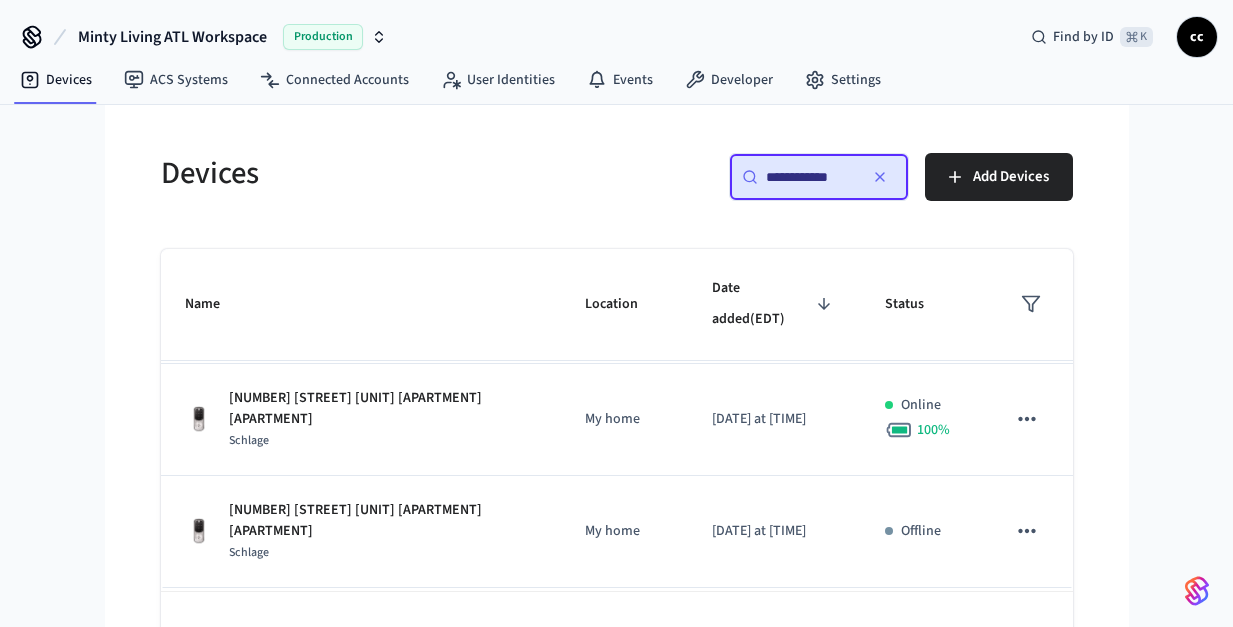 scroll, scrollTop: 281, scrollLeft: 0, axis: vertical 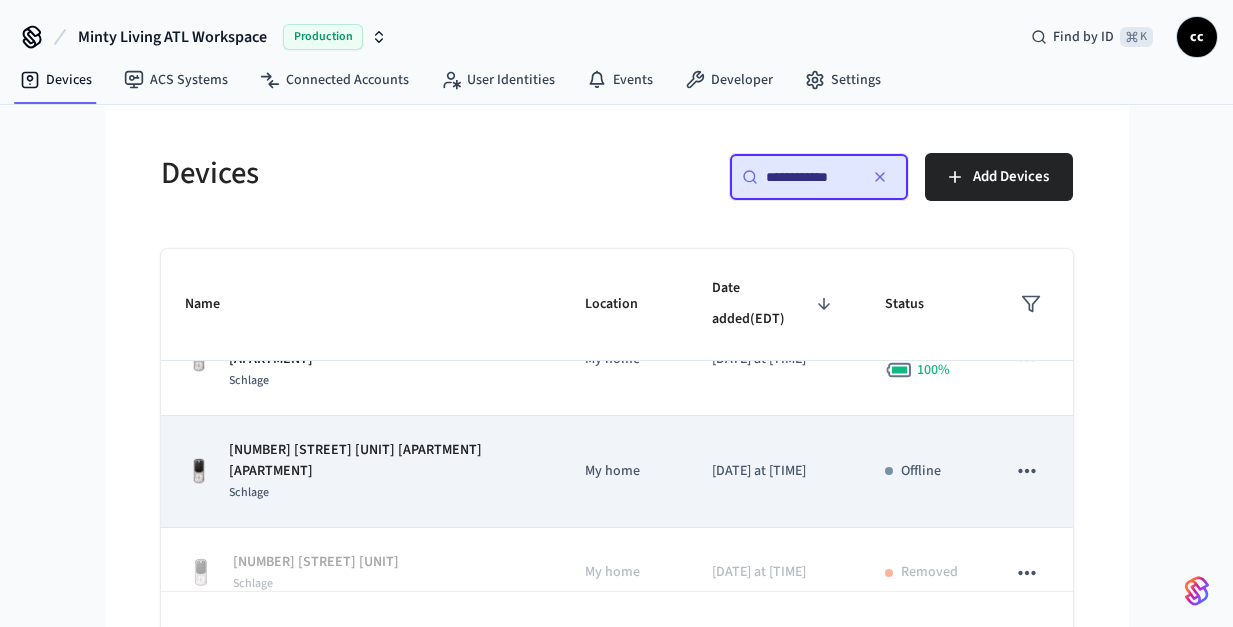 type on "**********" 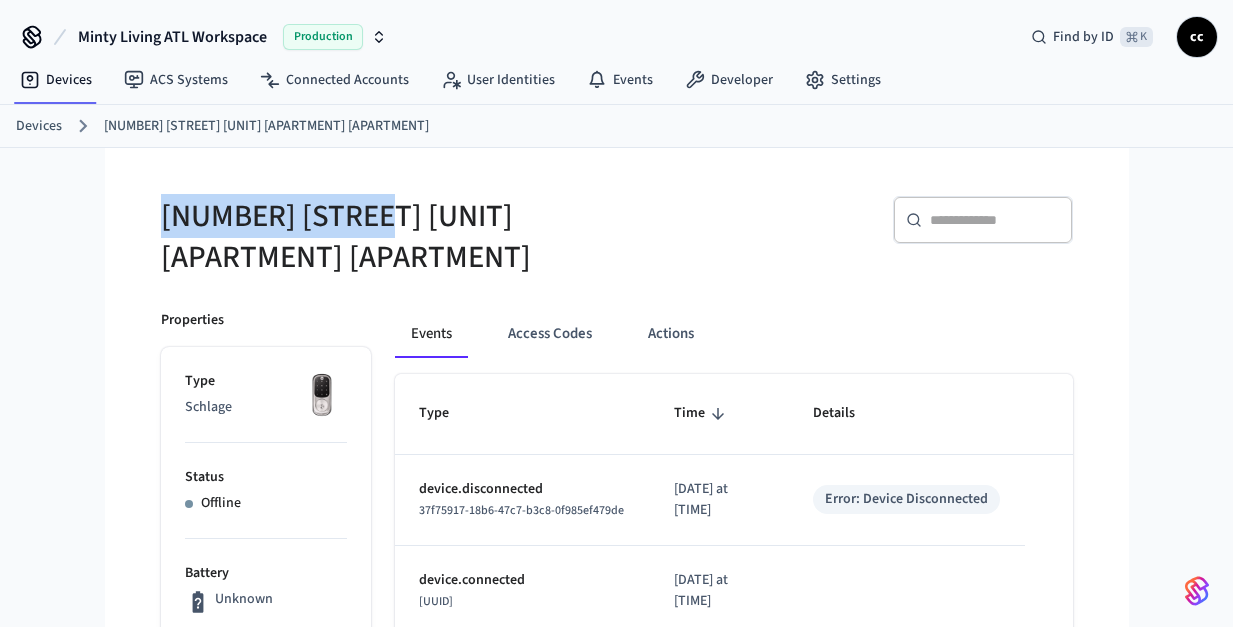 drag, startPoint x: 233, startPoint y: 206, endPoint x: 155, endPoint y: 209, distance: 78.05767 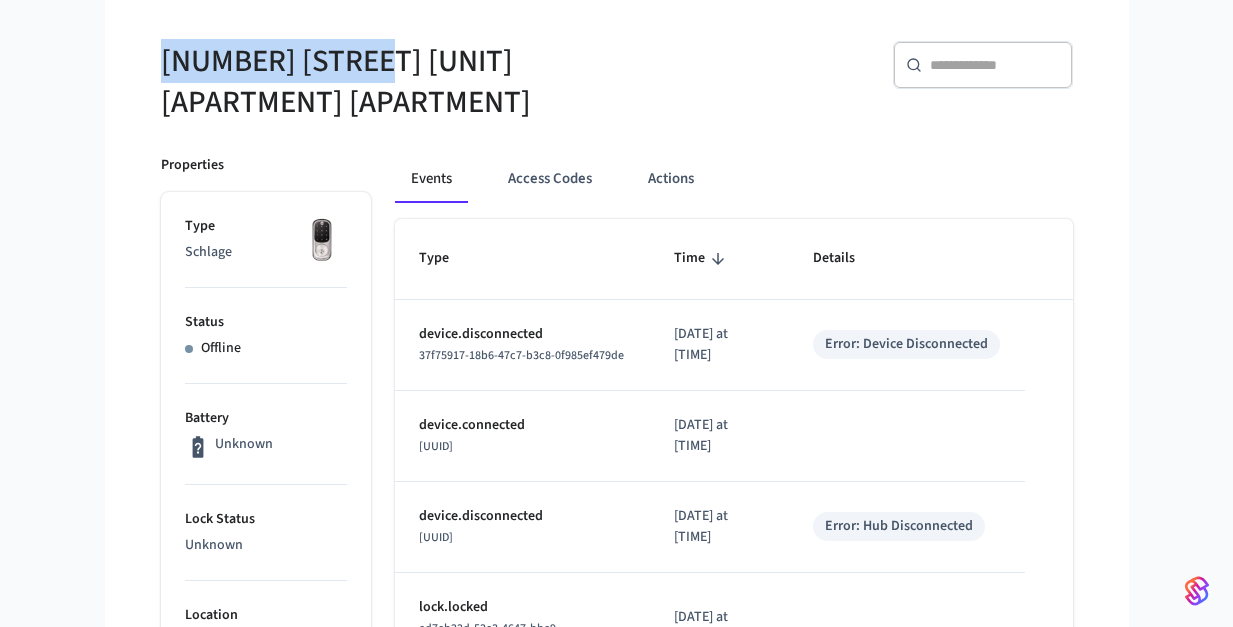 scroll, scrollTop: 186, scrollLeft: 0, axis: vertical 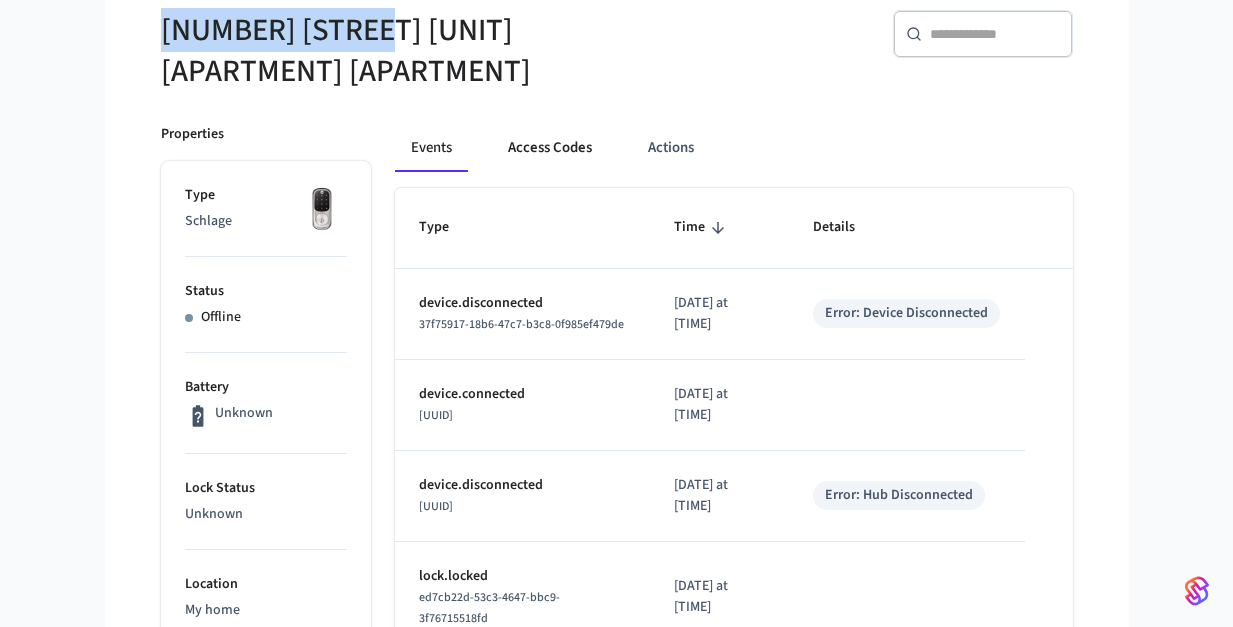 click on "Access Codes" at bounding box center (550, 148) 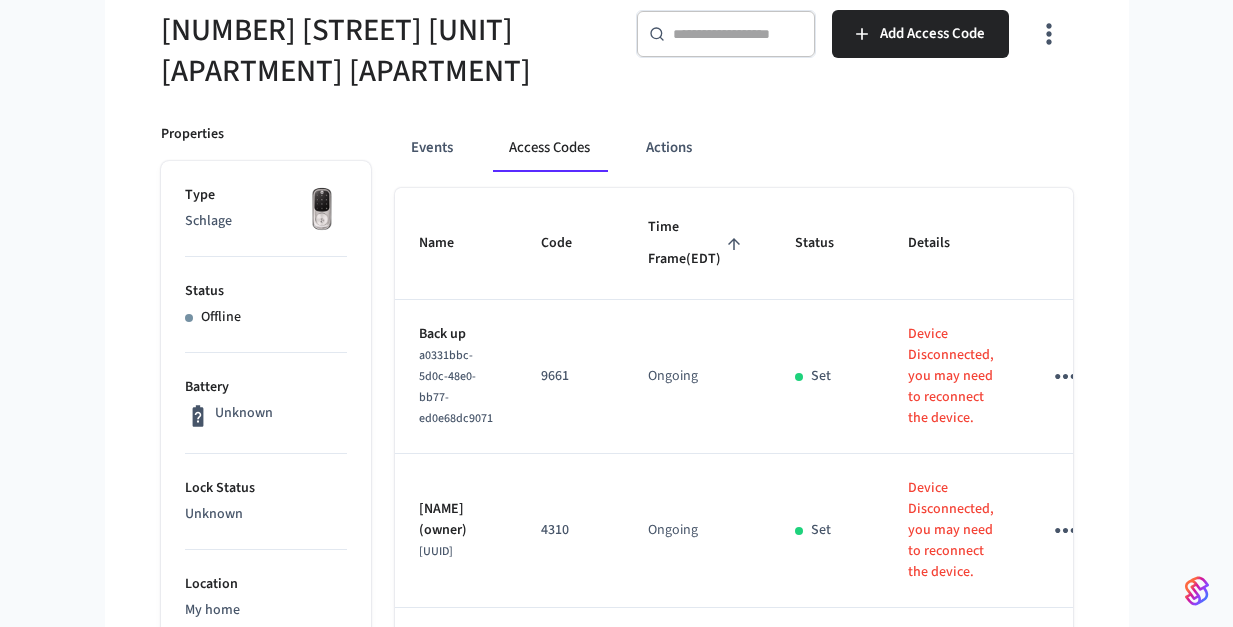 click on "Time Frame  ([TIMEZONE])" at bounding box center (697, 243) 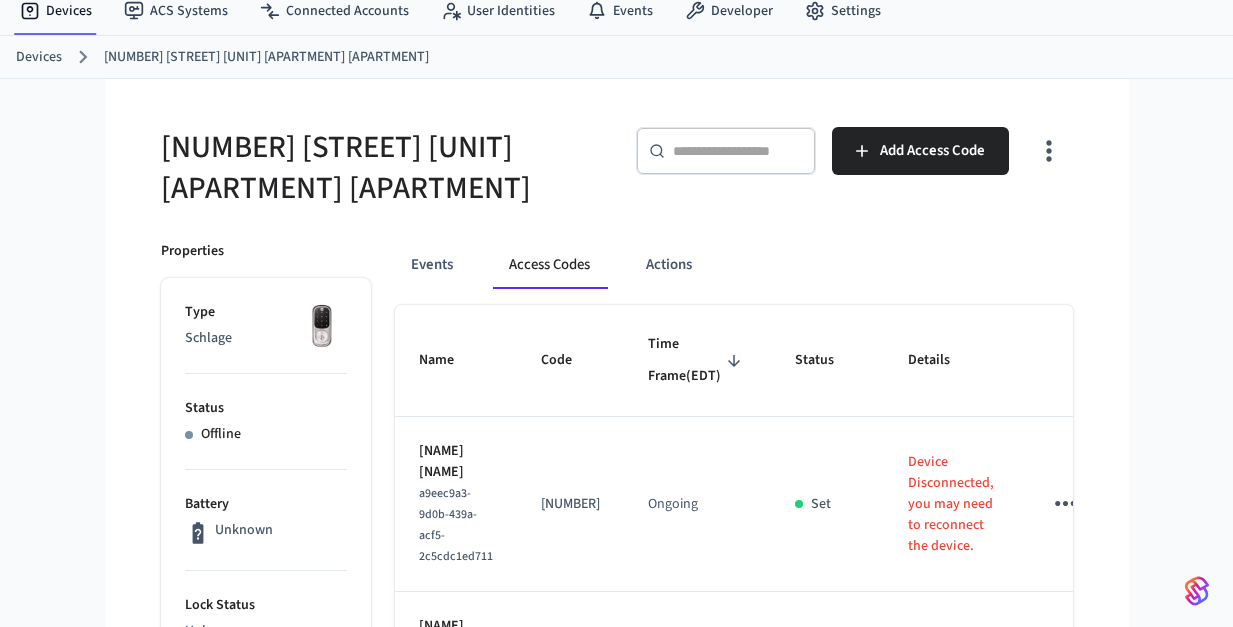 scroll, scrollTop: 0, scrollLeft: 0, axis: both 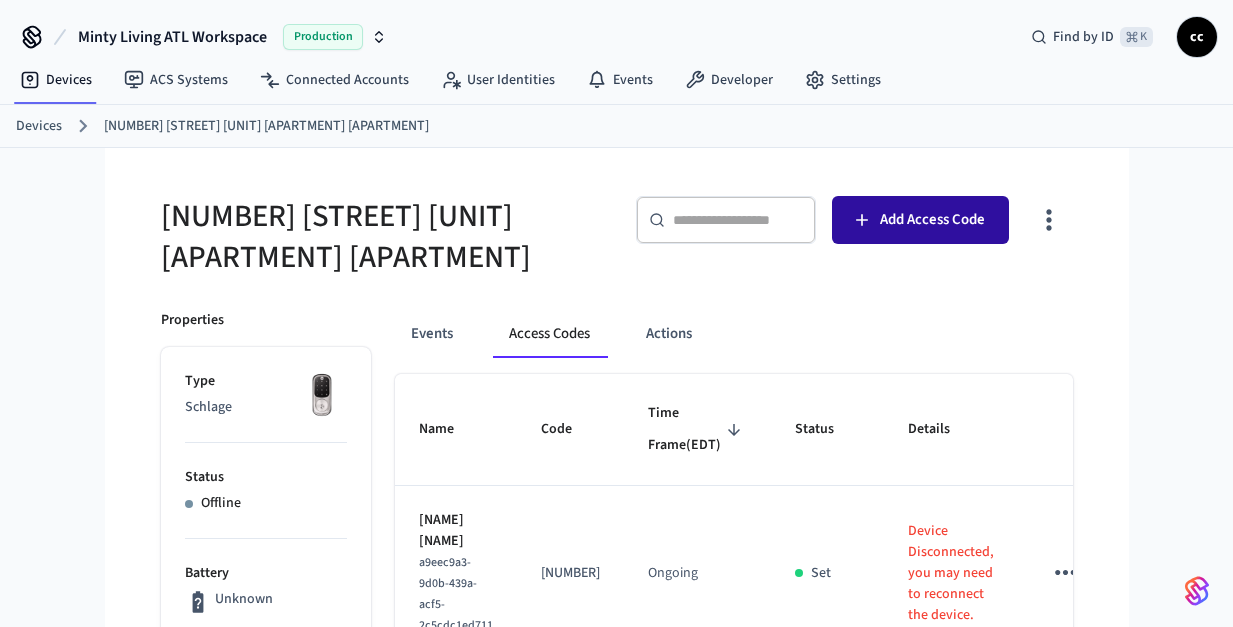 click 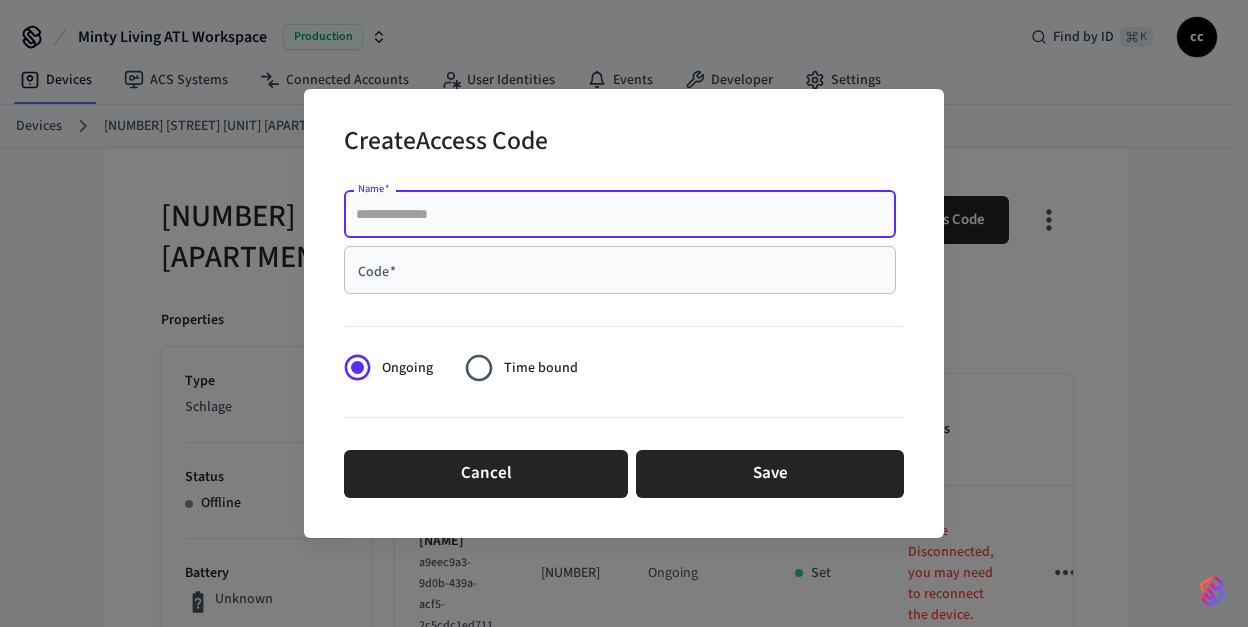 click on "Name   *" at bounding box center (620, 214) 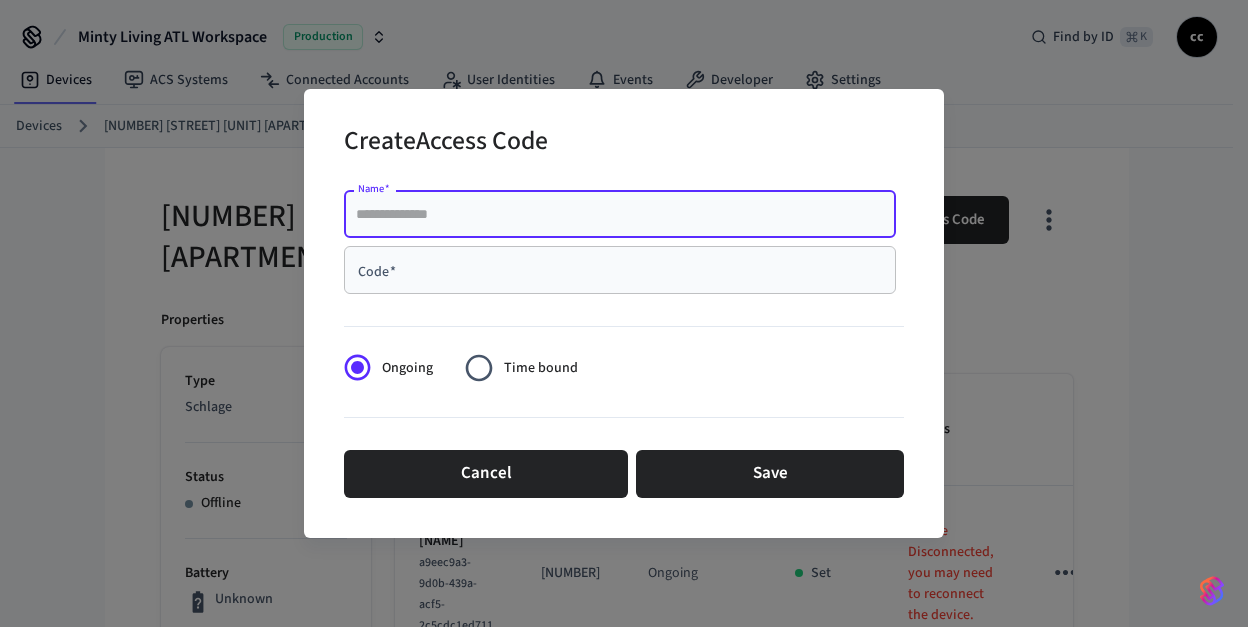 paste on "**********" 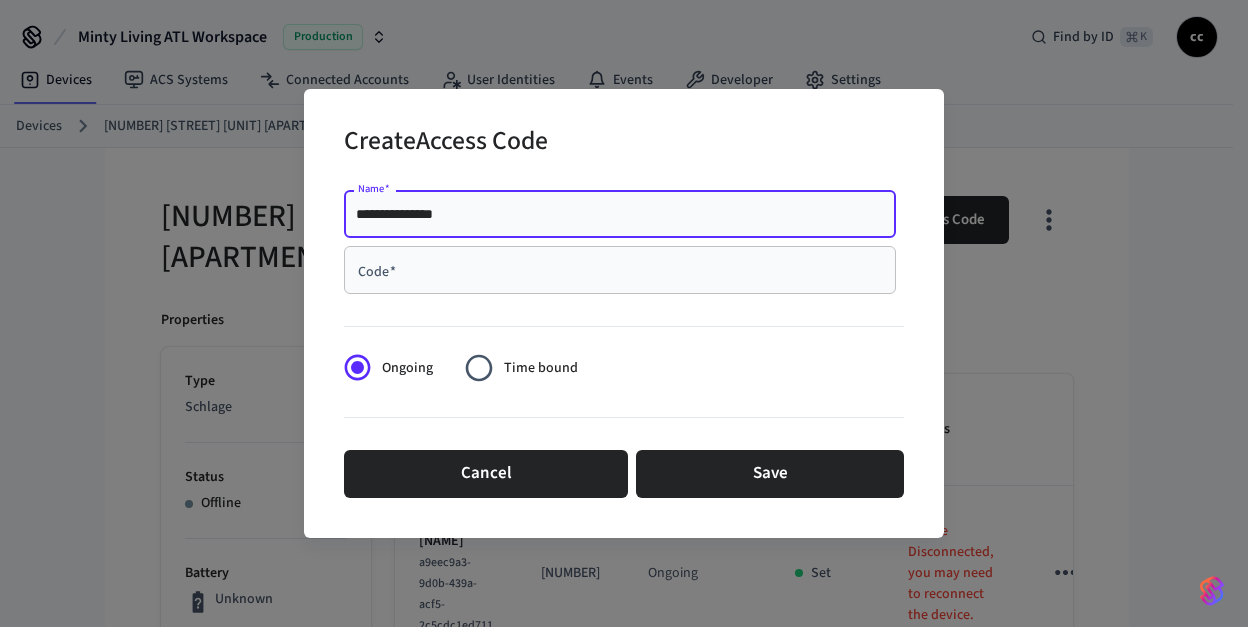 drag, startPoint x: 502, startPoint y: 213, endPoint x: 318, endPoint y: 198, distance: 184.6104 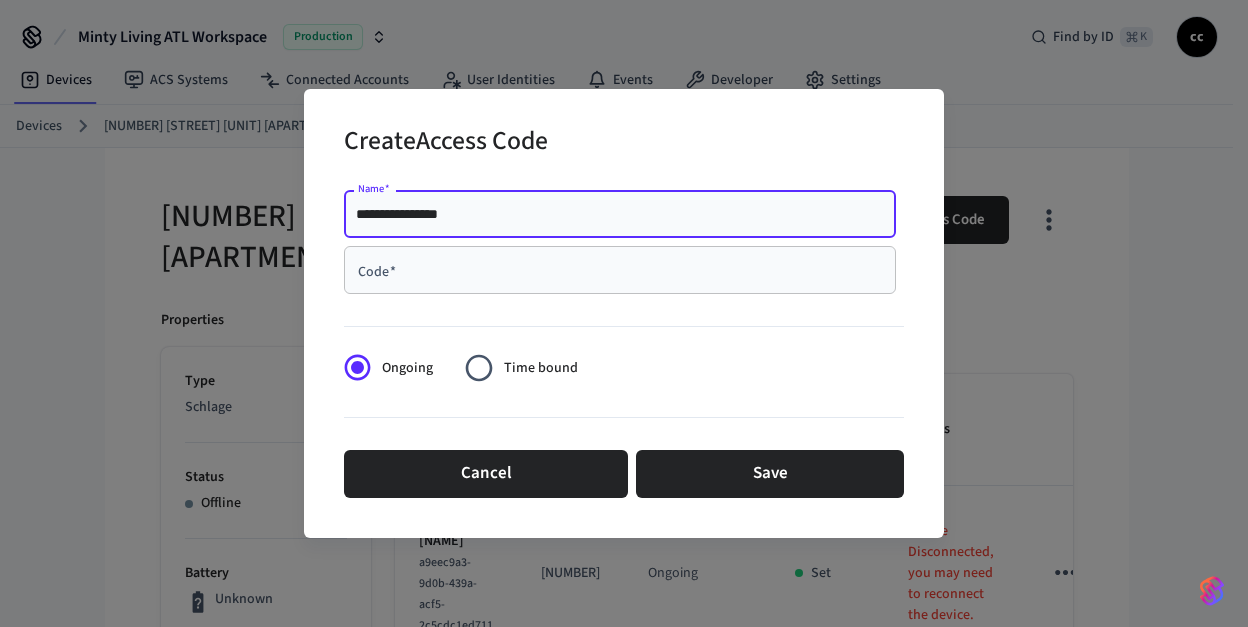 type on "**********" 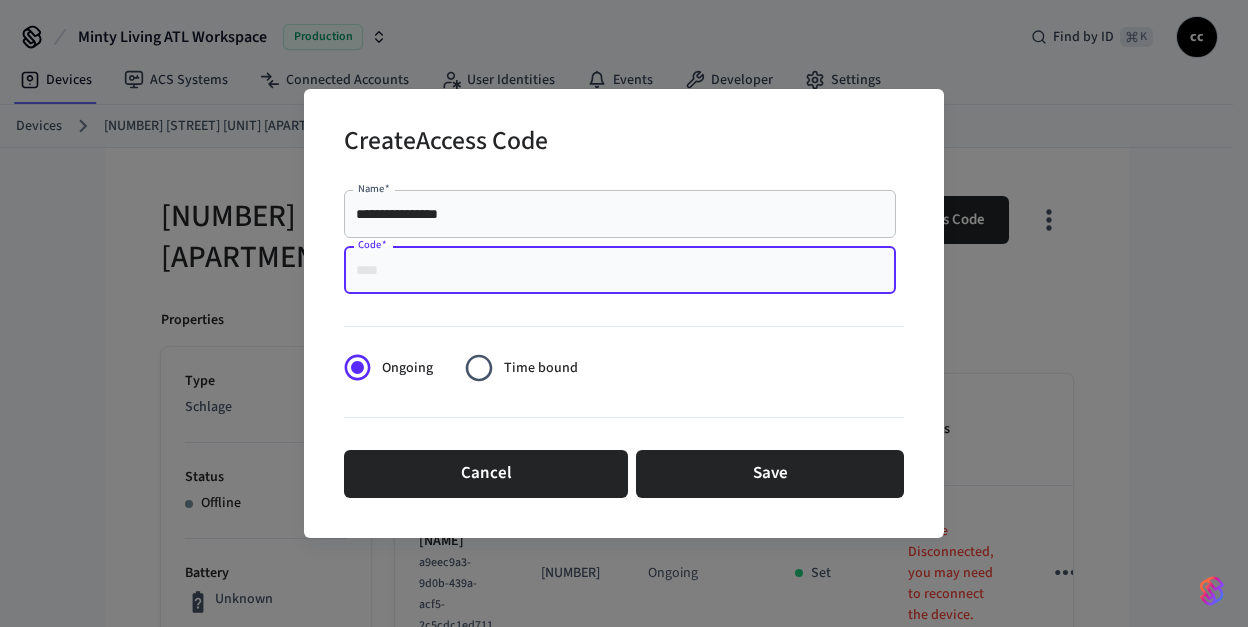 paste on "****" 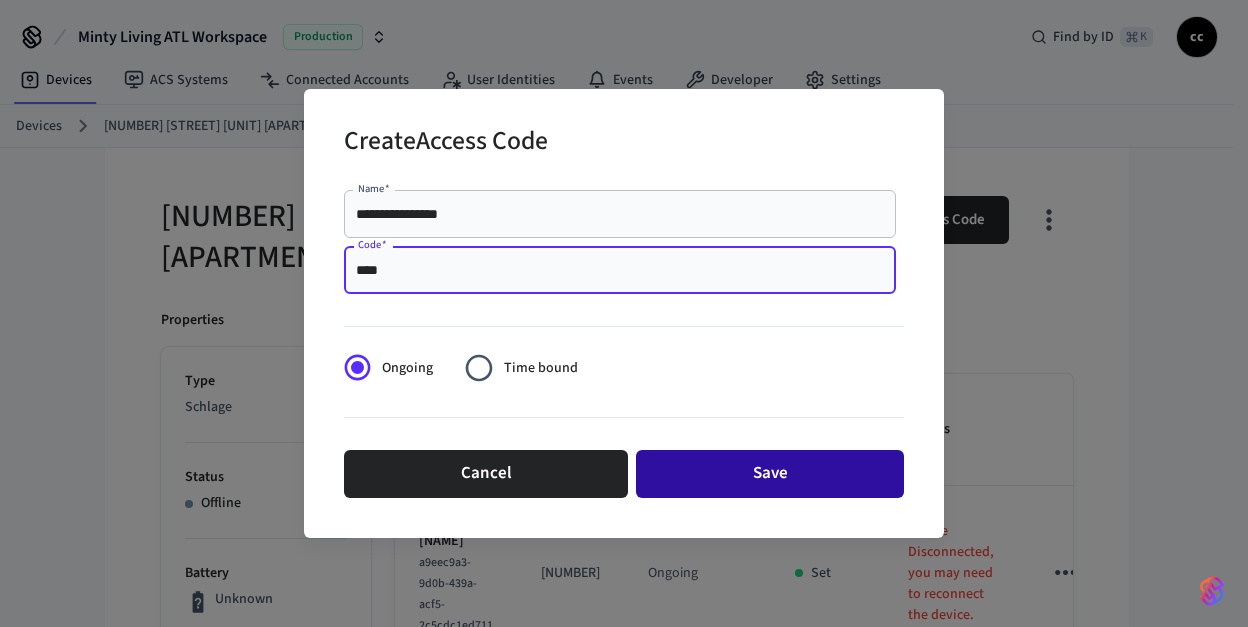 type on "****" 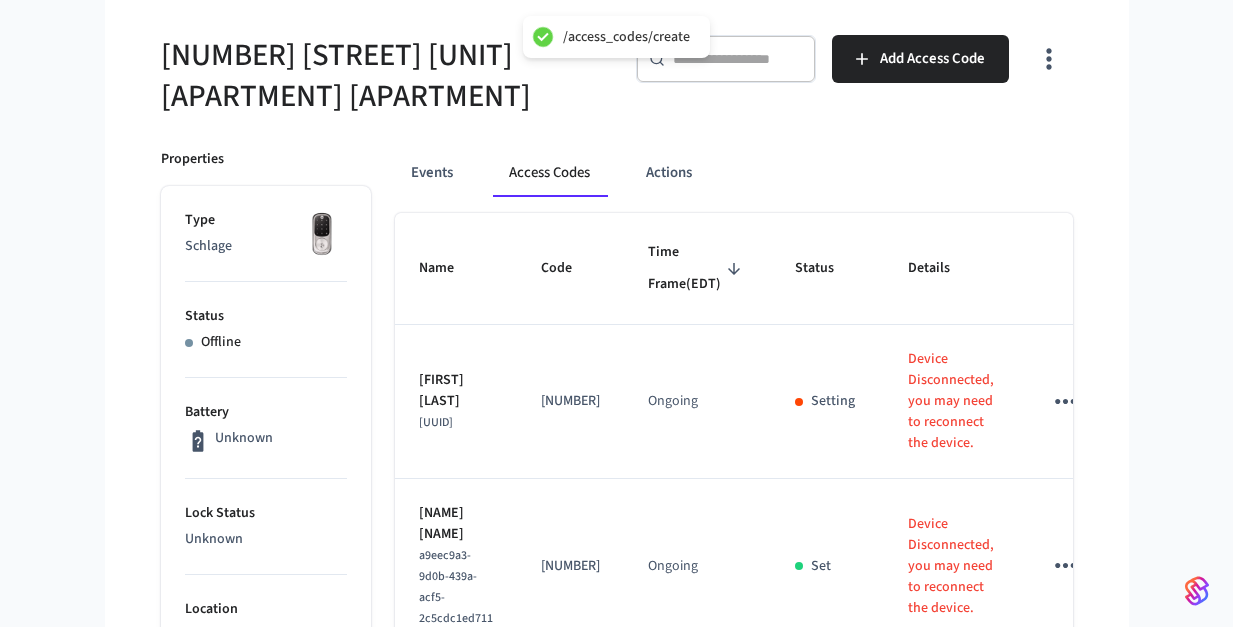 scroll, scrollTop: 181, scrollLeft: 0, axis: vertical 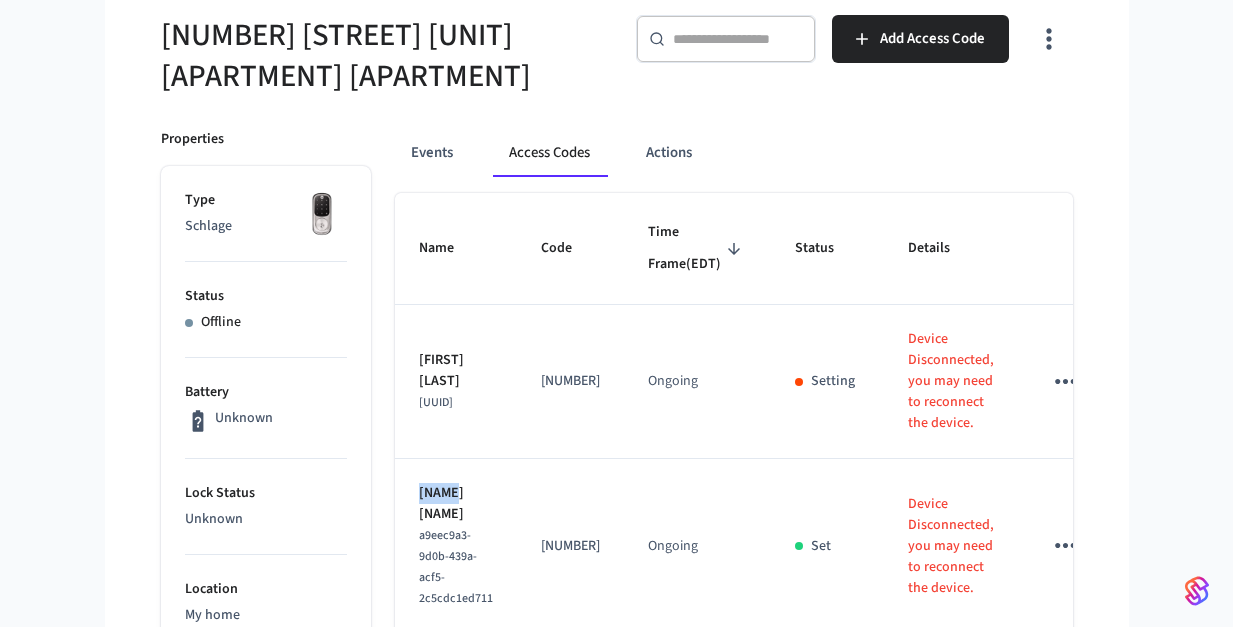 drag, startPoint x: 444, startPoint y: 556, endPoint x: 415, endPoint y: 551, distance: 29.427877 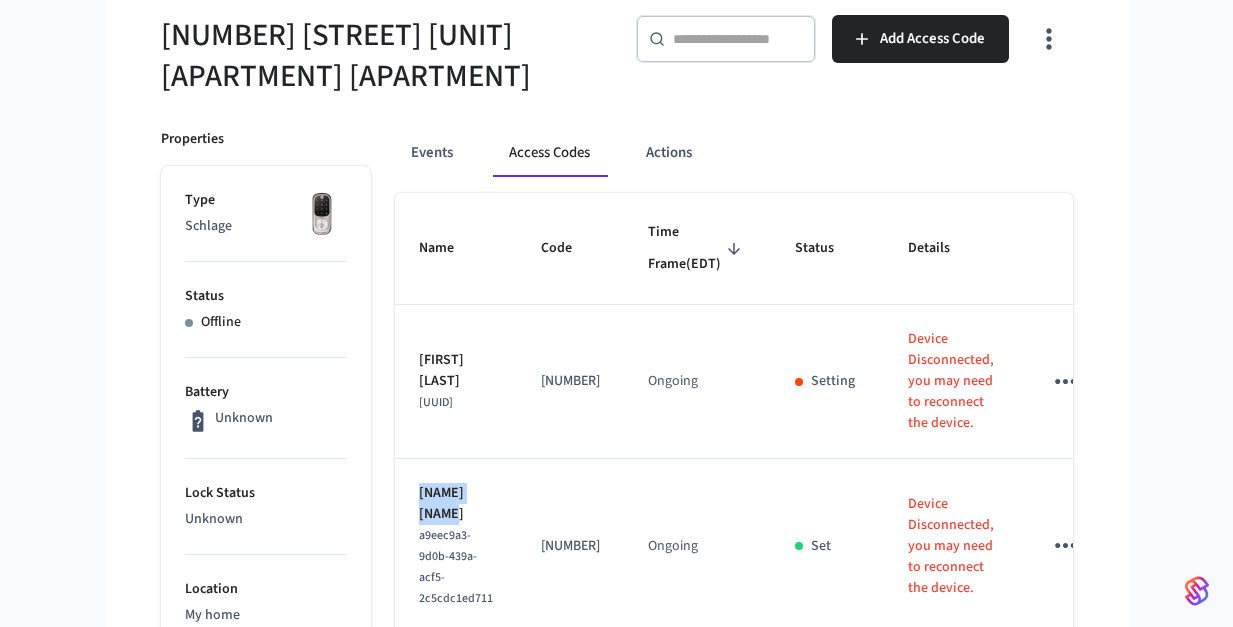 drag, startPoint x: 435, startPoint y: 548, endPoint x: 419, endPoint y: 545, distance: 16.27882 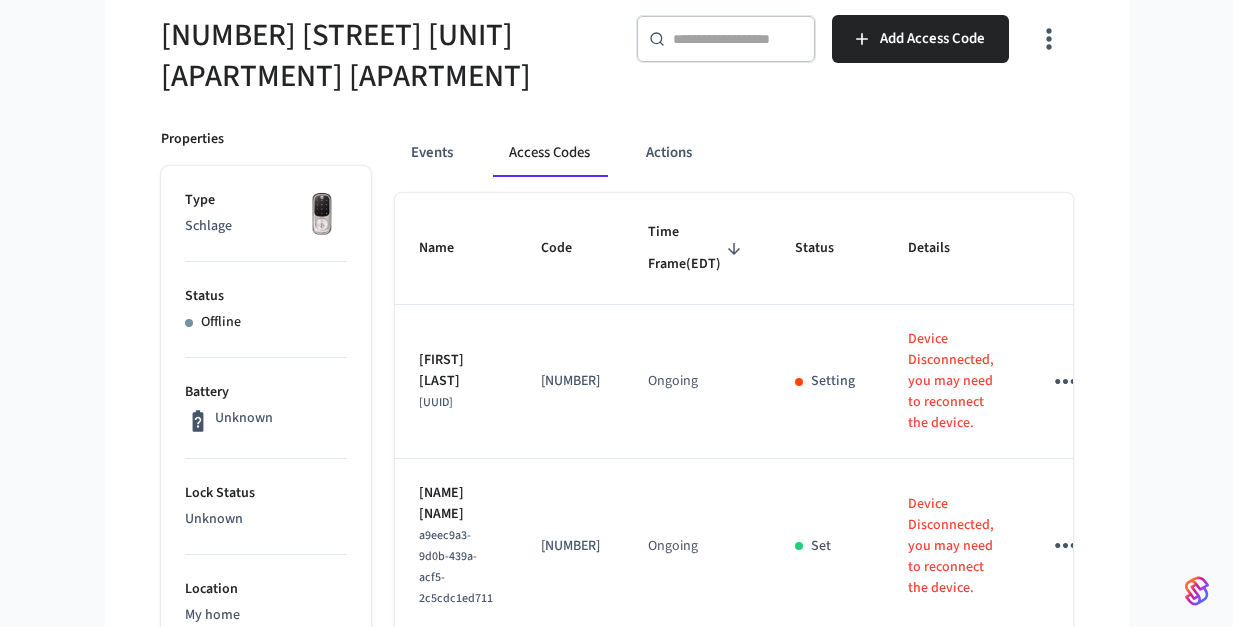 click on "[NUMBER]" at bounding box center (570, 382) 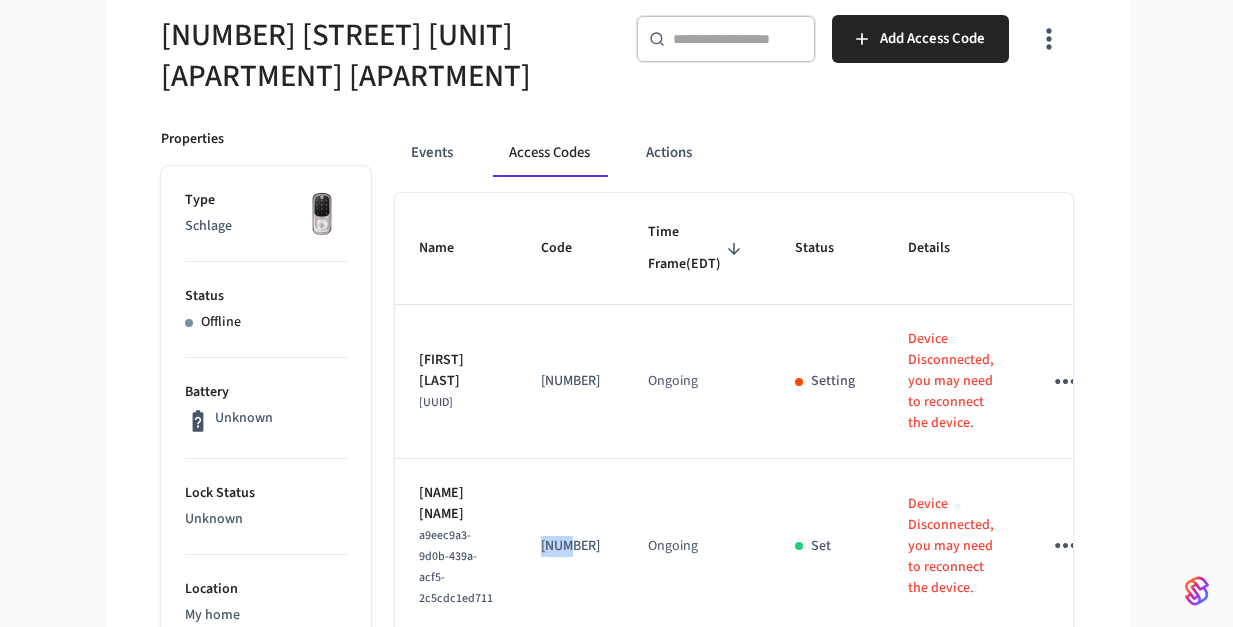 drag, startPoint x: 584, startPoint y: 594, endPoint x: 534, endPoint y: 599, distance: 50.24938 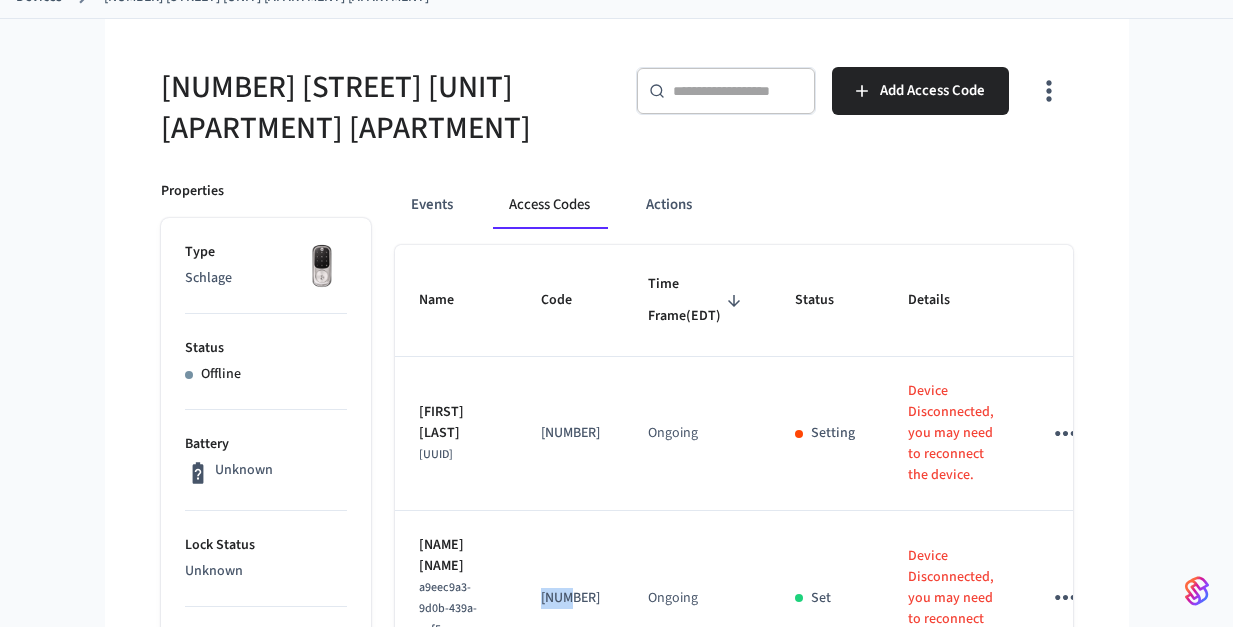 scroll, scrollTop: 0, scrollLeft: 0, axis: both 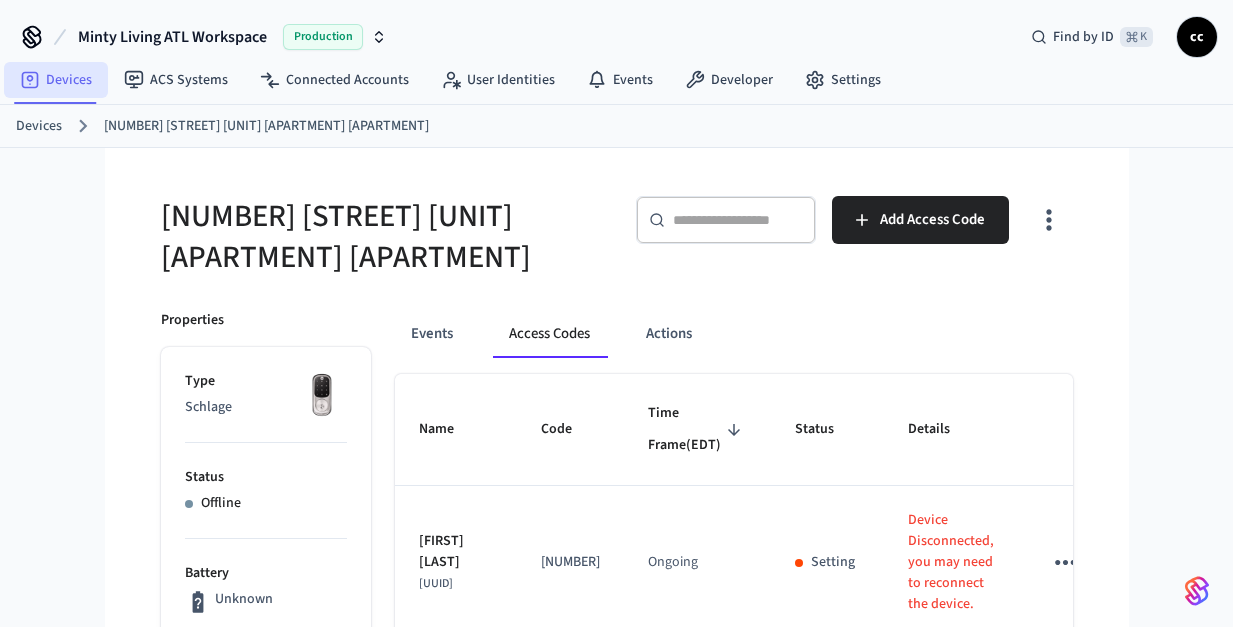 click on "Devices" at bounding box center (56, 80) 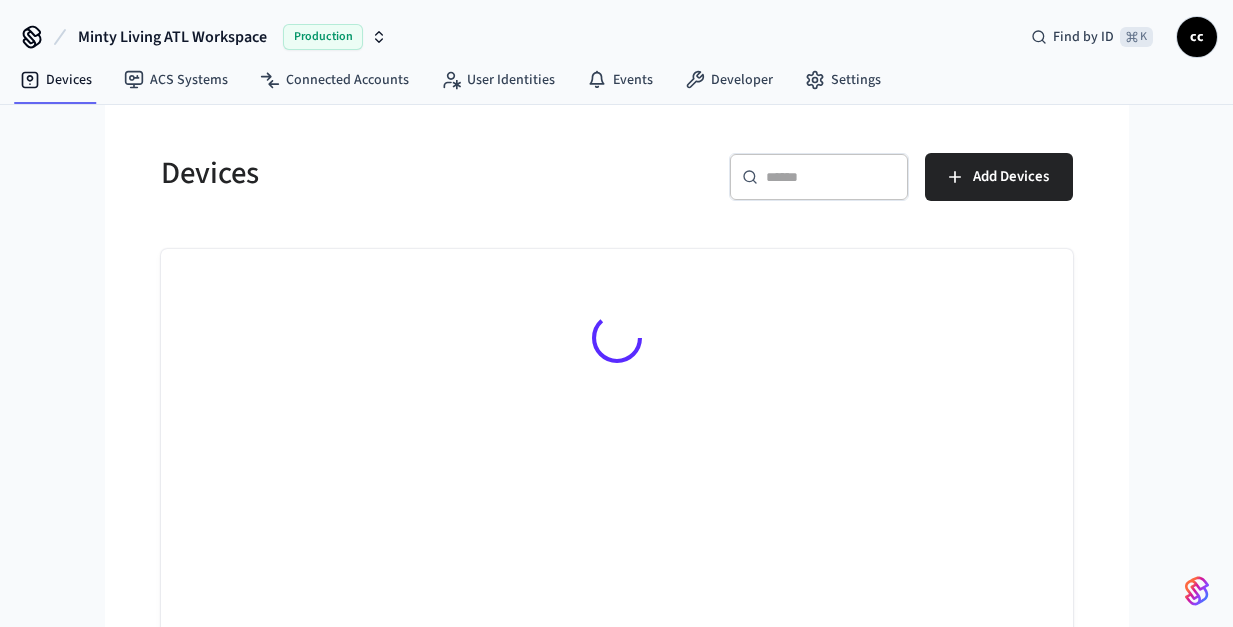 click at bounding box center [831, 177] 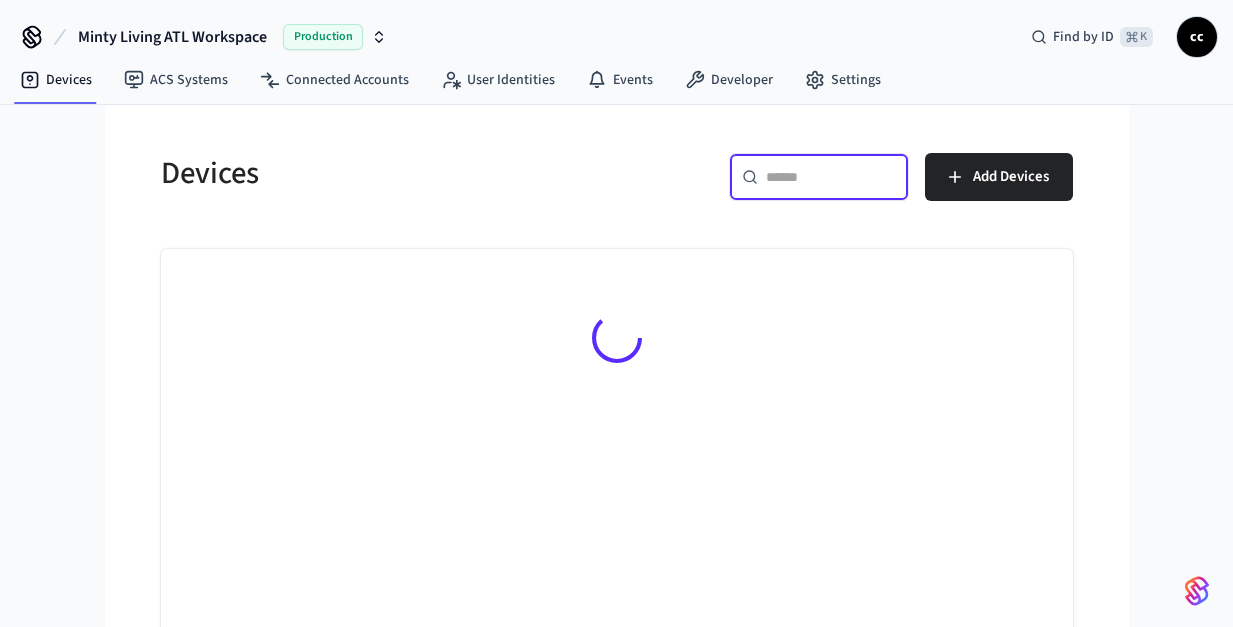 paste on "**********" 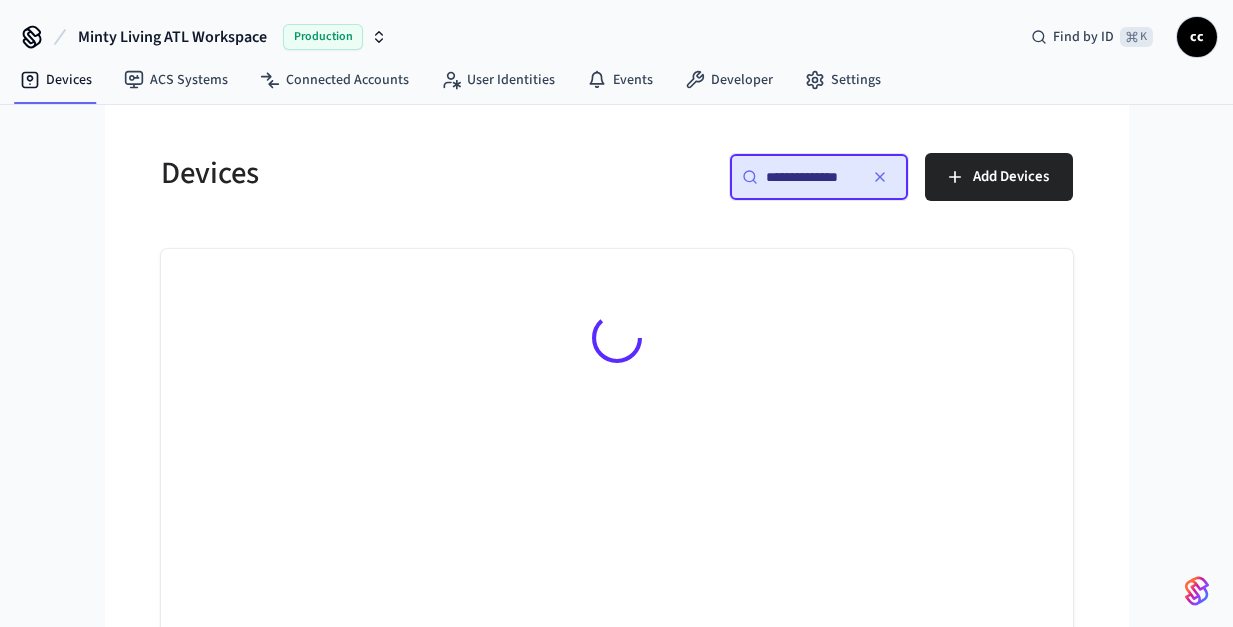scroll, scrollTop: 0, scrollLeft: 10, axis: horizontal 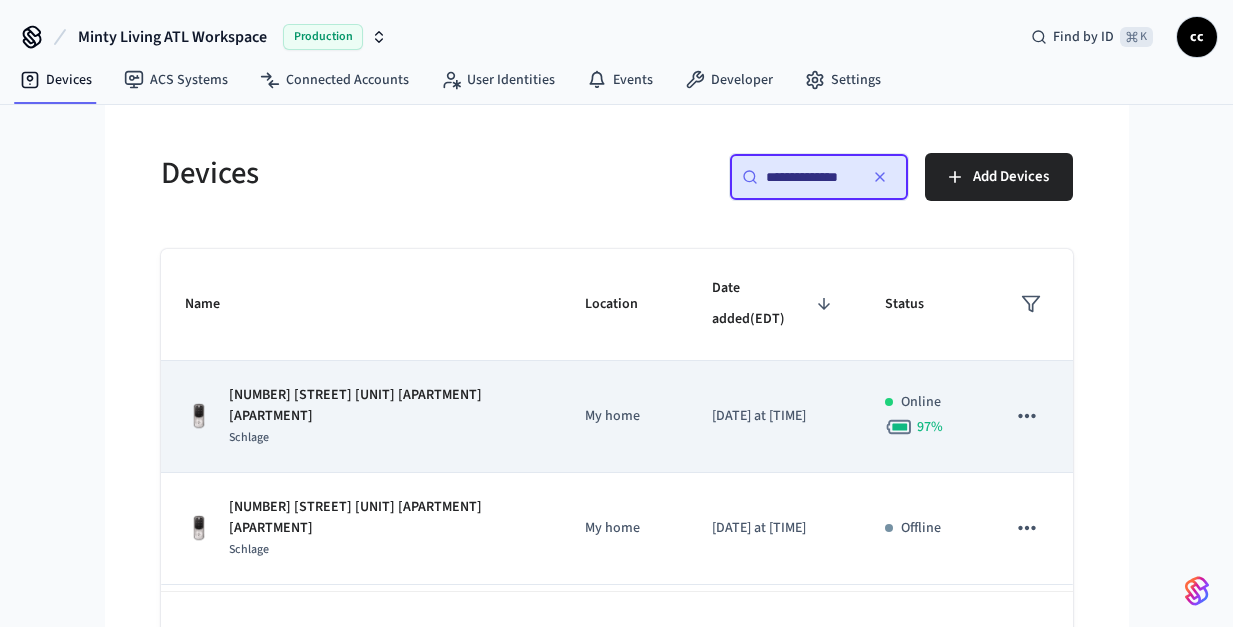 type on "**********" 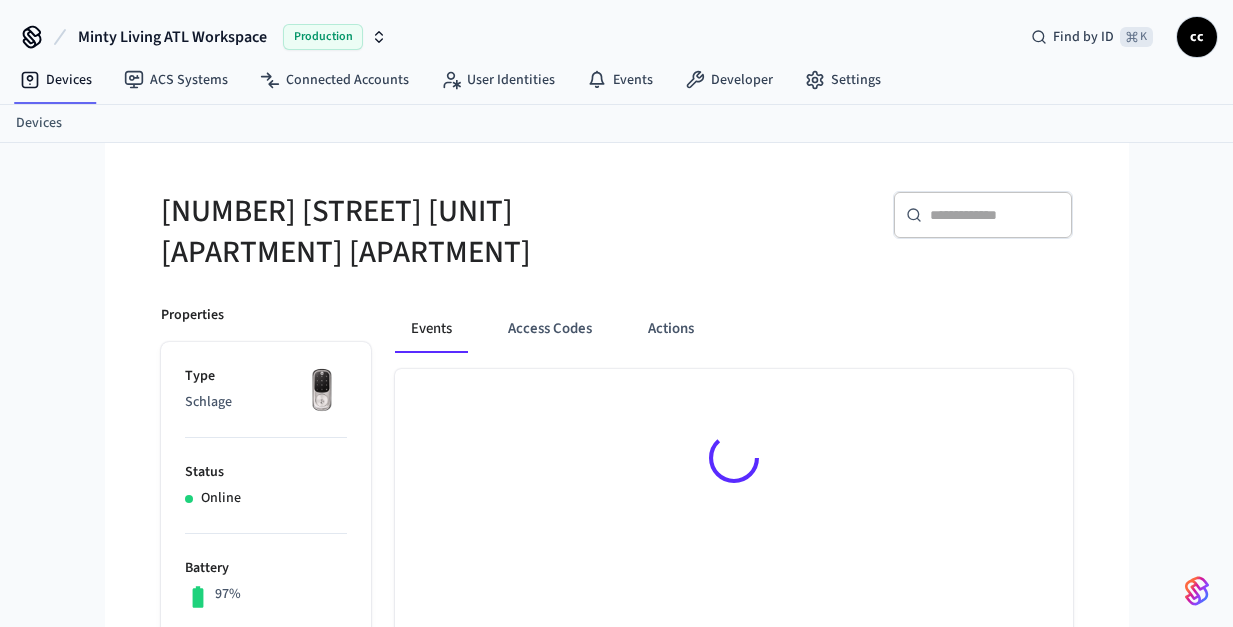 click at bounding box center [734, 461] 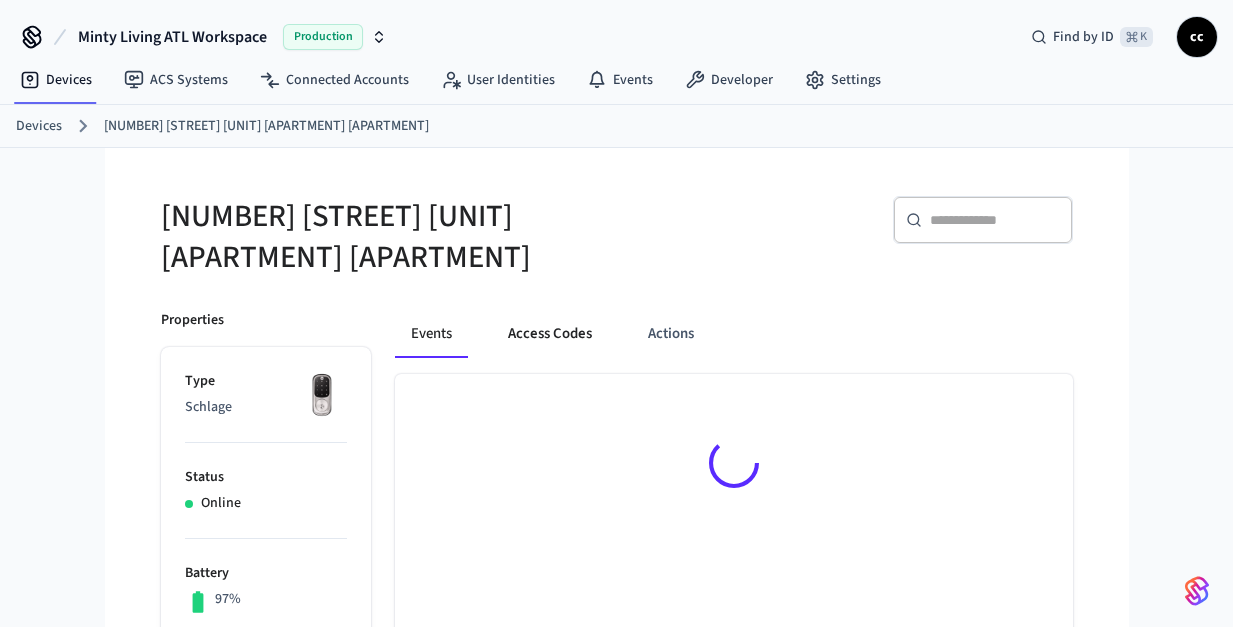 click on "Access Codes" at bounding box center [550, 334] 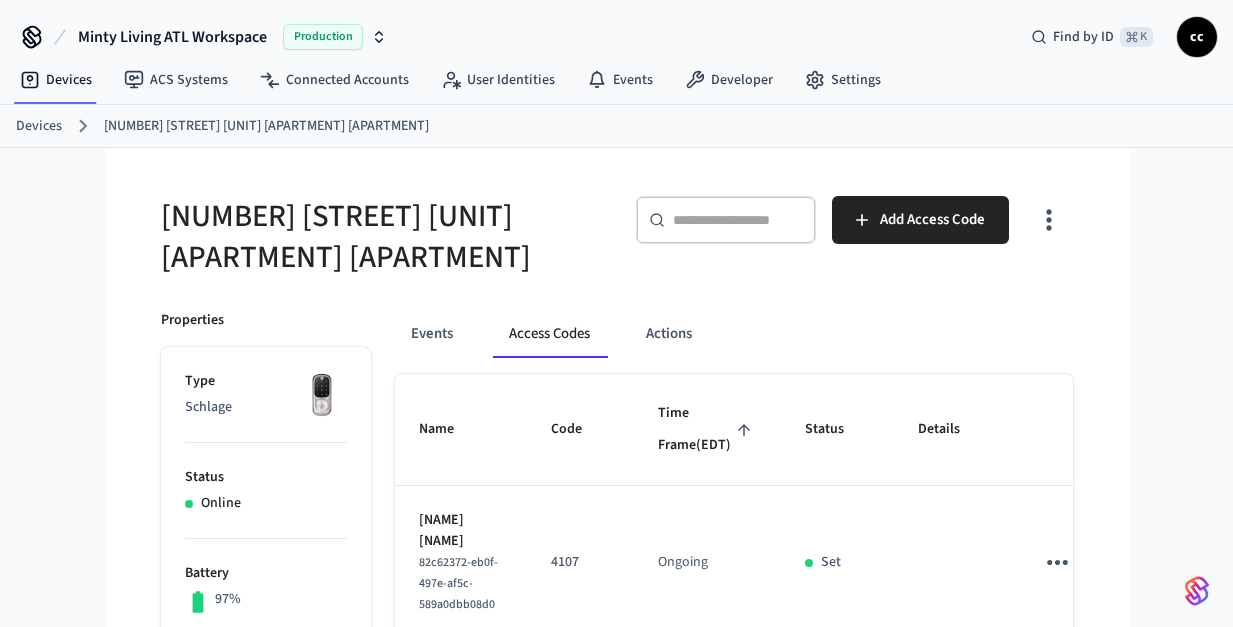 click on "Time Frame  ([TIMEZONE])" at bounding box center [707, 429] 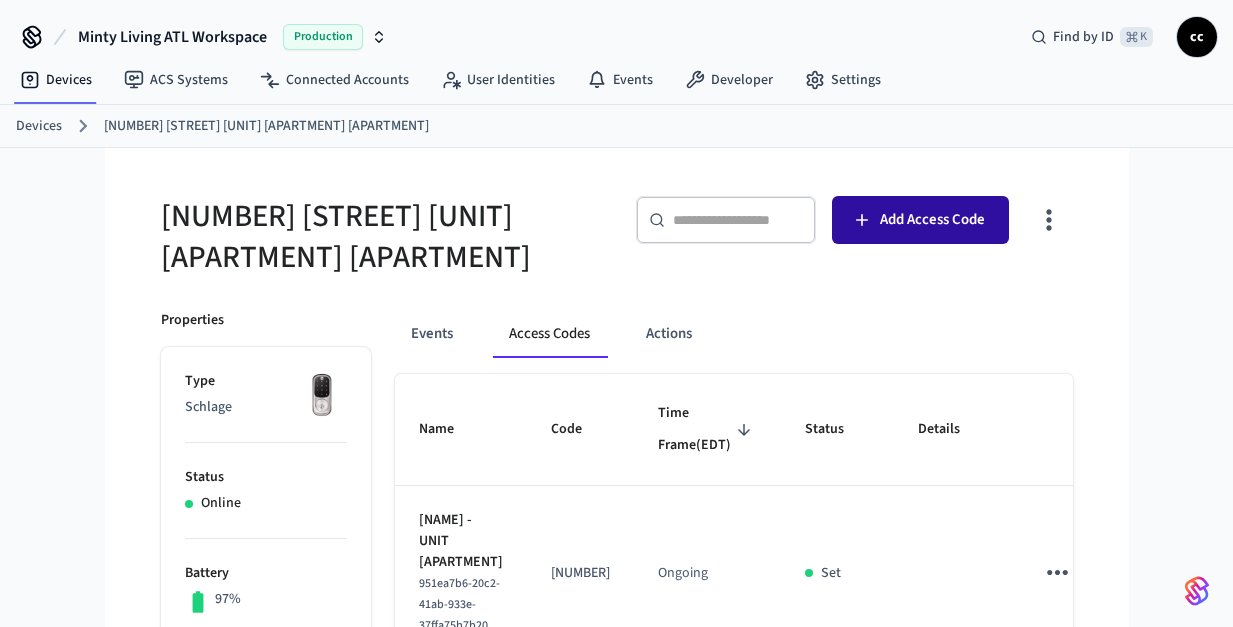 click on "Add Access Code" at bounding box center [932, 220] 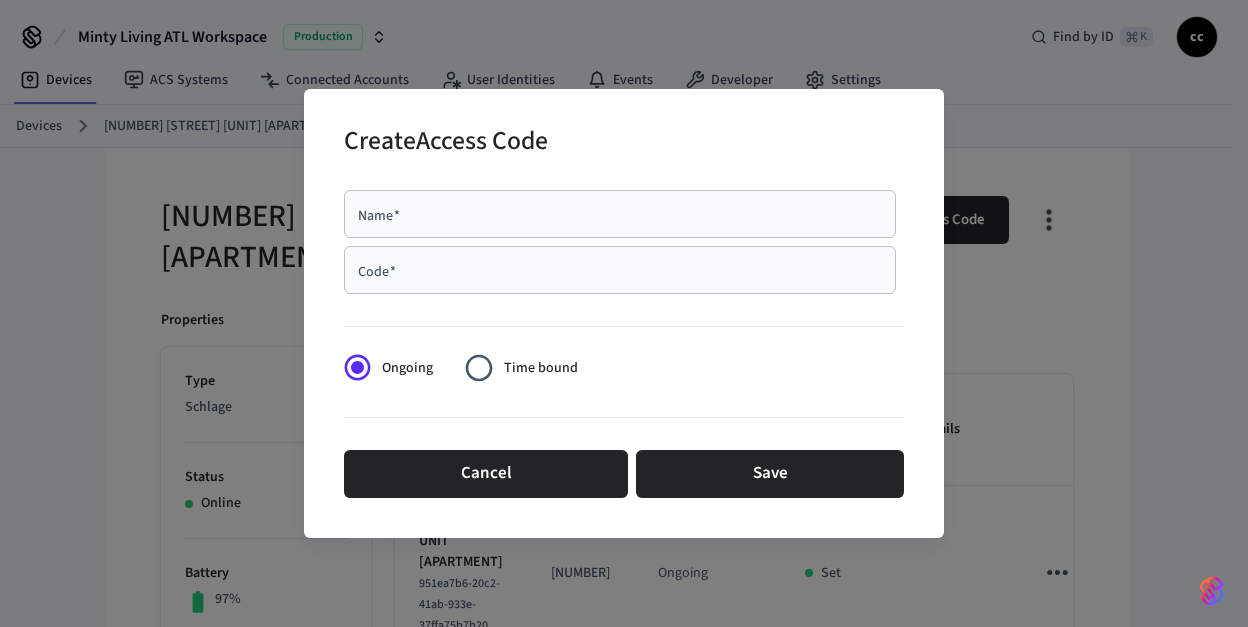 click on "Name   * Name   *" at bounding box center (624, 218) 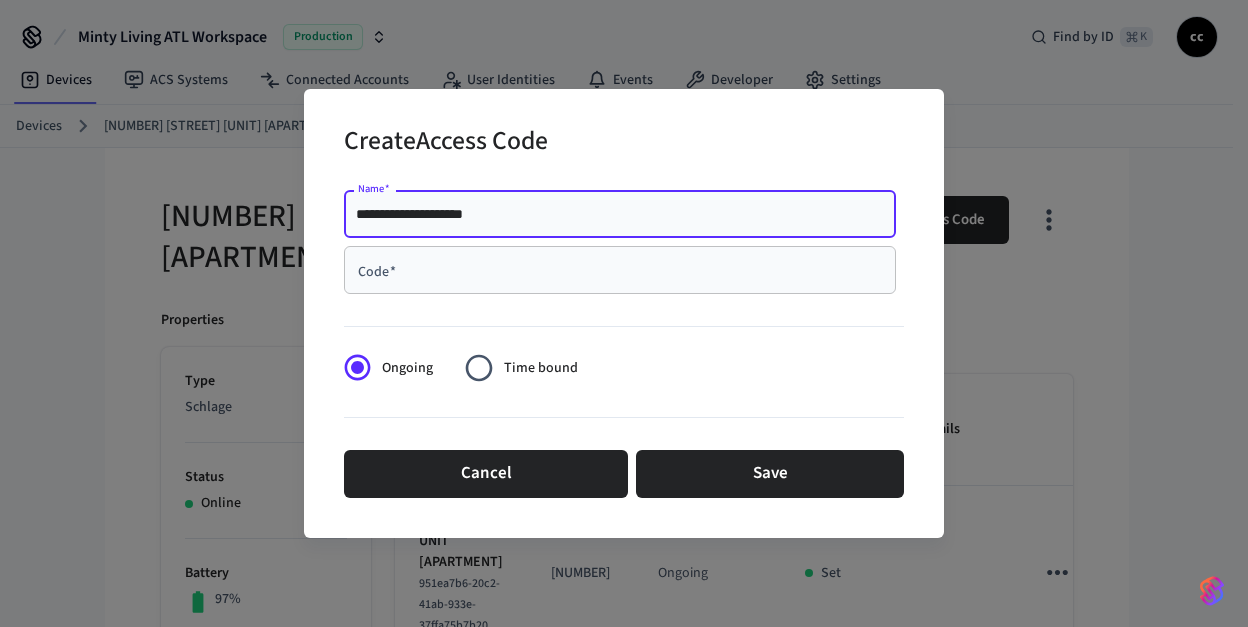 type on "**********" 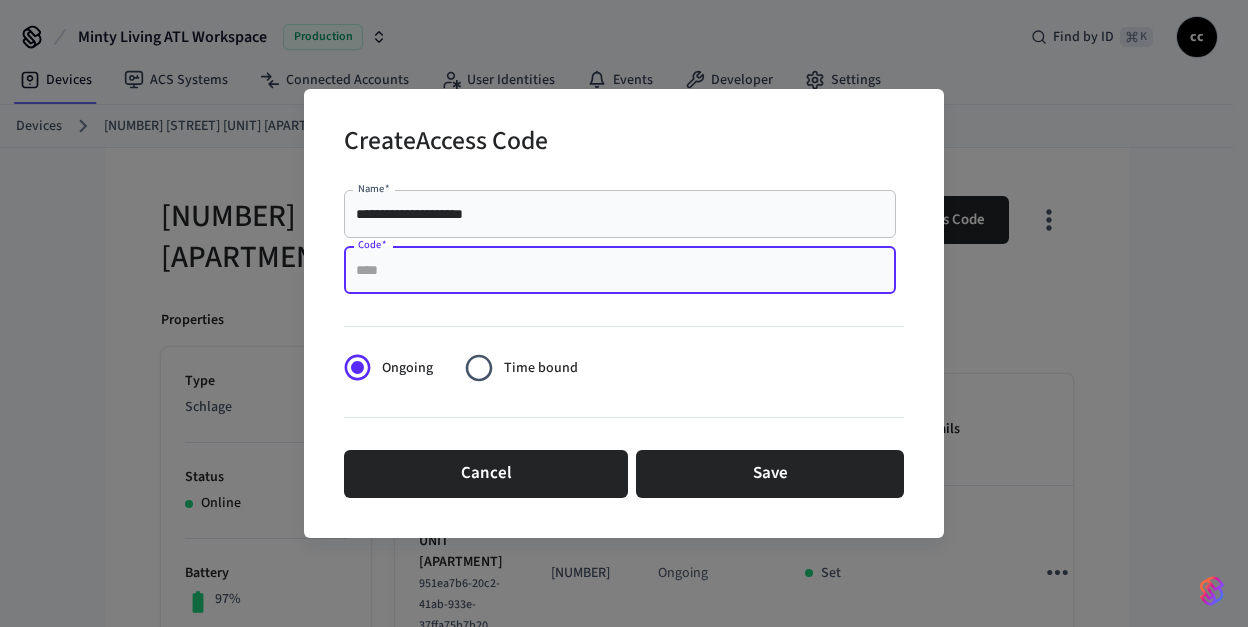click on "Code   *" at bounding box center [620, 270] 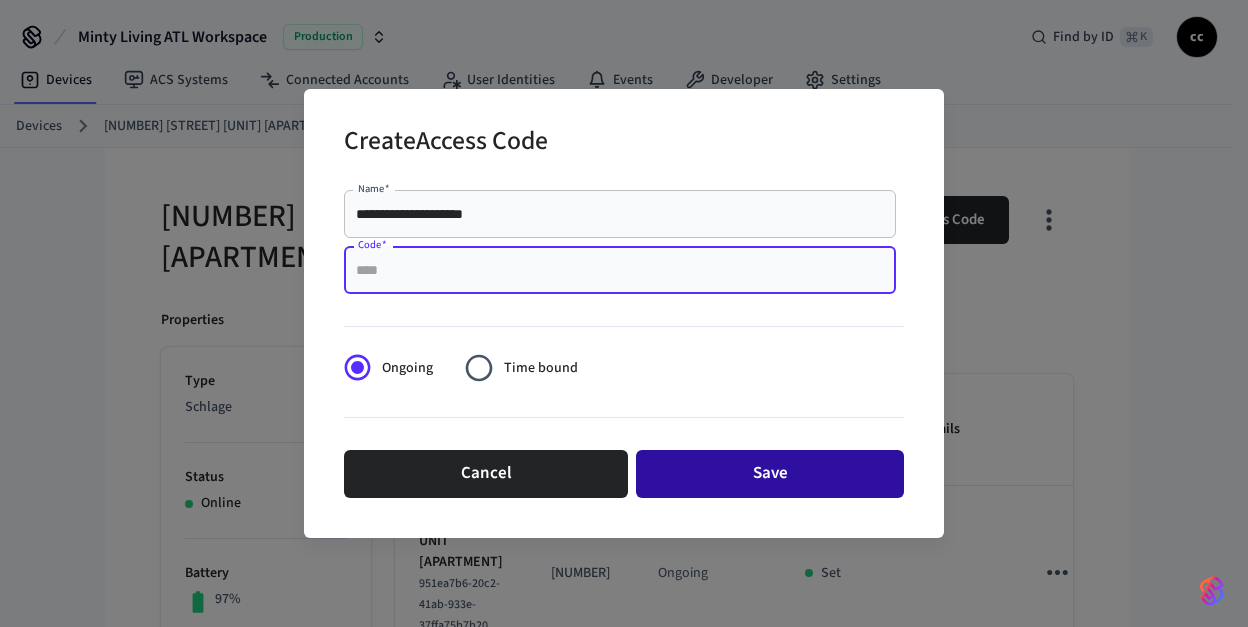paste on "****" 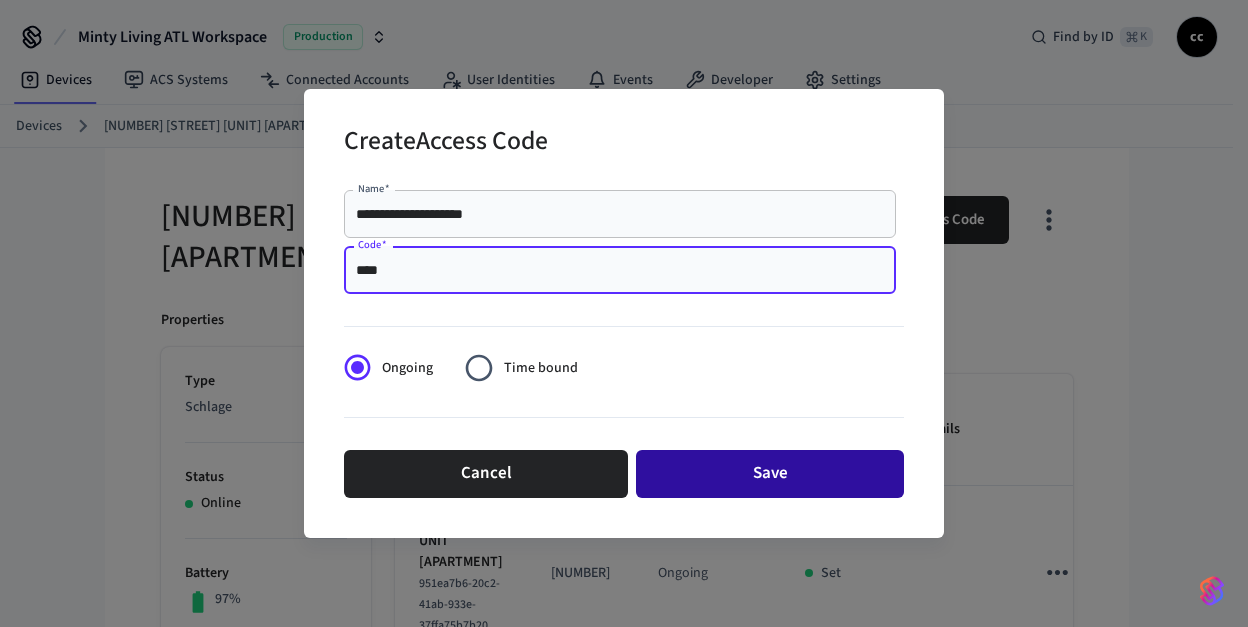 type on "****" 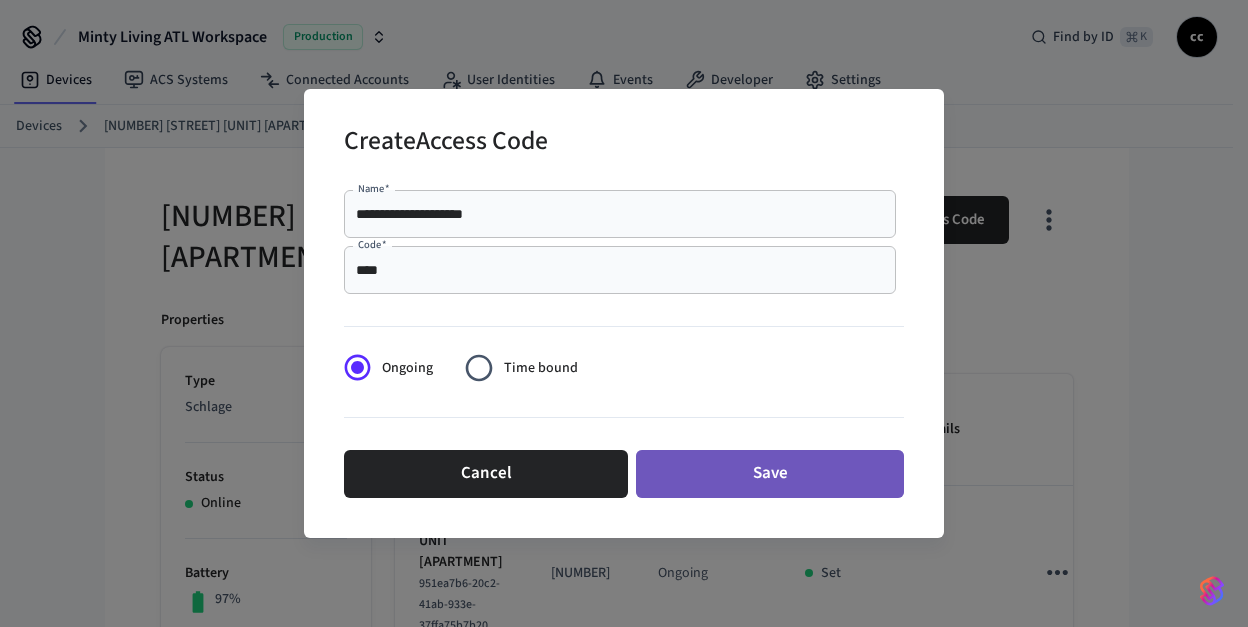 click on "Save" at bounding box center [770, 474] 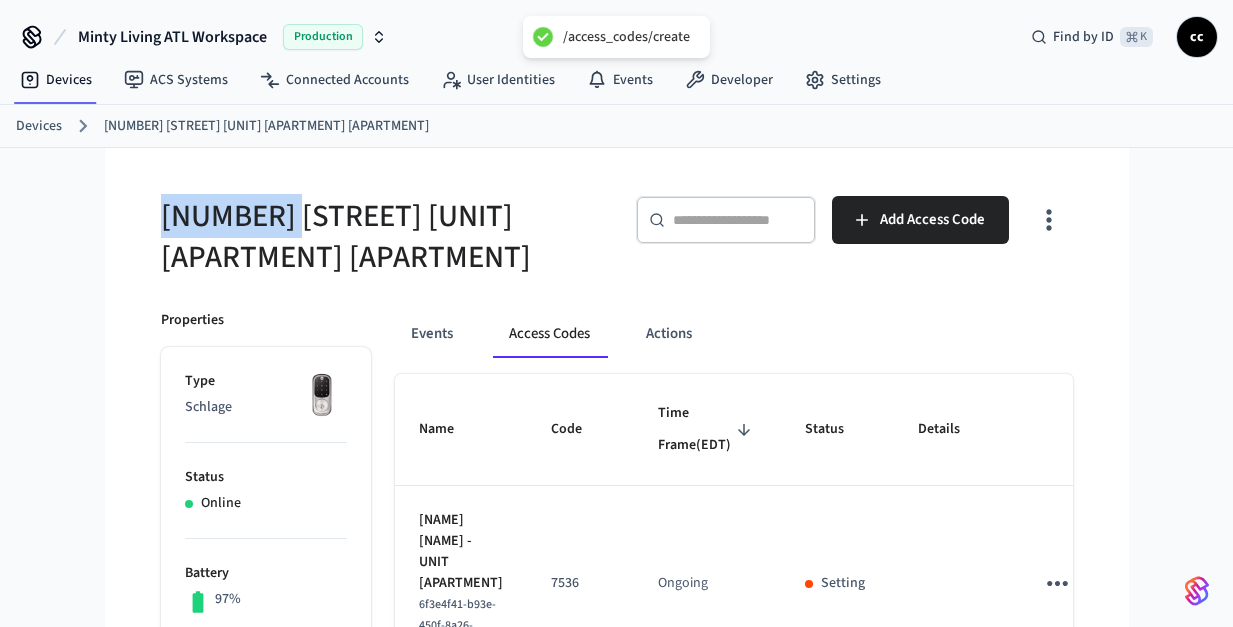 drag, startPoint x: 259, startPoint y: 231, endPoint x: 150, endPoint y: 224, distance: 109.22454 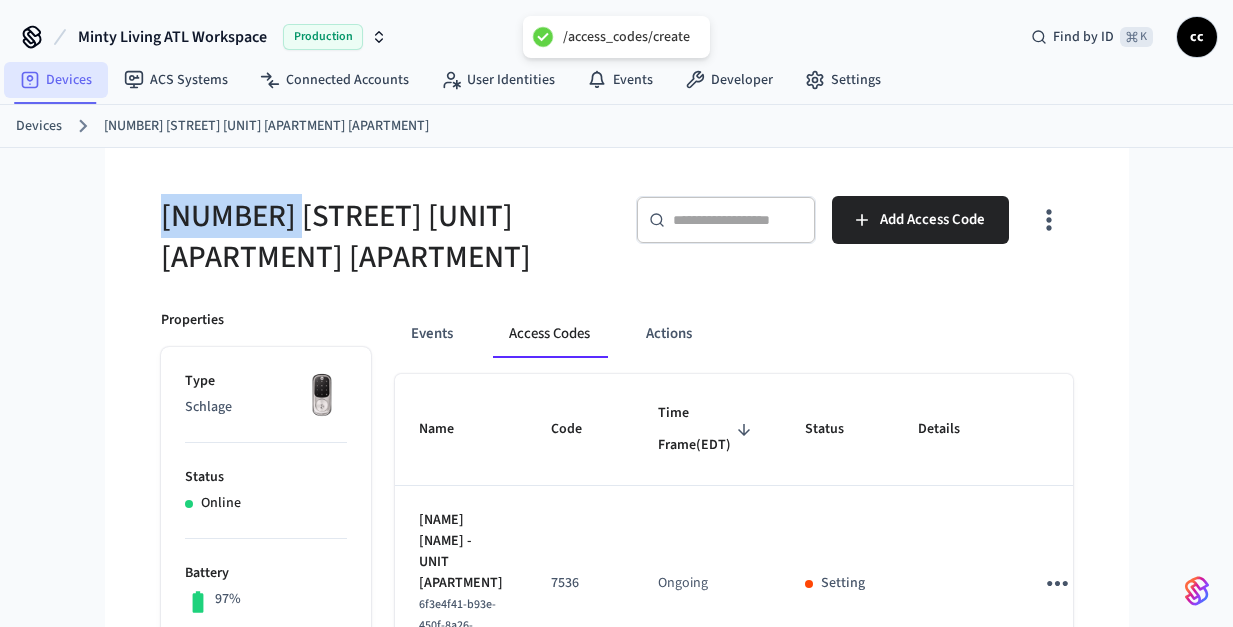 copy on "[NUMBER] [STREET]" 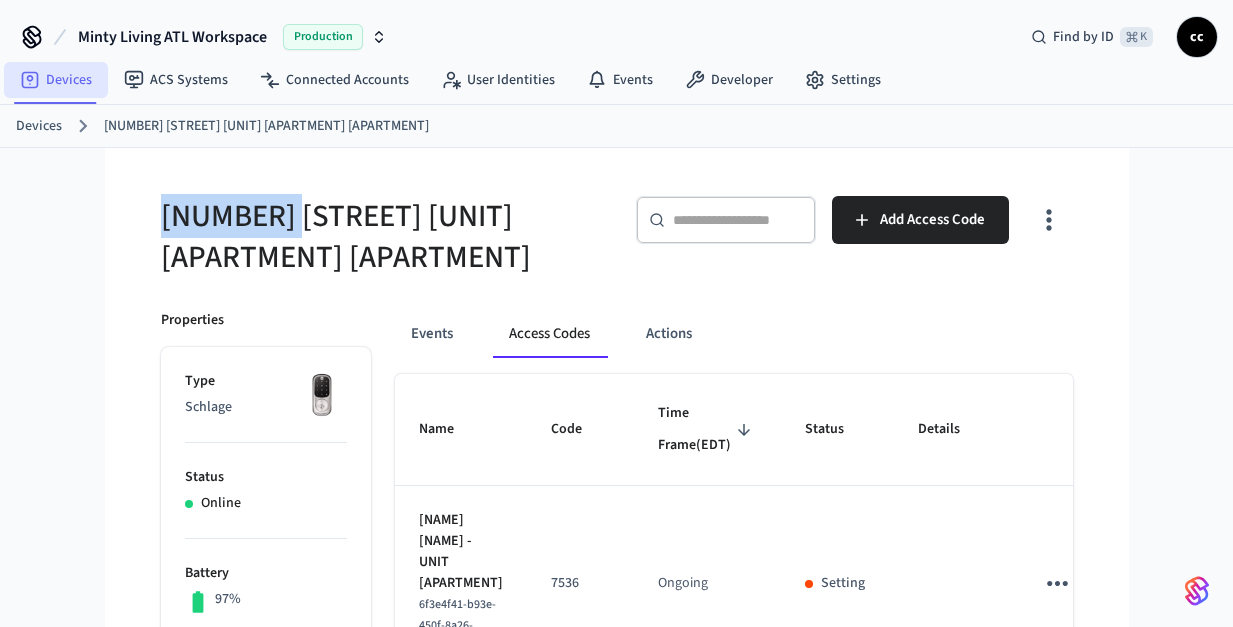 click on "Devices" at bounding box center (56, 80) 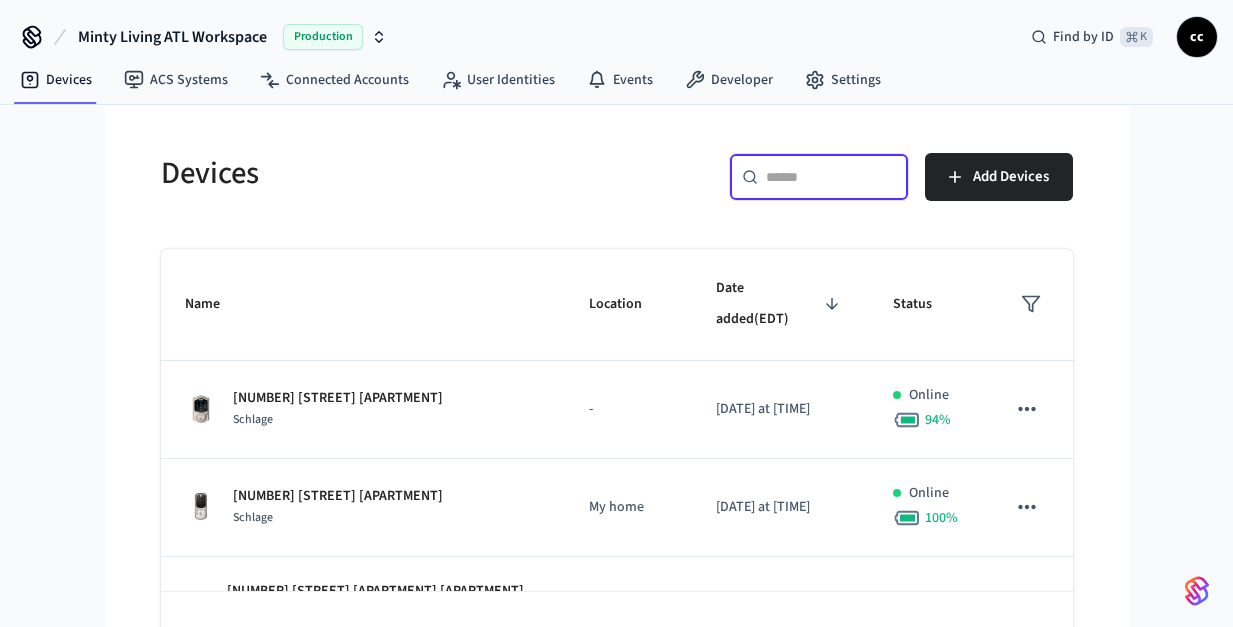click at bounding box center (831, 177) 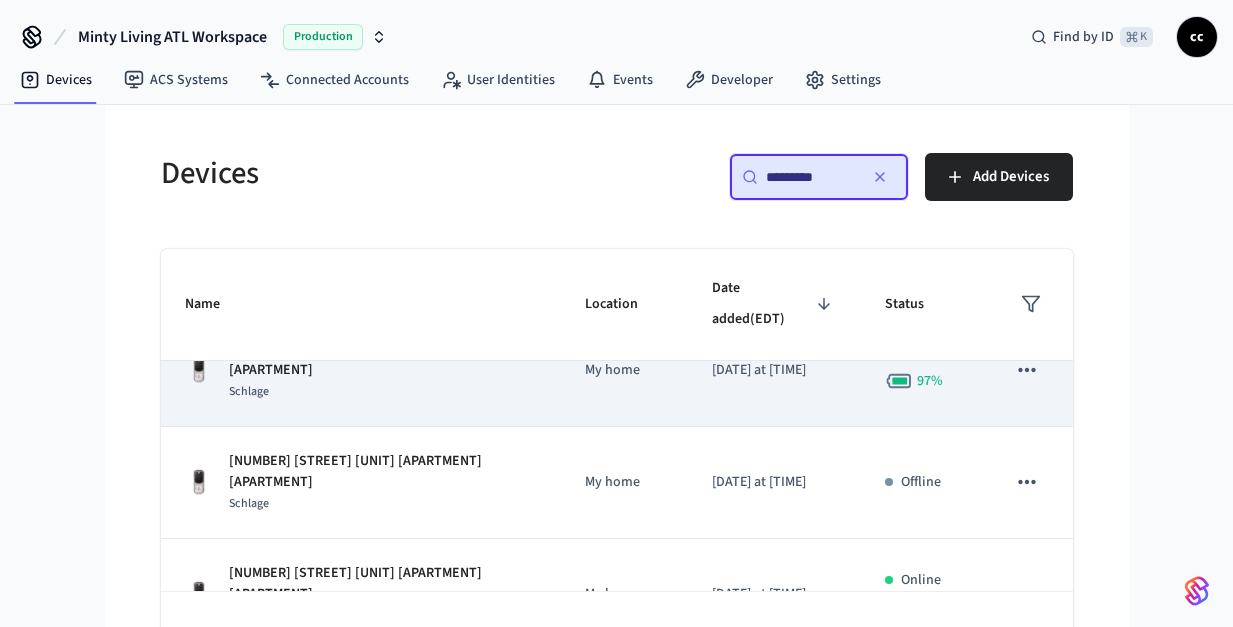 scroll, scrollTop: 63, scrollLeft: 0, axis: vertical 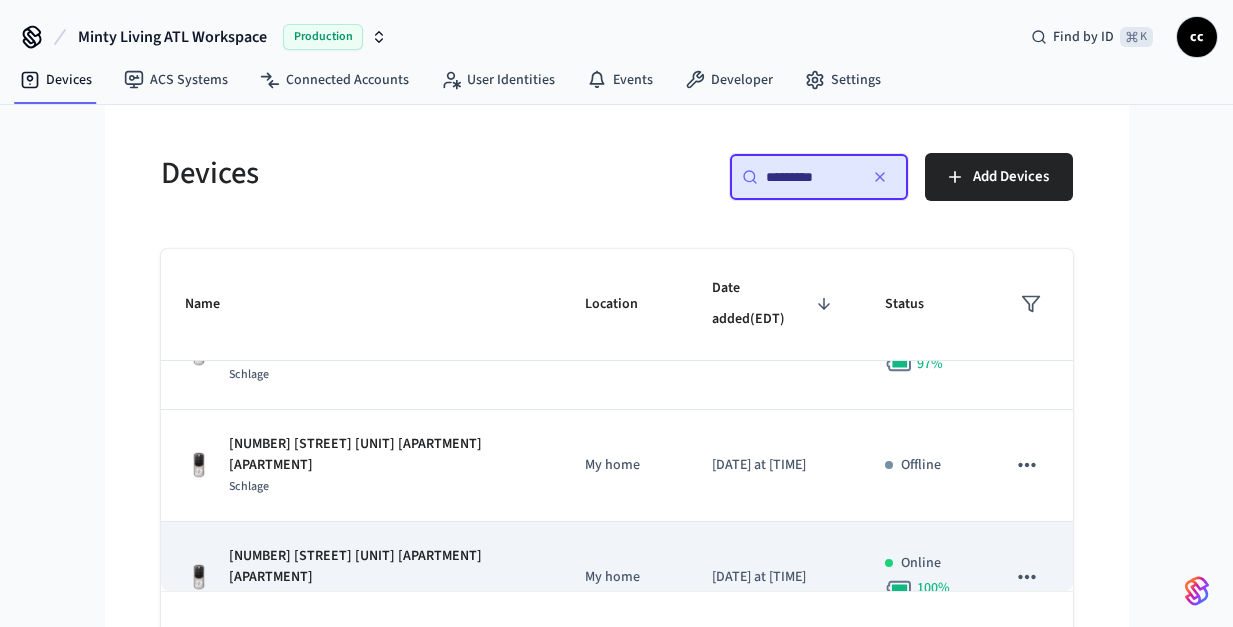type on "*********" 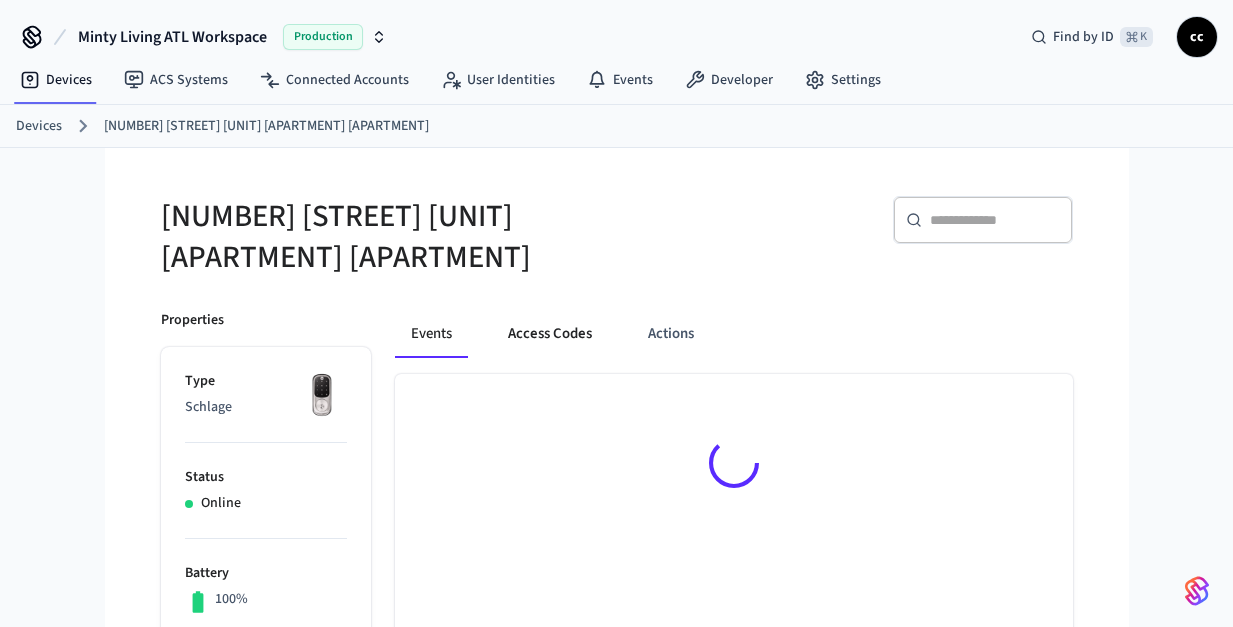 click on "Access Codes" at bounding box center (550, 334) 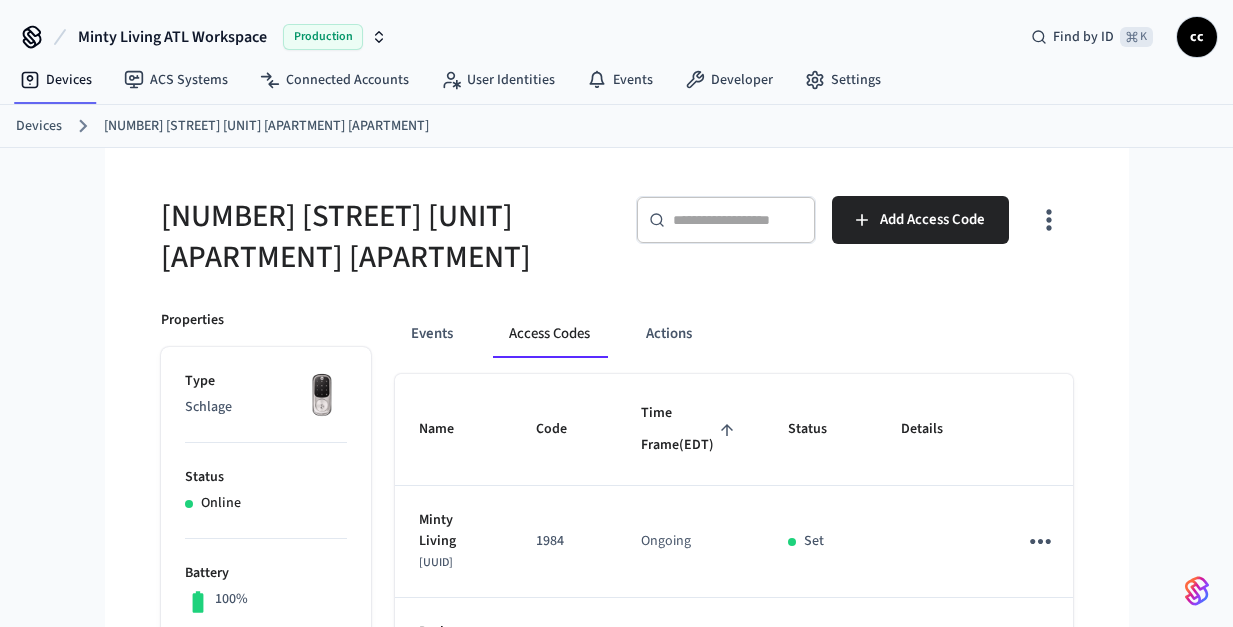 click on "Time Frame  ([TIMEZONE])" at bounding box center [690, 429] 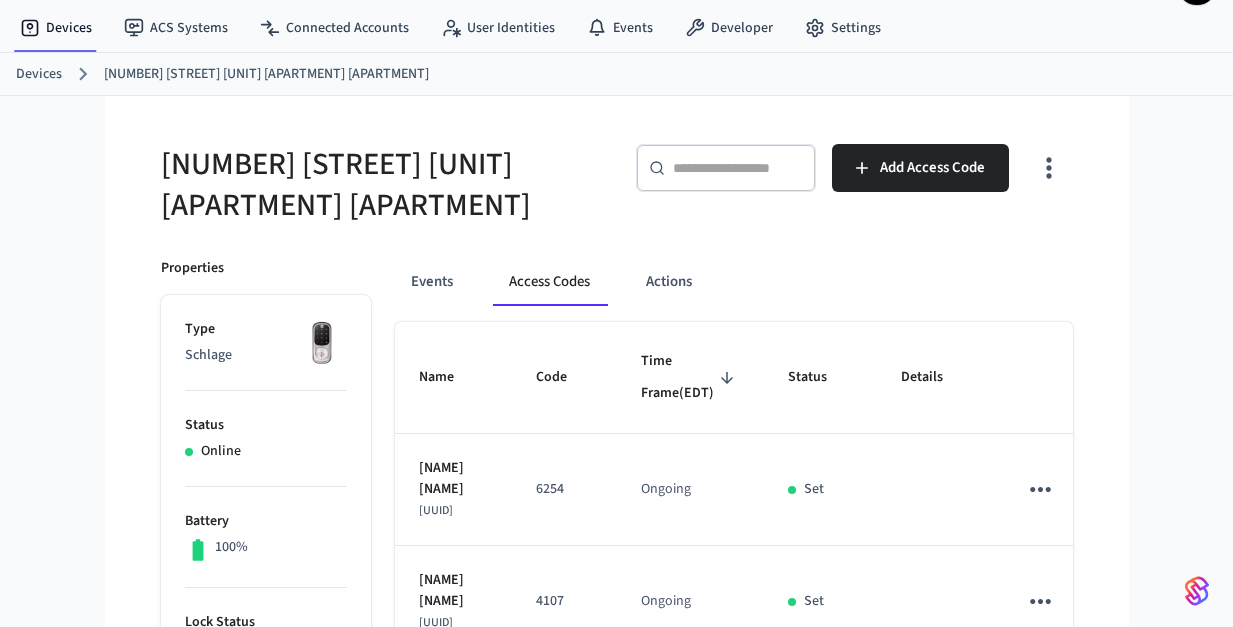 scroll, scrollTop: 71, scrollLeft: 0, axis: vertical 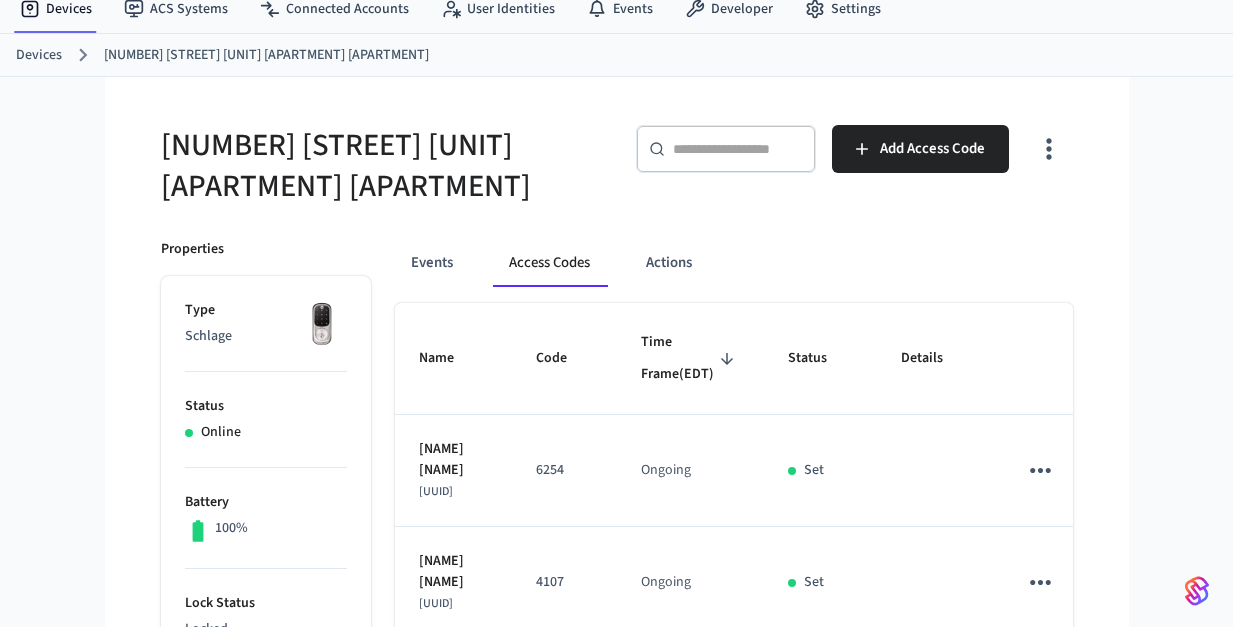 click on "Time Frame  ([TIMEZONE])" at bounding box center (690, 358) 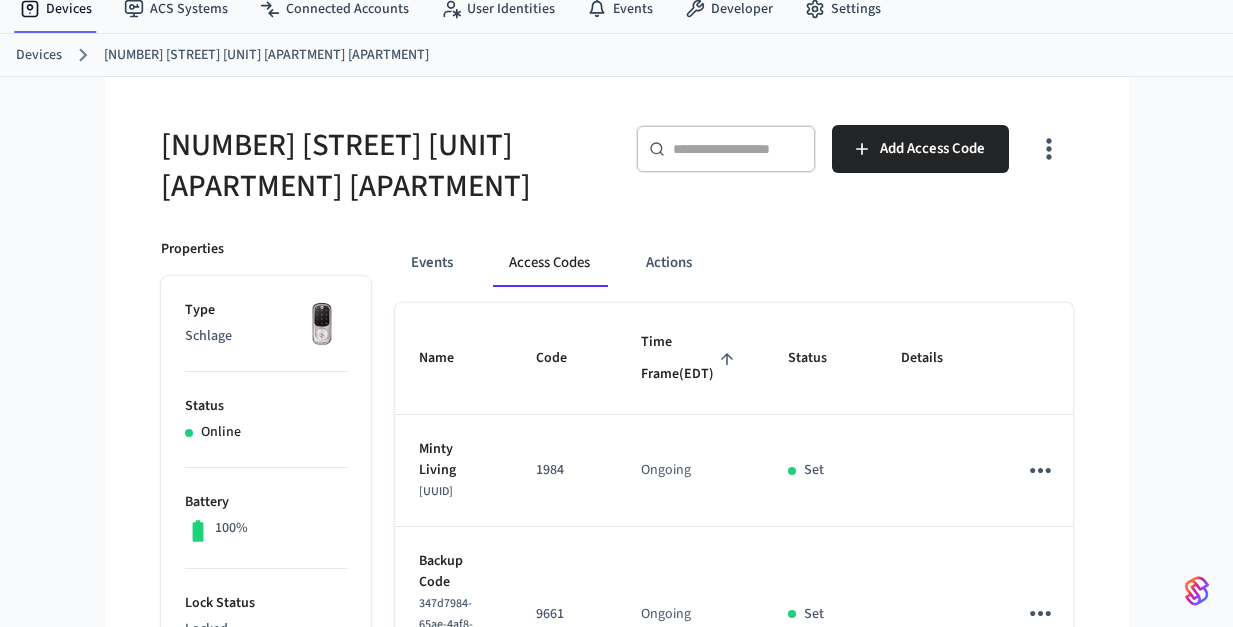 click 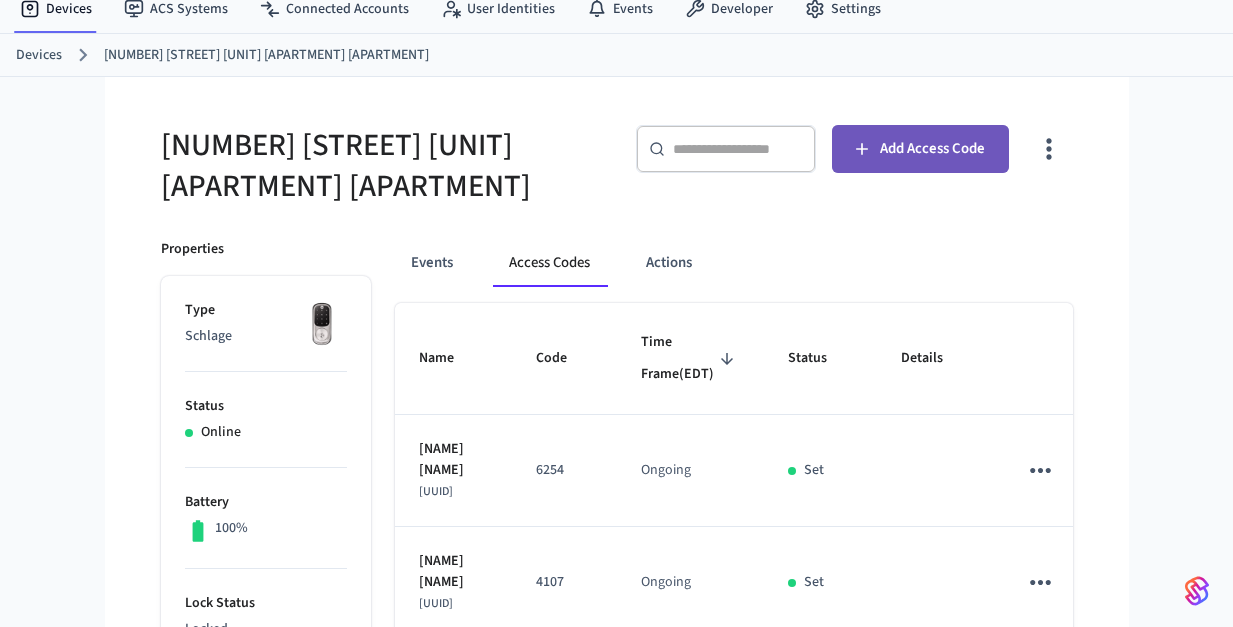 click 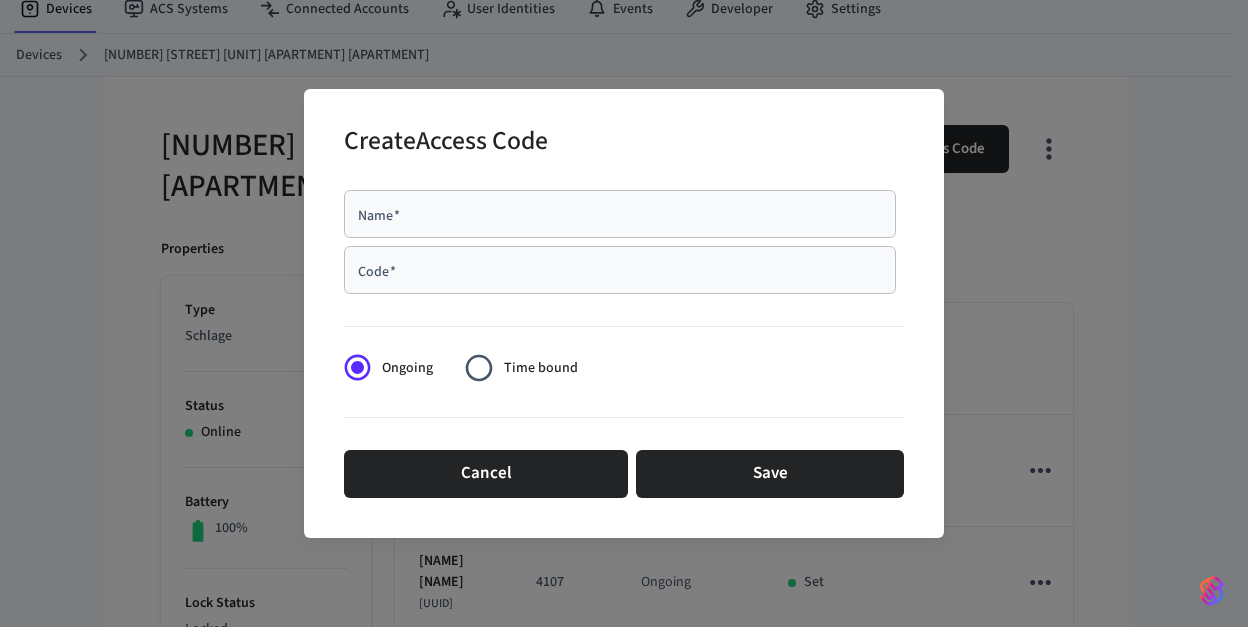 click on "Name   *" at bounding box center (620, 214) 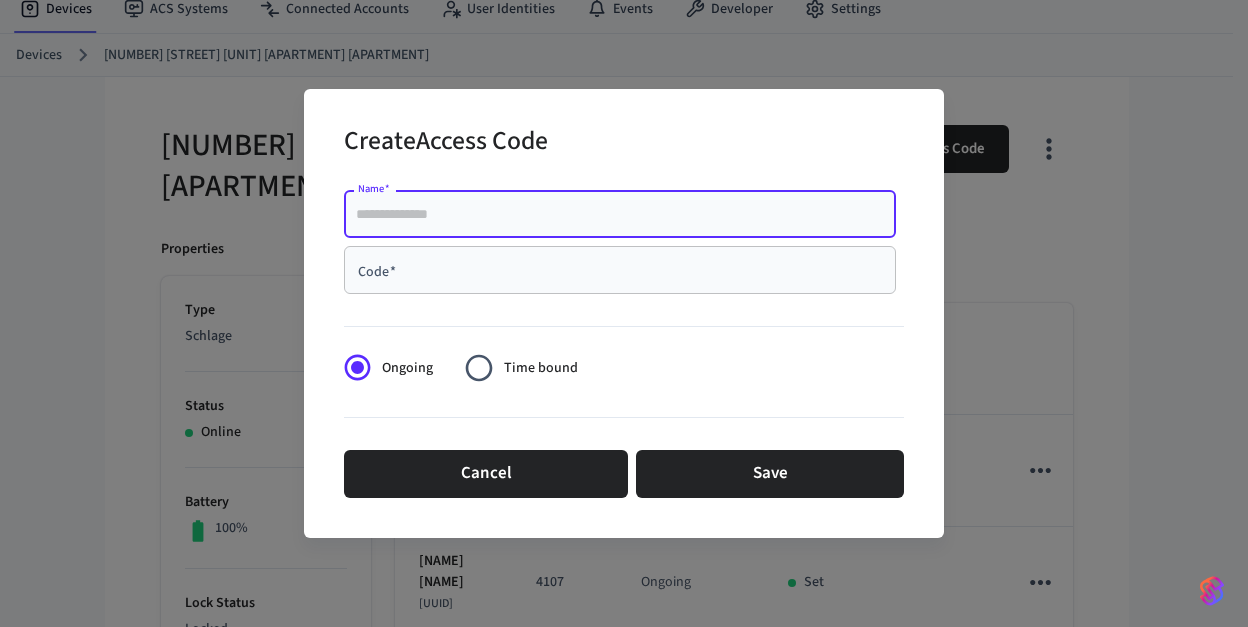 paste on "**********" 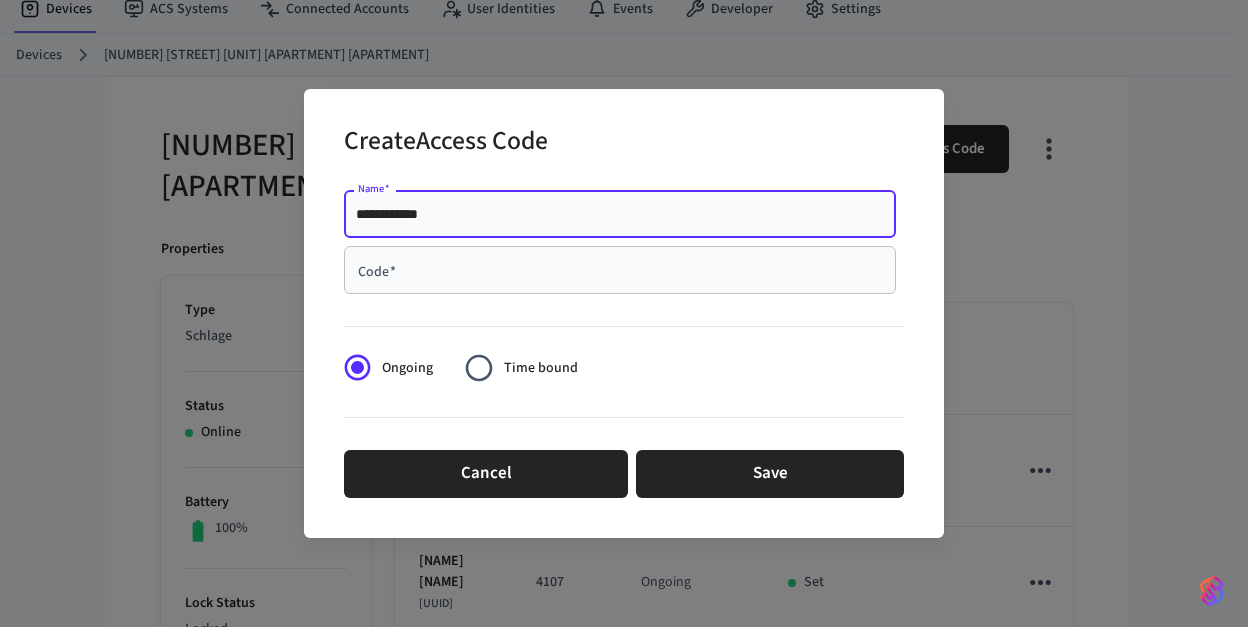 type on "**********" 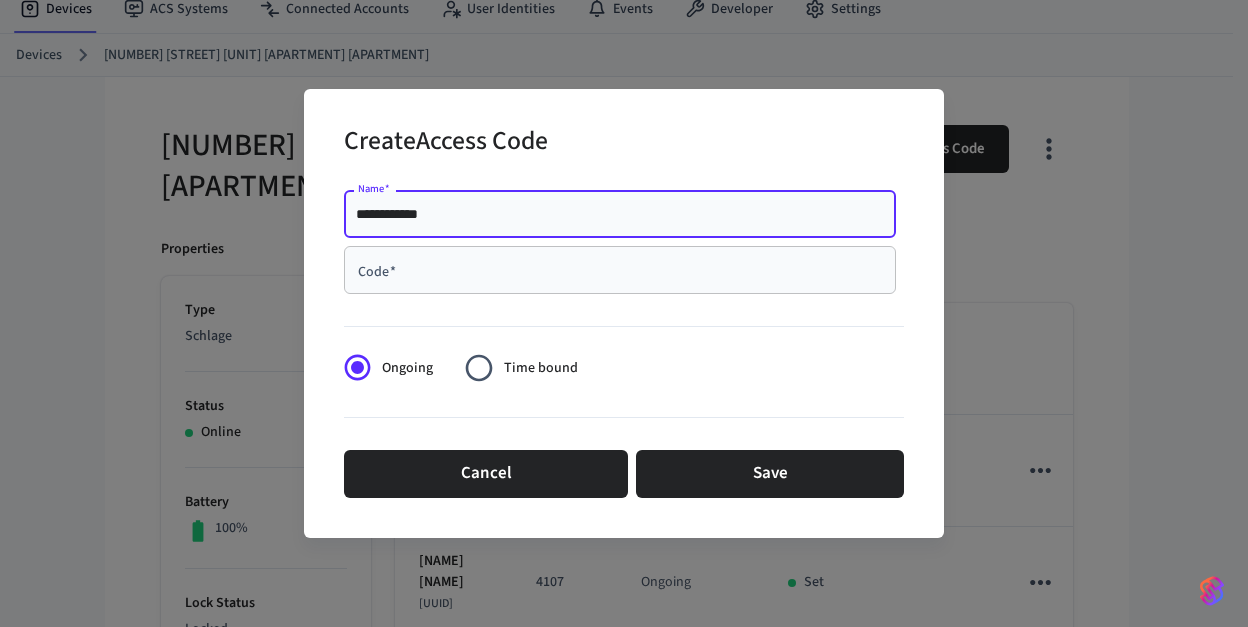 click on "Code   *" at bounding box center (620, 270) 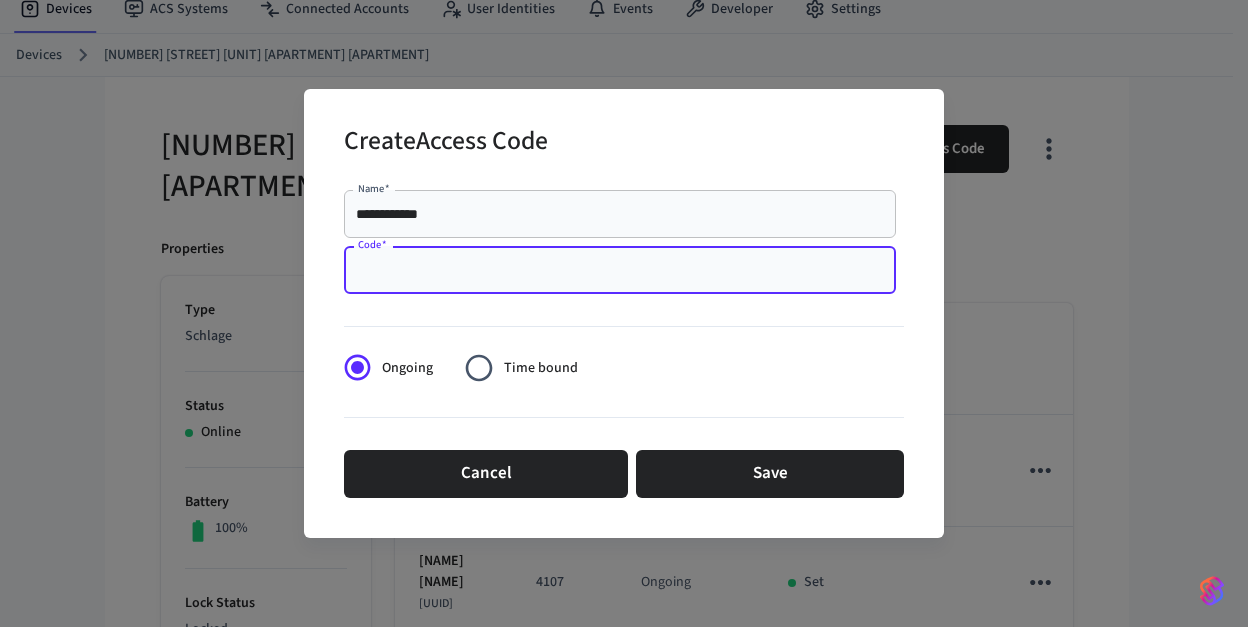 paste on "****" 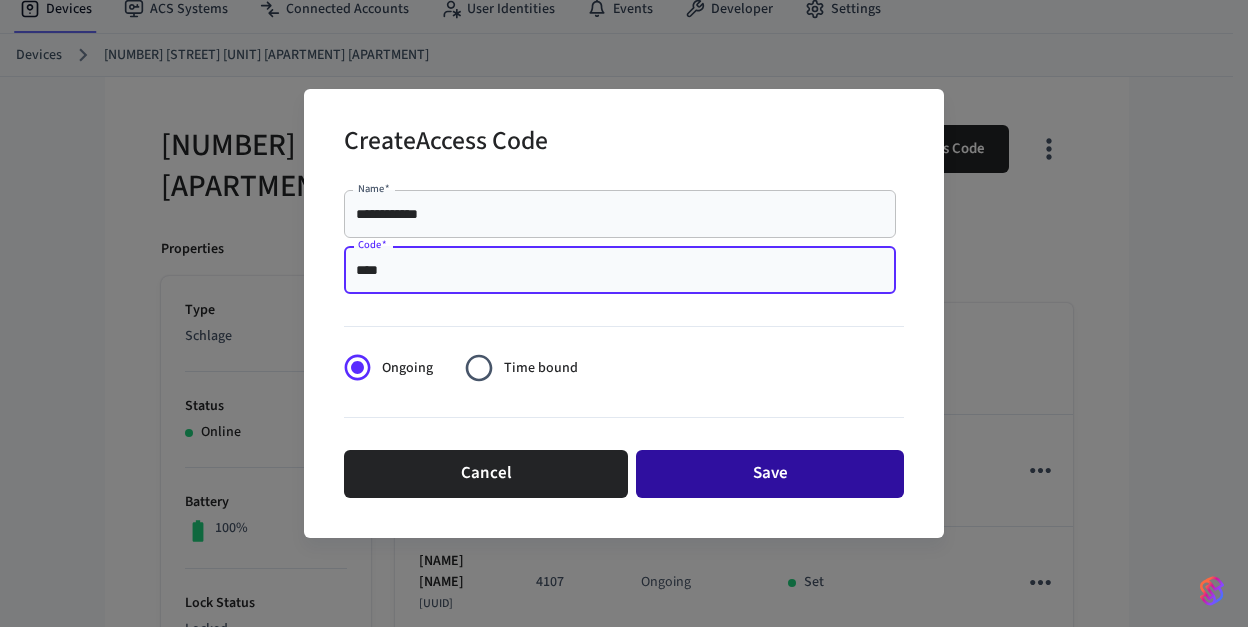 type on "****" 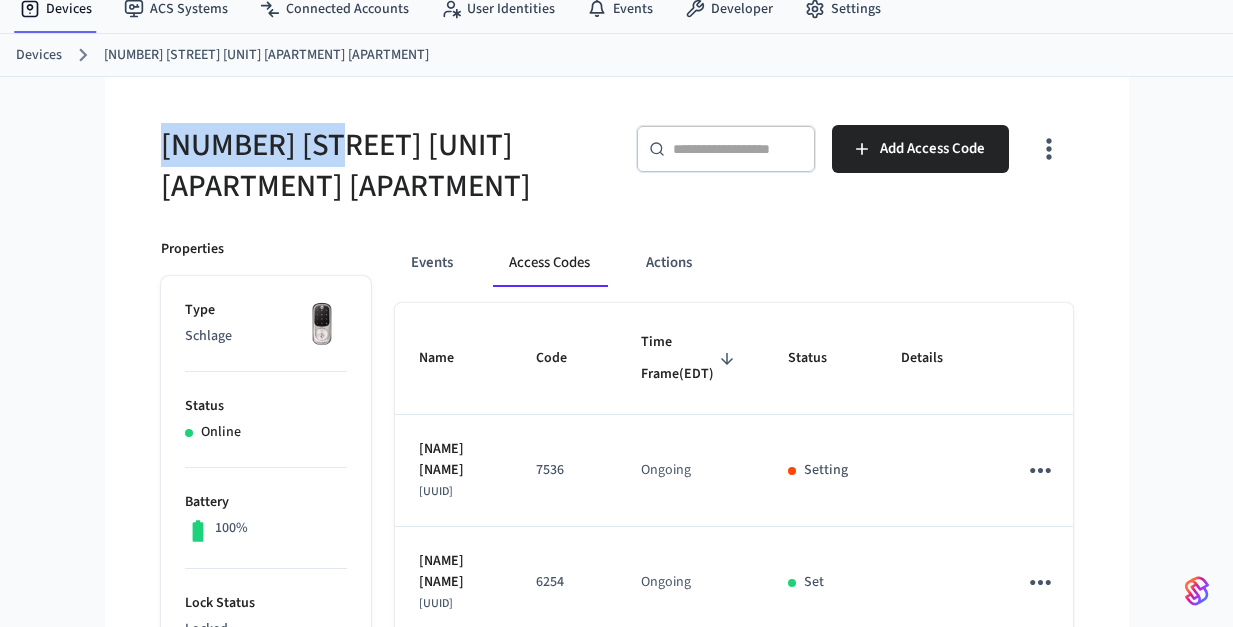 drag, startPoint x: 358, startPoint y: 138, endPoint x: 154, endPoint y: 138, distance: 204 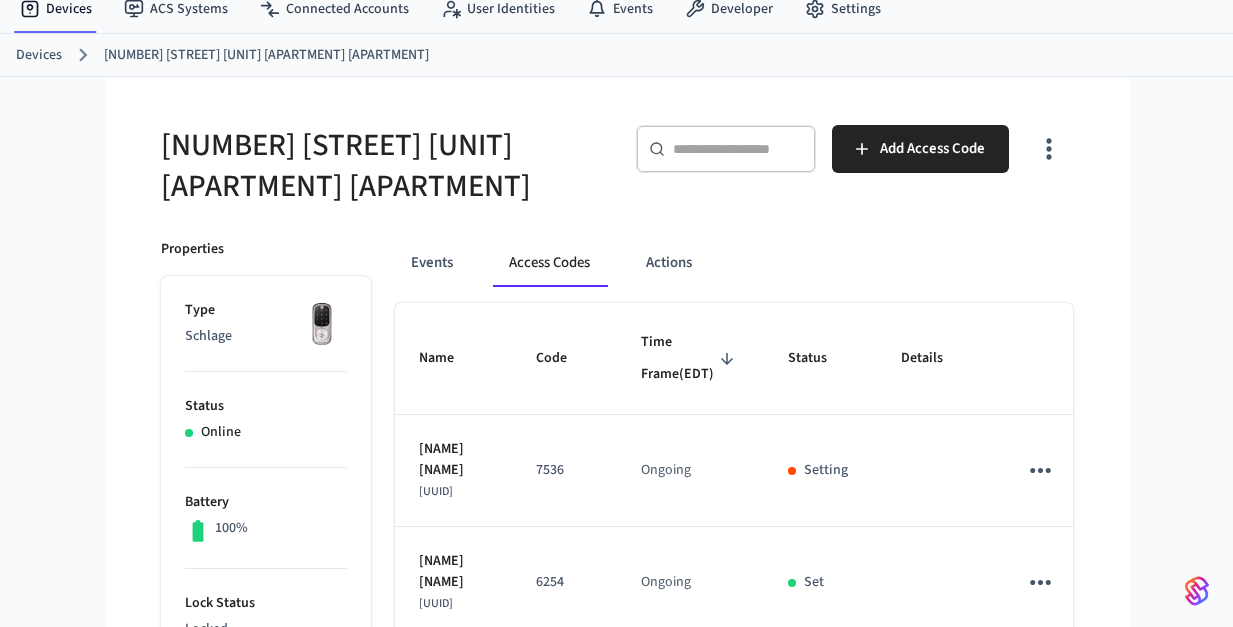 click on "Devices" at bounding box center (39, 55) 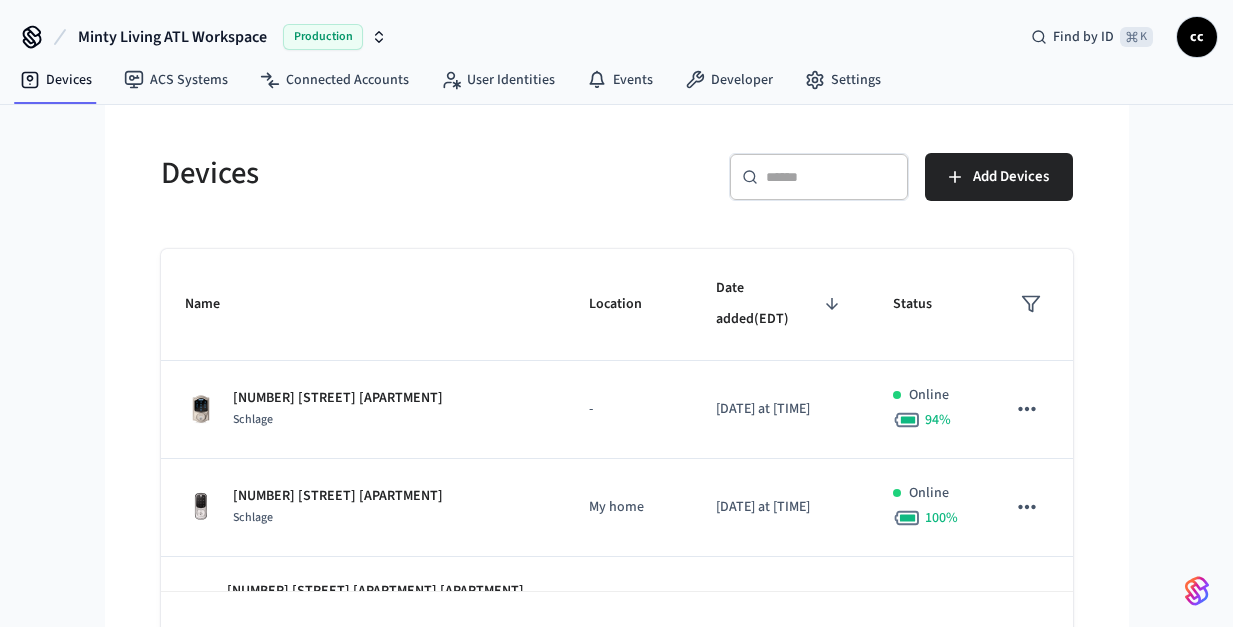 click on "​ ​" at bounding box center [819, 177] 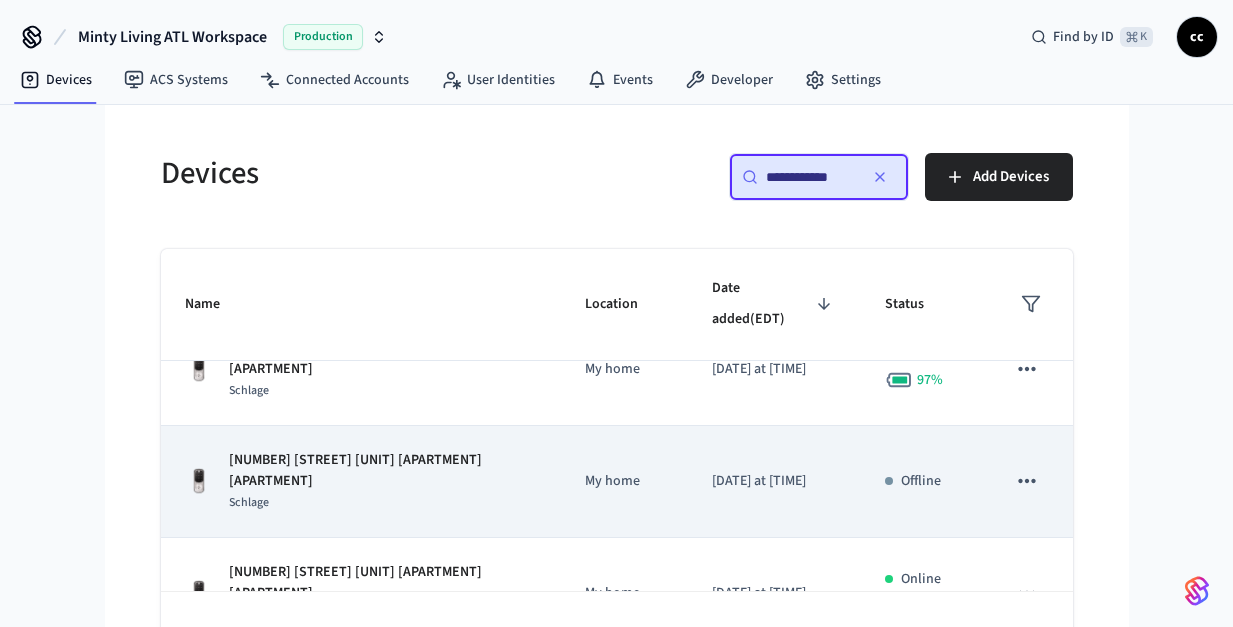 scroll, scrollTop: 0, scrollLeft: 0, axis: both 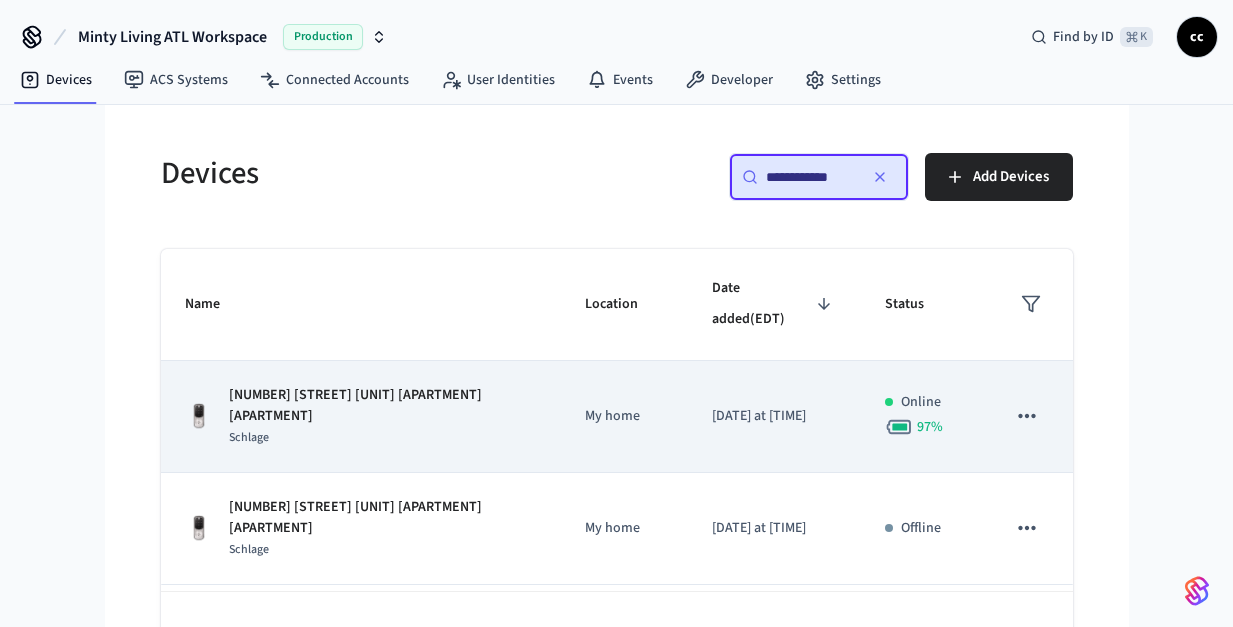 type on "**********" 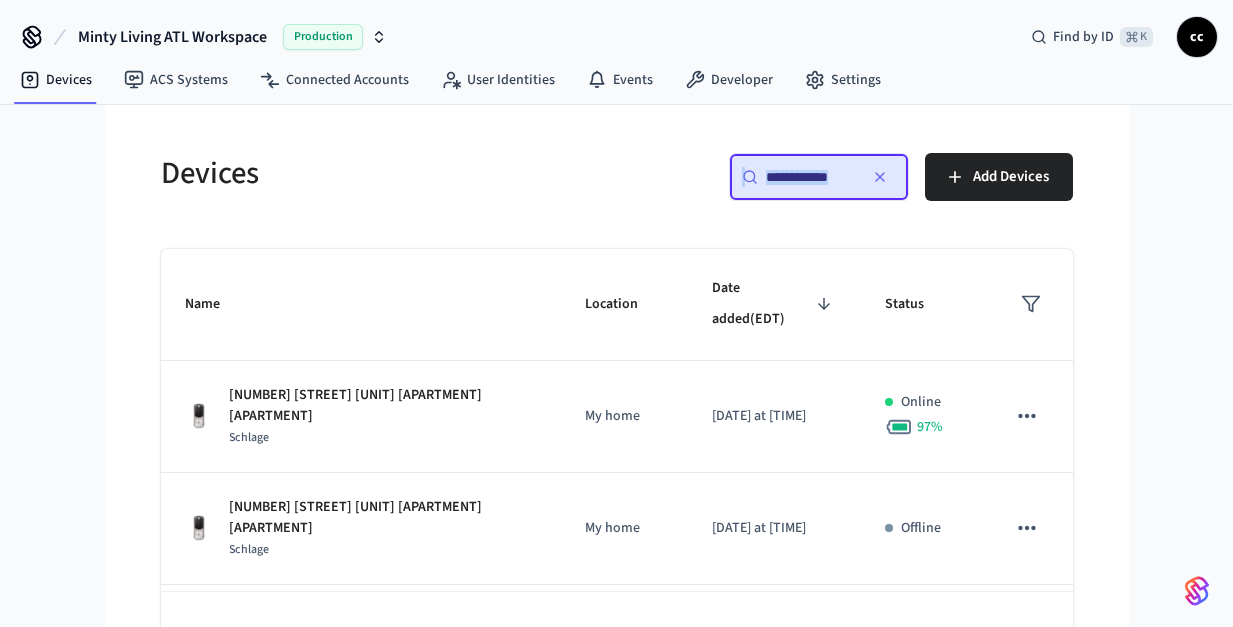 drag, startPoint x: 856, startPoint y: 173, endPoint x: 668, endPoint y: 164, distance: 188.2153 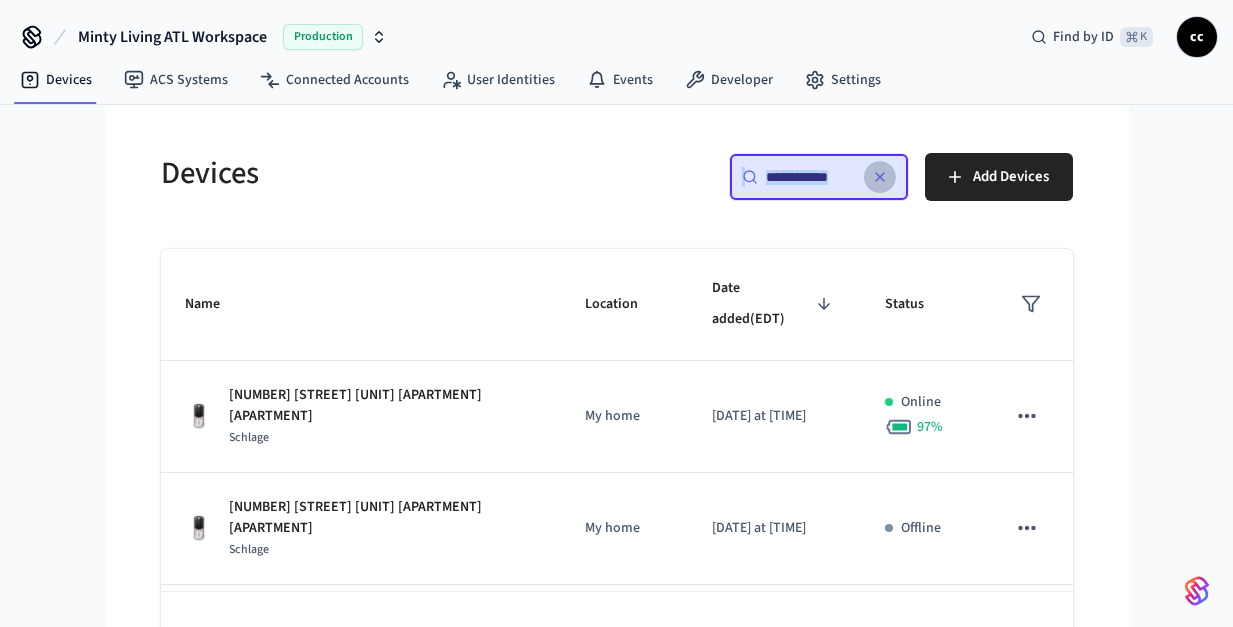 click 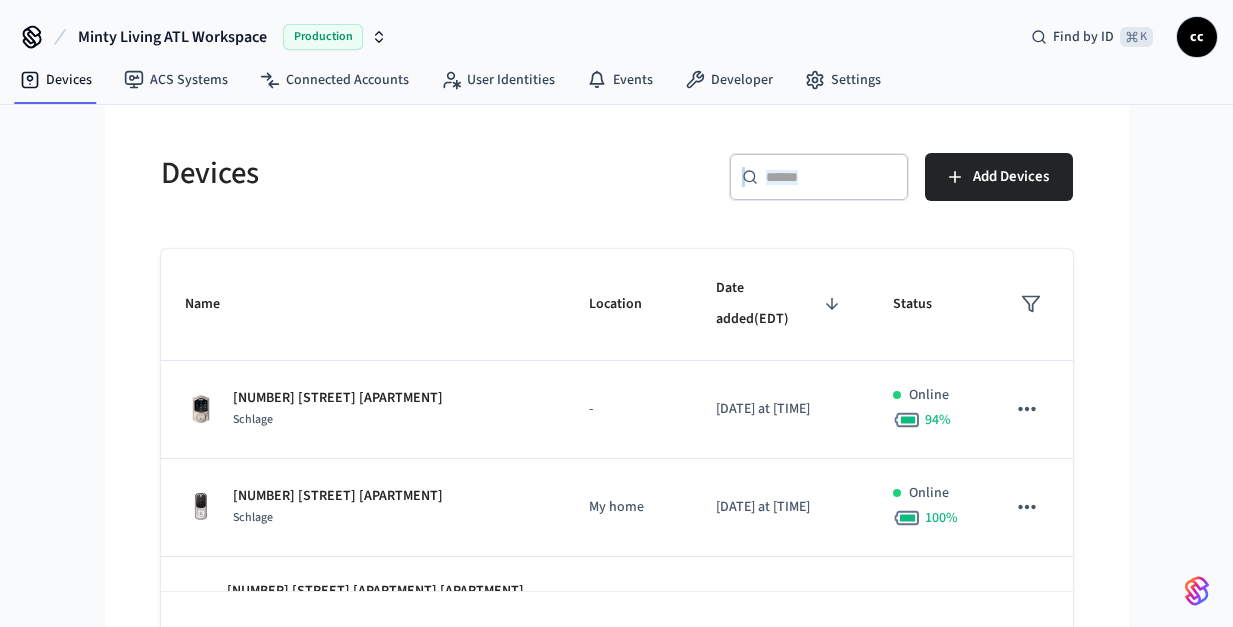 click at bounding box center [831, 177] 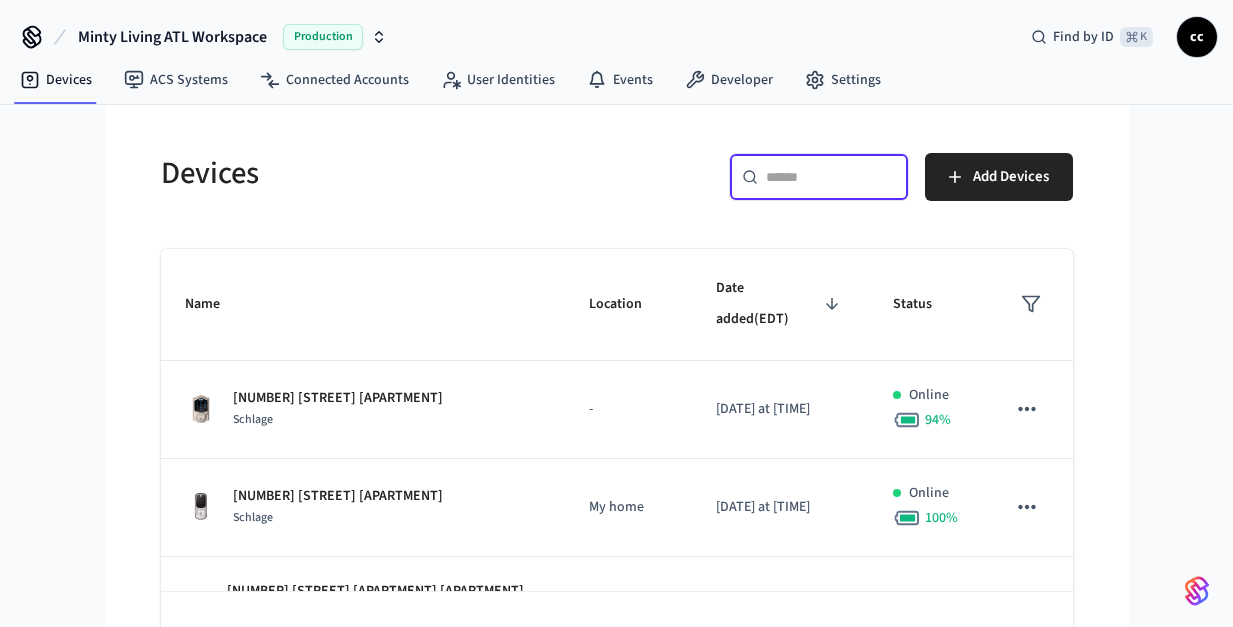 paste on "**********" 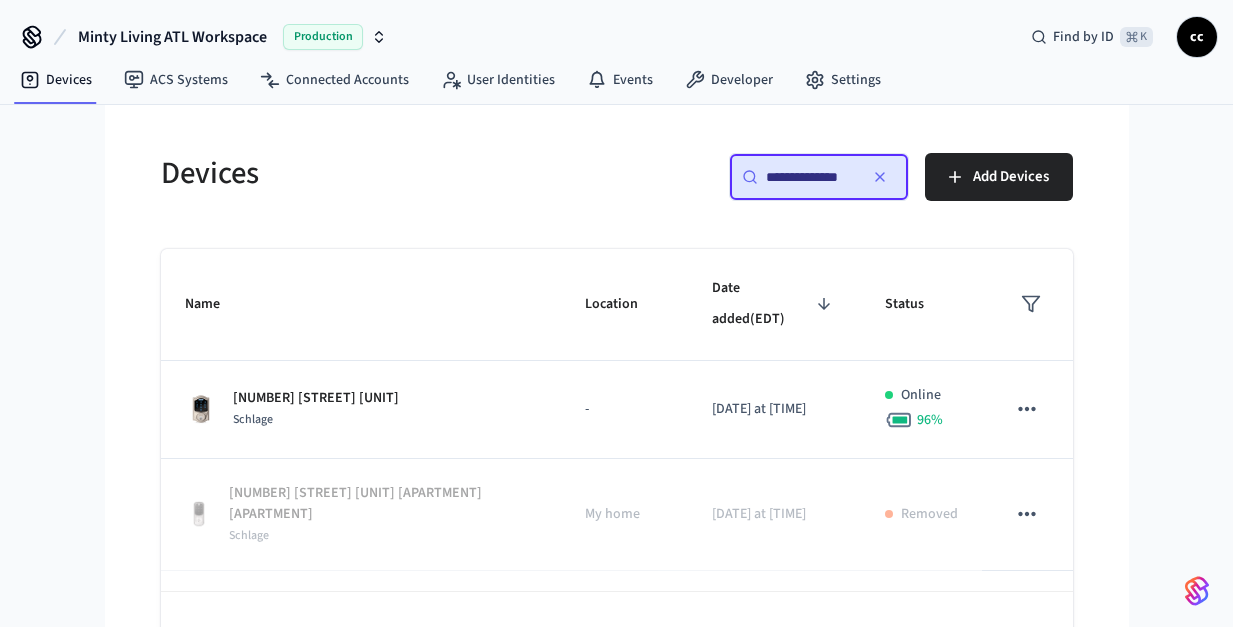 scroll, scrollTop: 0, scrollLeft: 1, axis: horizontal 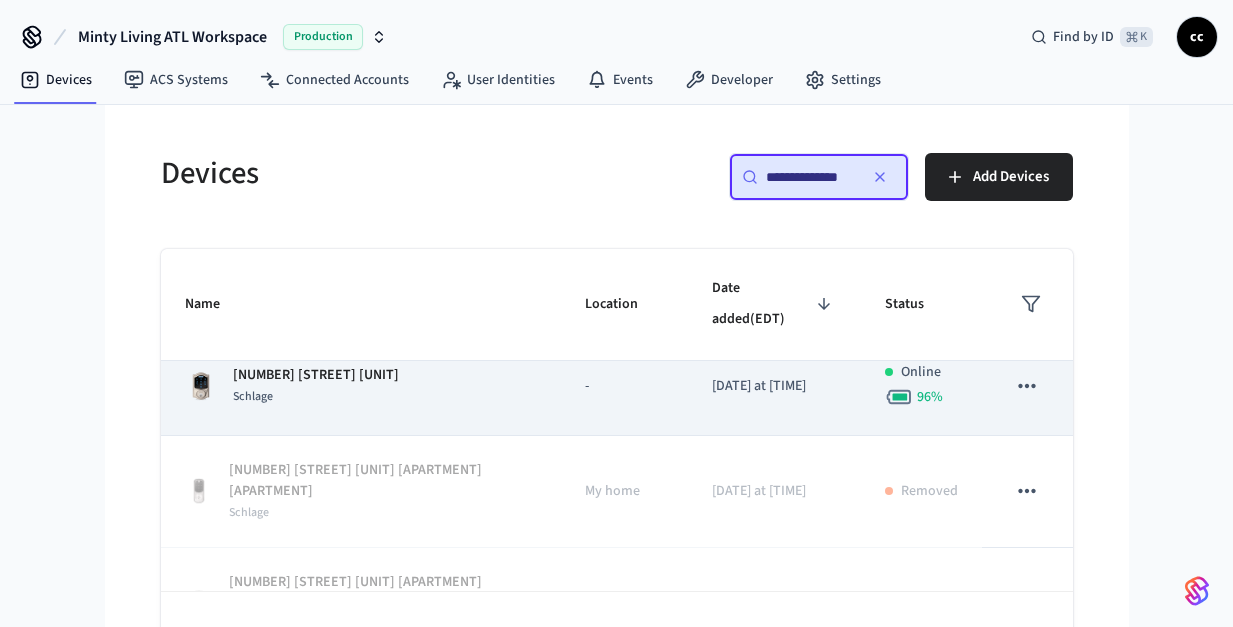 type on "**********" 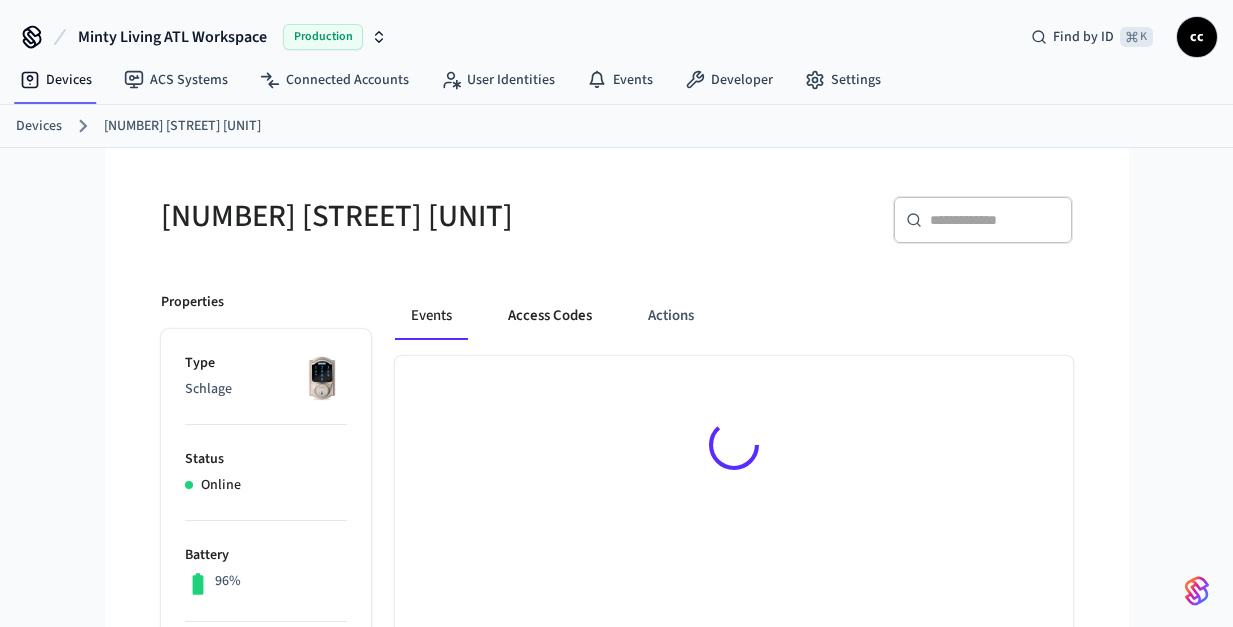 click on "Access Codes" at bounding box center [550, 316] 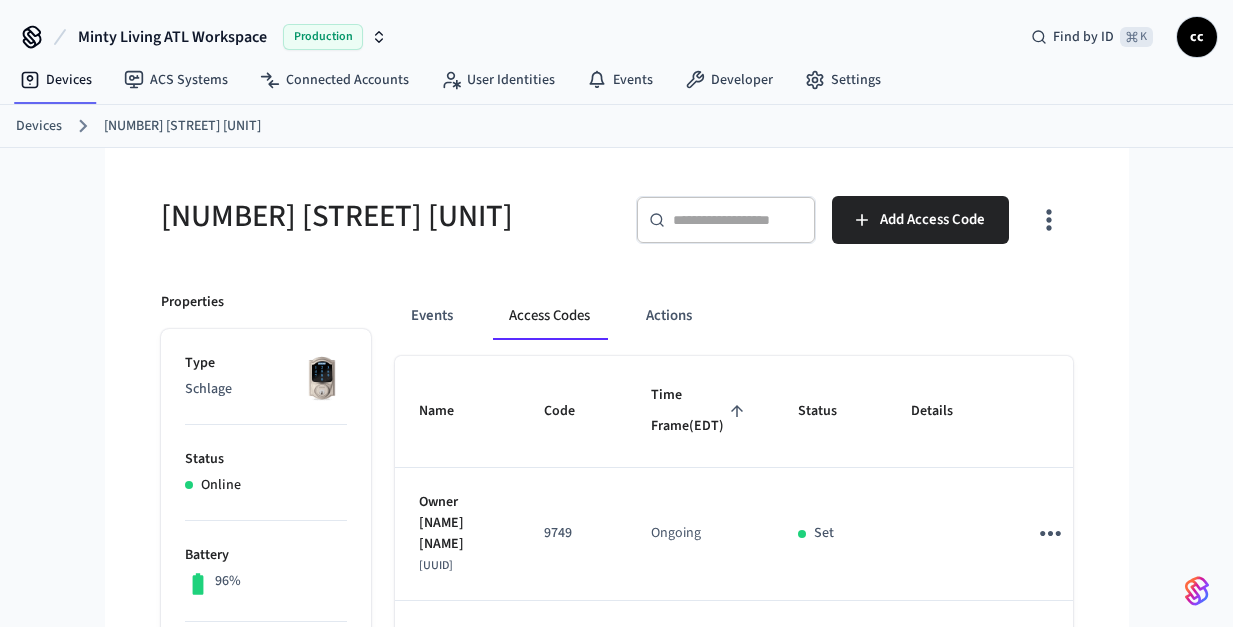 click on "Time Frame  ([TIMEZONE])" at bounding box center (700, 411) 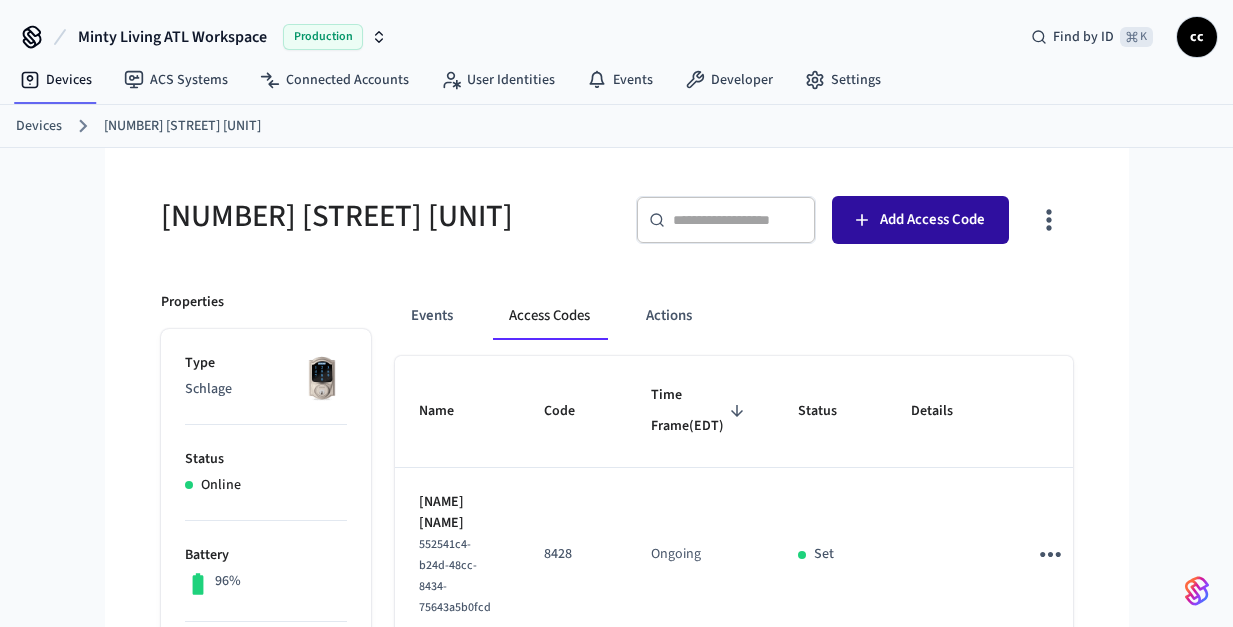 click on "Add Access Code" at bounding box center [932, 220] 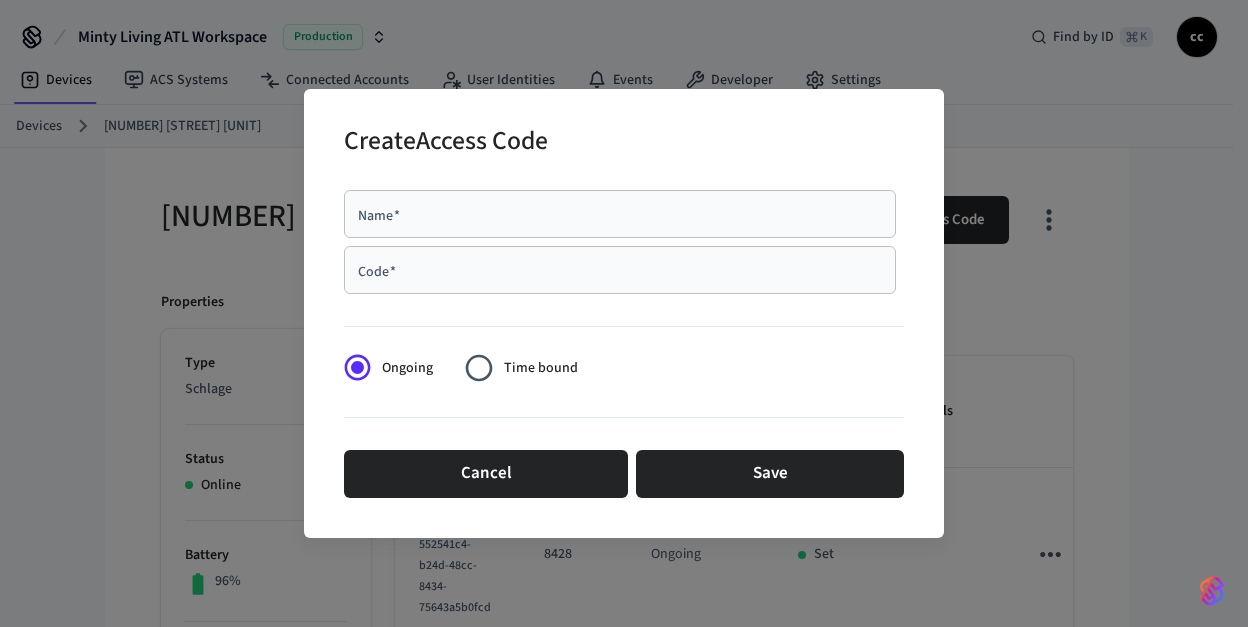 click on "Name   * Name   *" at bounding box center (620, 214) 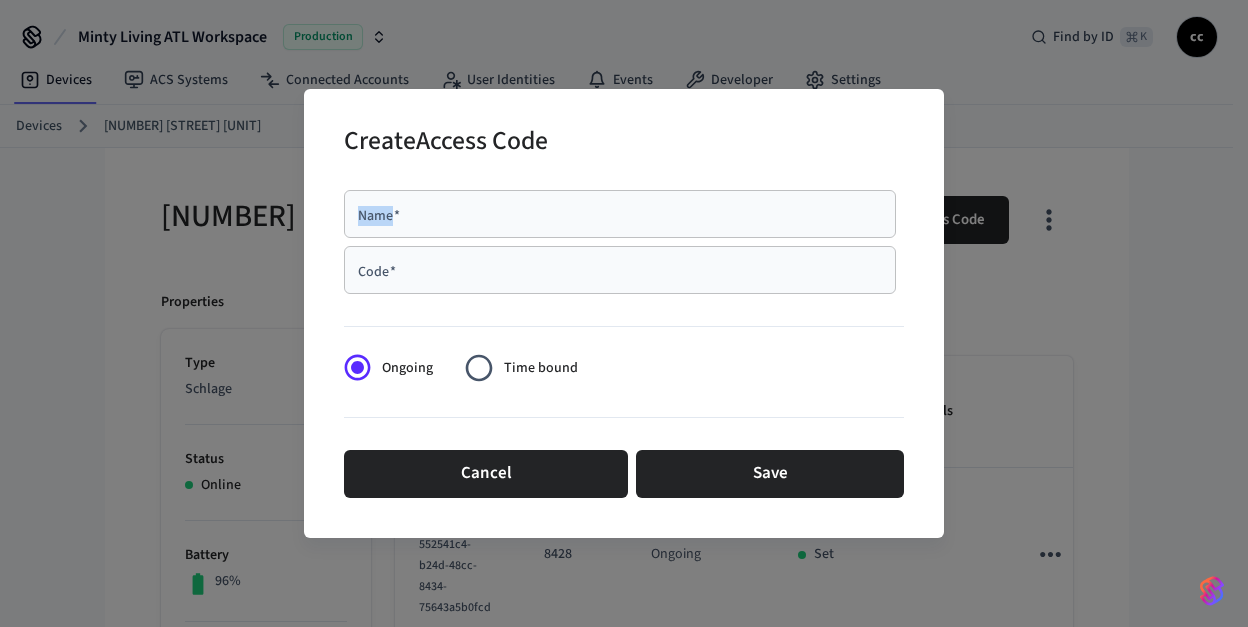 click on "Name   * Name   *" at bounding box center [620, 214] 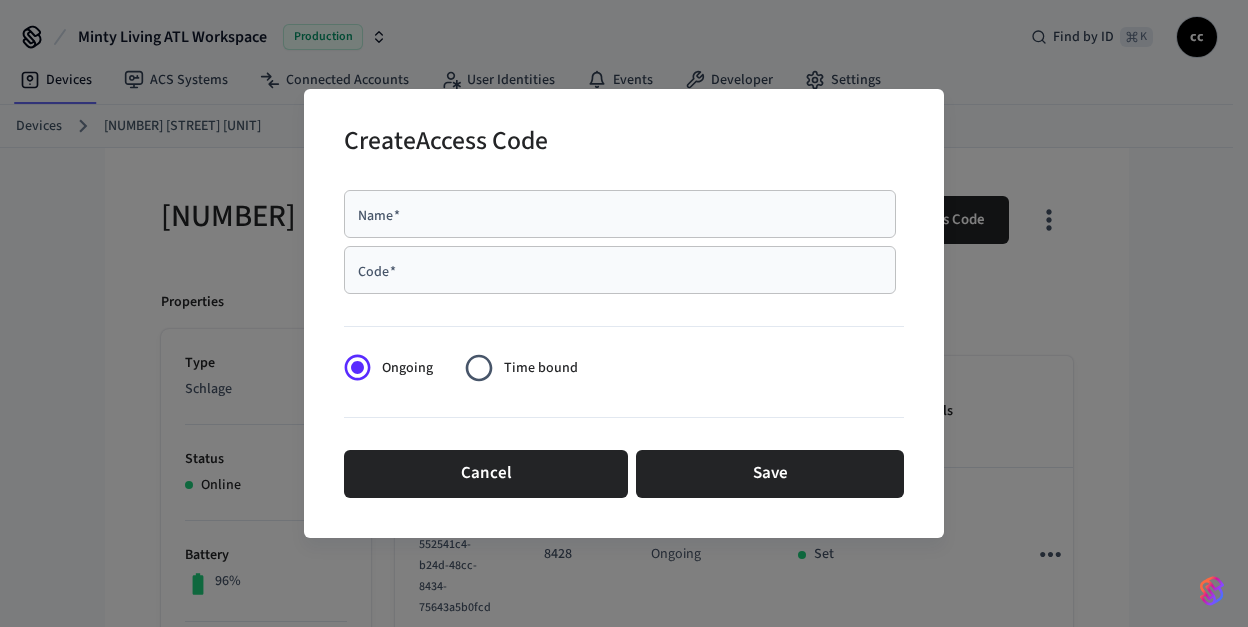 click on "Name   *" at bounding box center (620, 214) 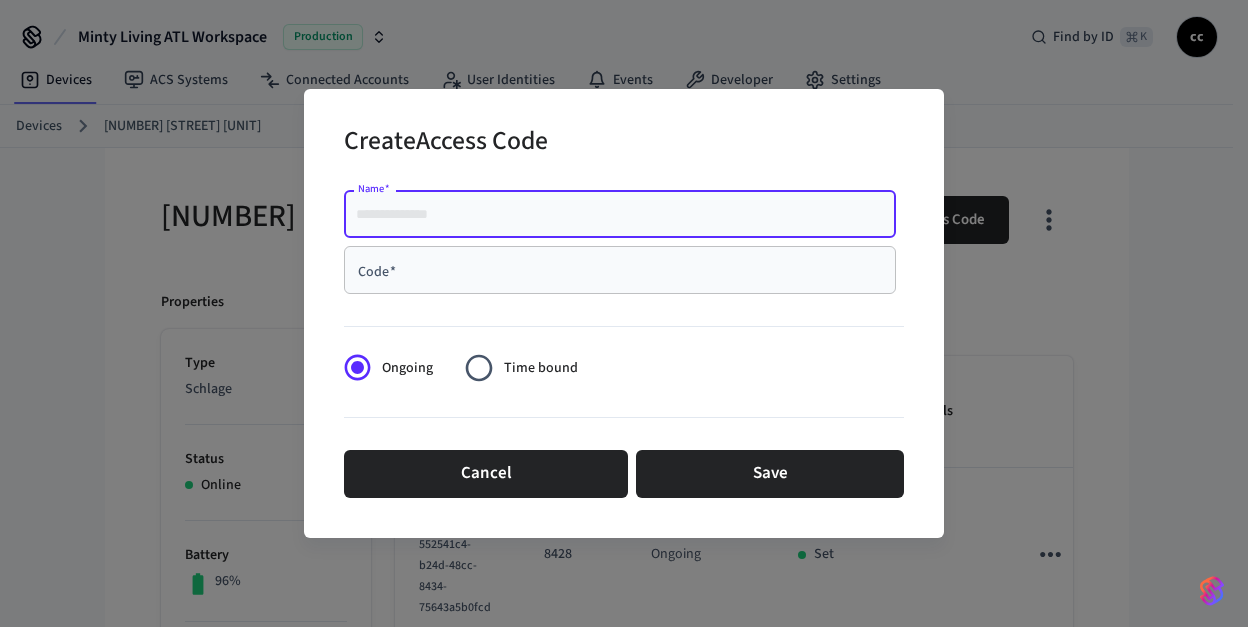 paste on "**********" 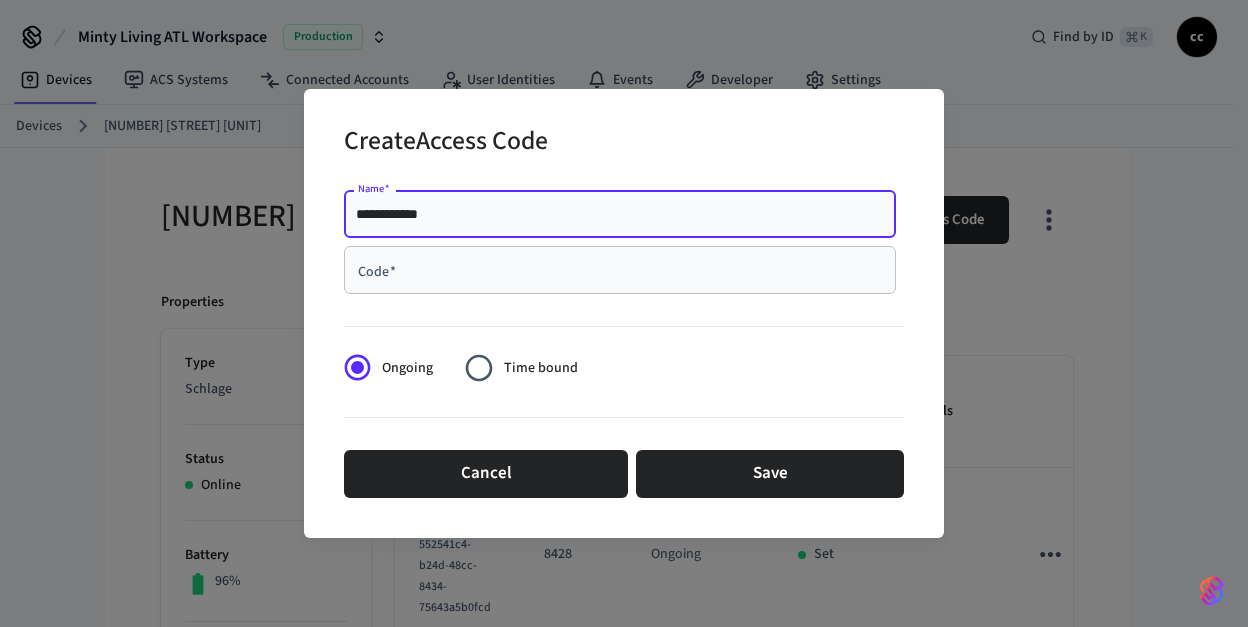 type on "**********" 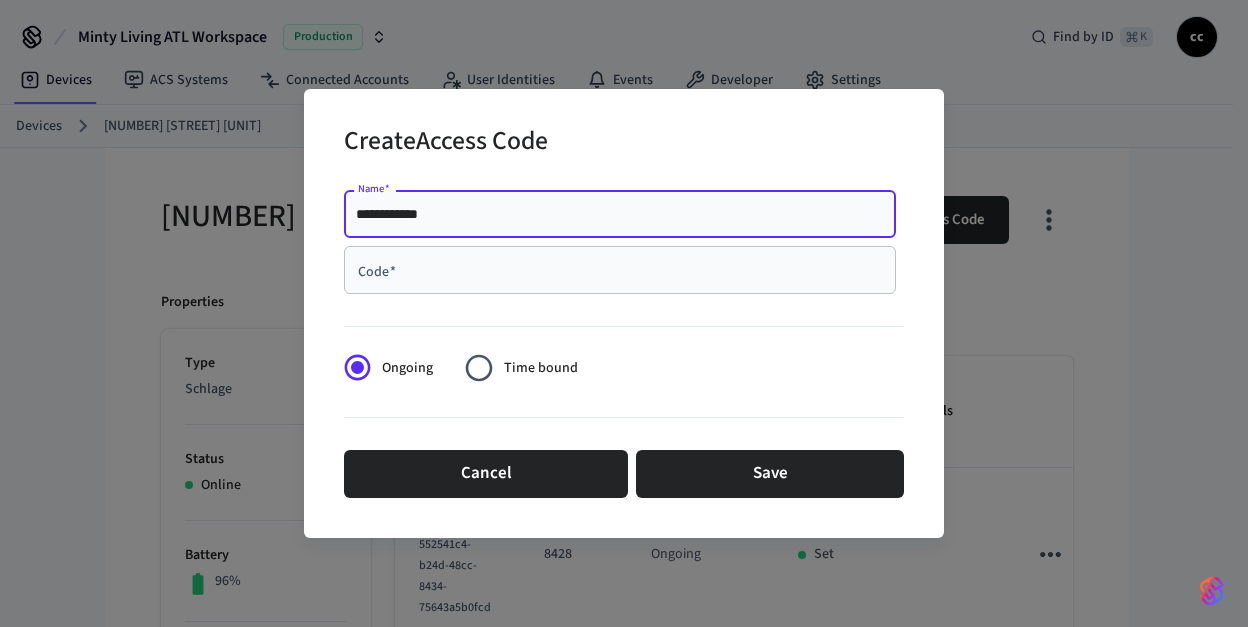 click on "Code   *" at bounding box center [620, 270] 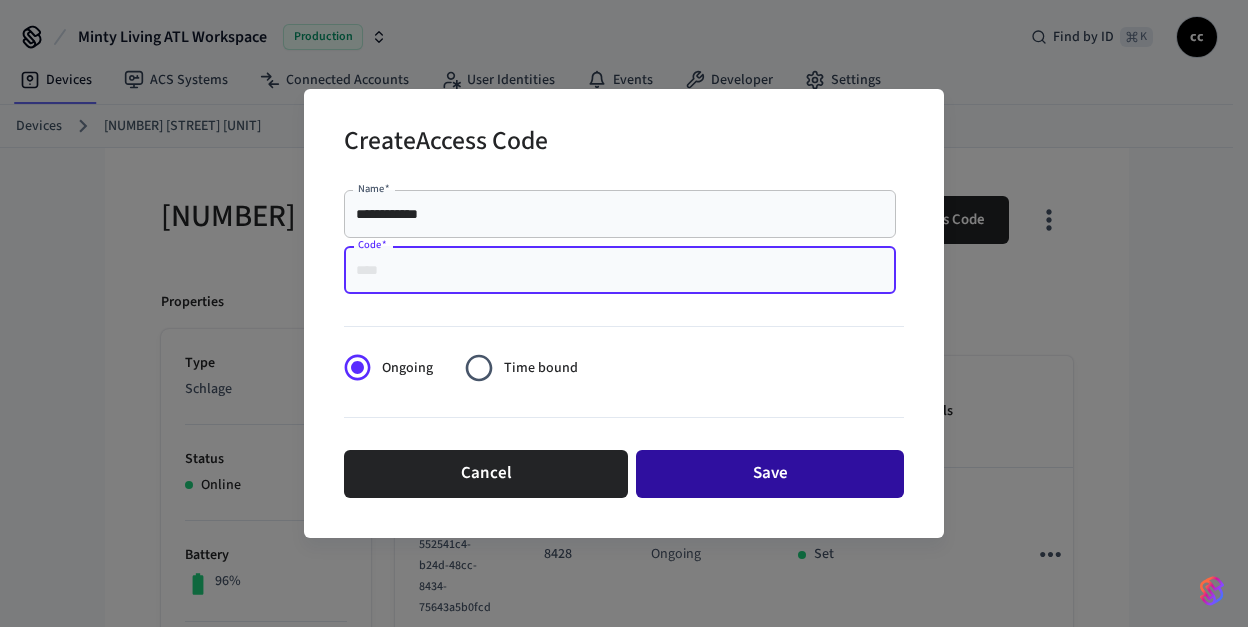 paste on "****" 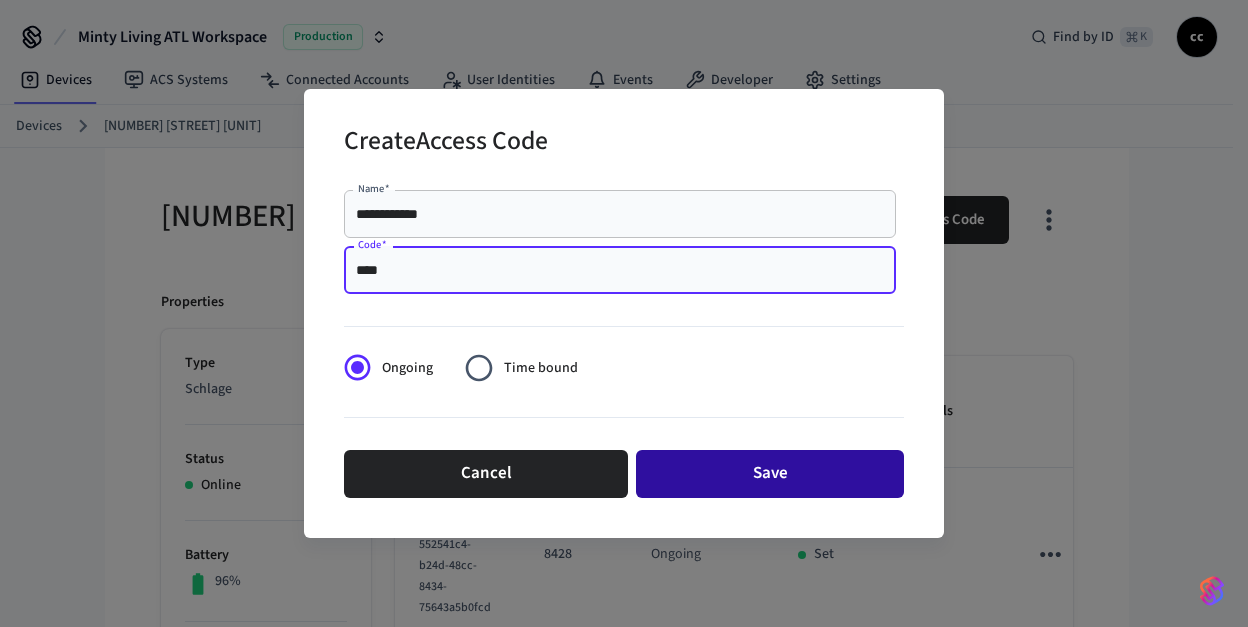 type on "****" 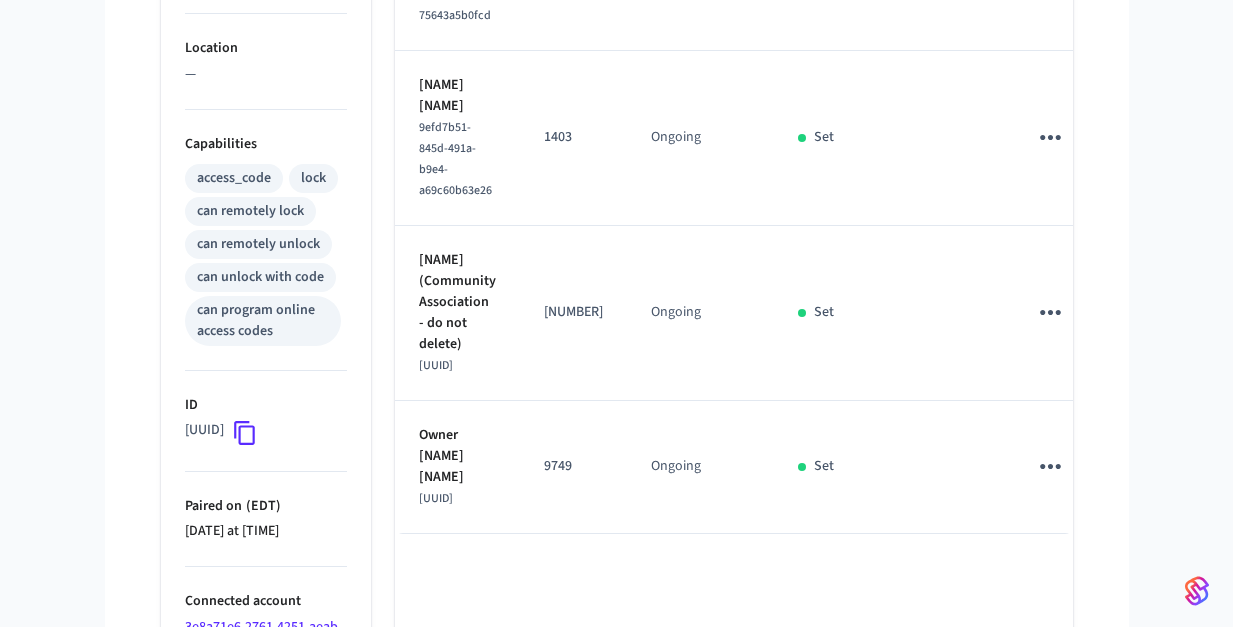 scroll, scrollTop: 706, scrollLeft: 0, axis: vertical 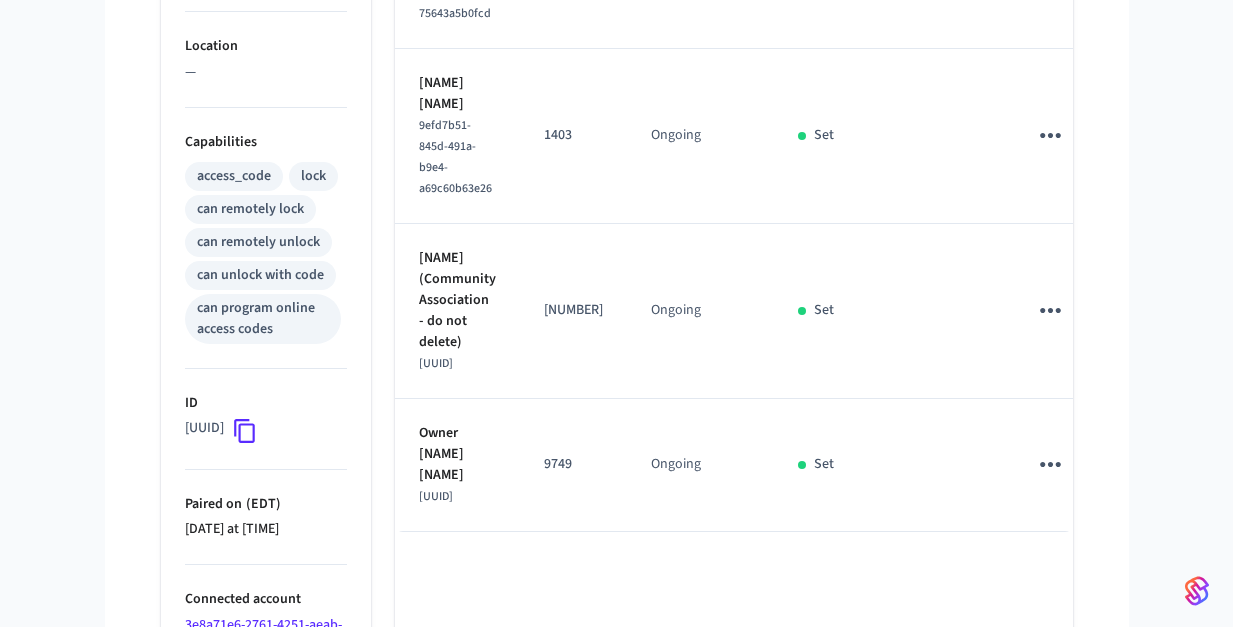 type 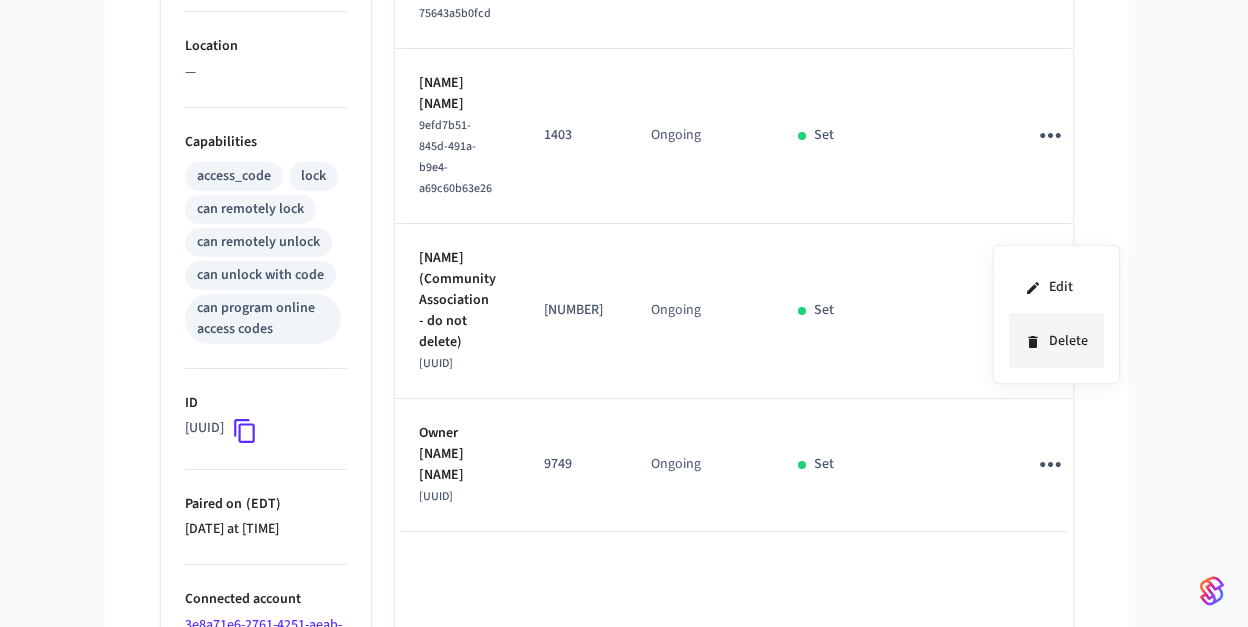 click on "Delete" at bounding box center (1056, 341) 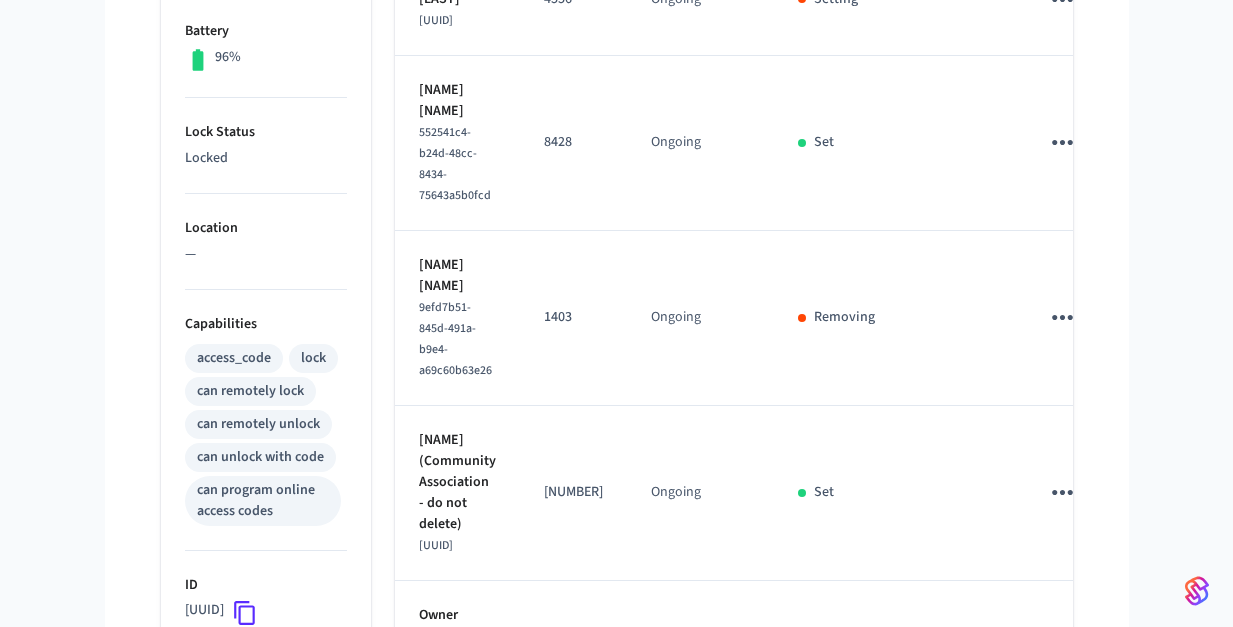 scroll, scrollTop: 419, scrollLeft: 0, axis: vertical 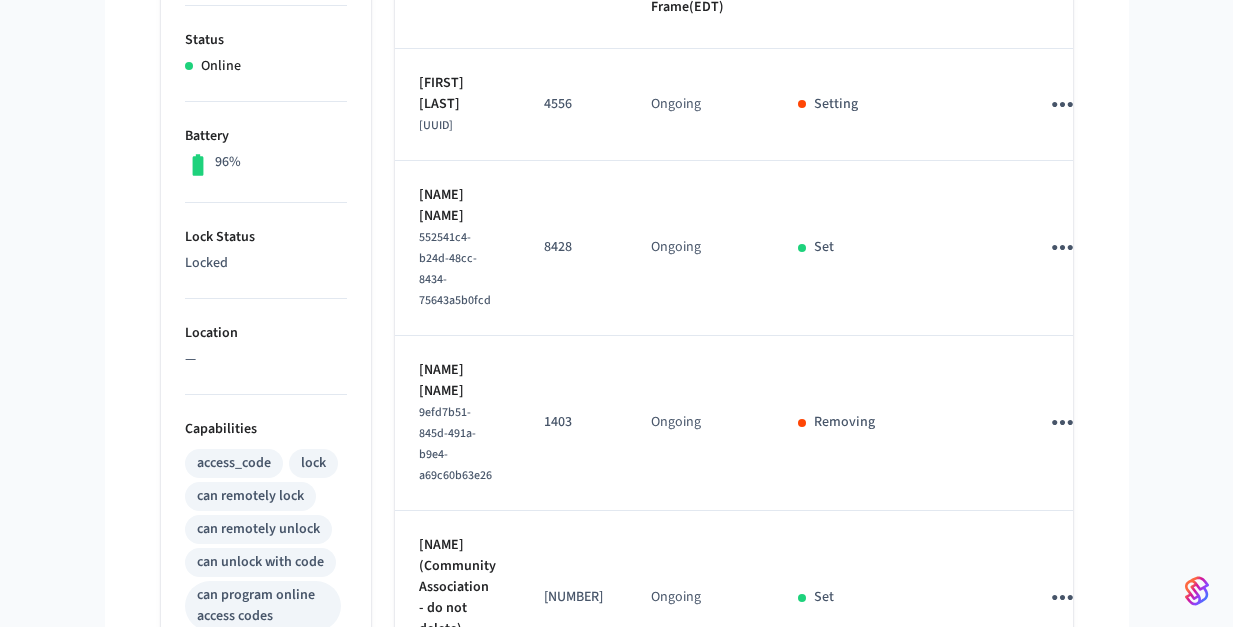 type 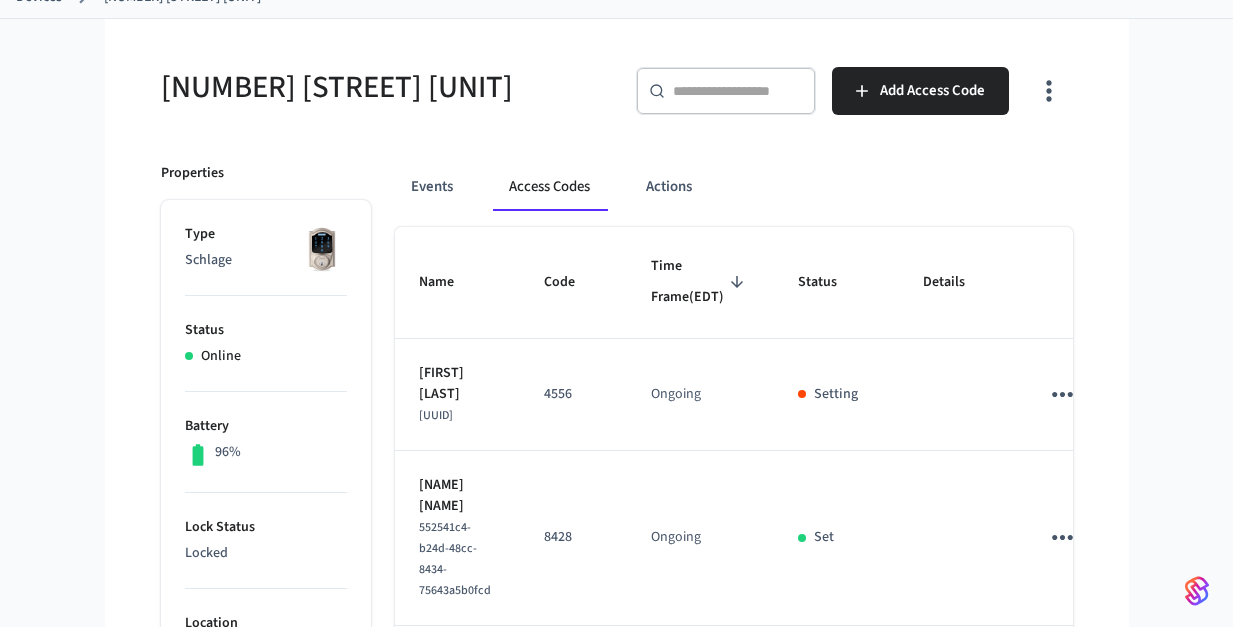 scroll, scrollTop: 0, scrollLeft: 0, axis: both 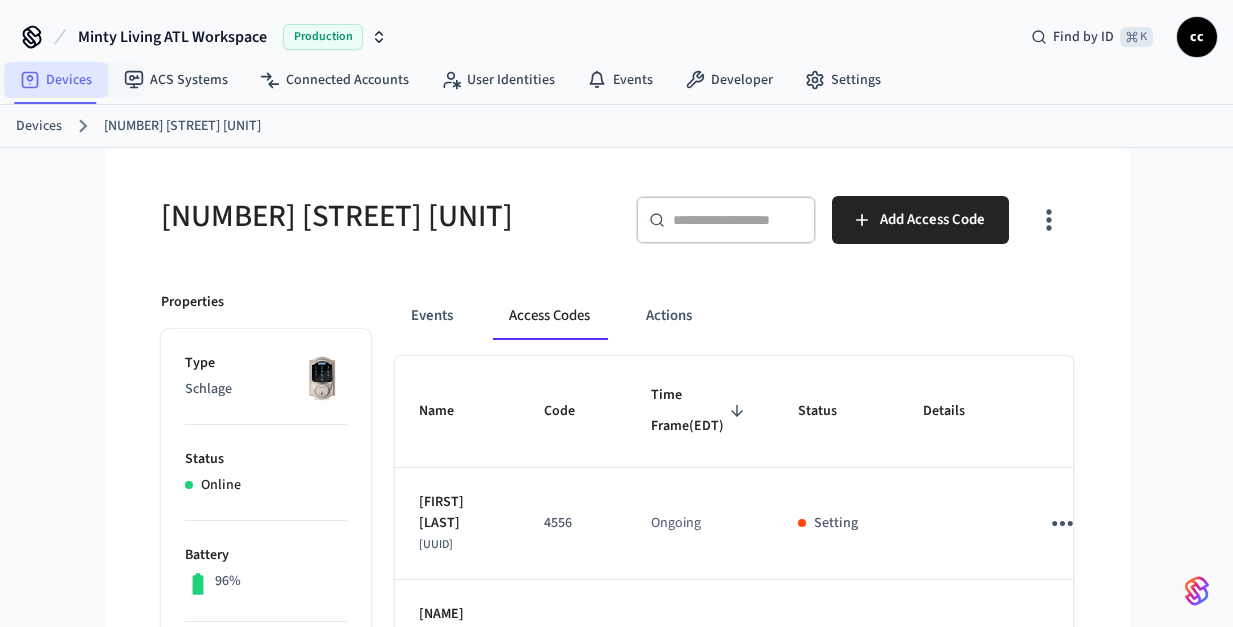 click on "Devices" at bounding box center [56, 80] 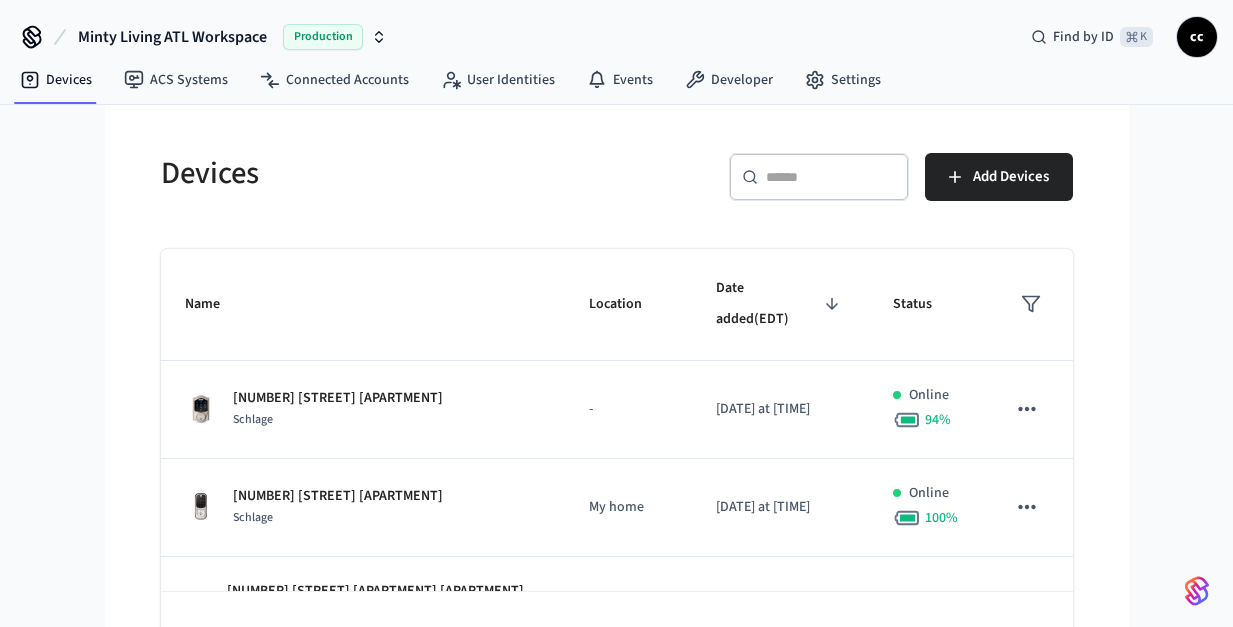click at bounding box center (831, 177) 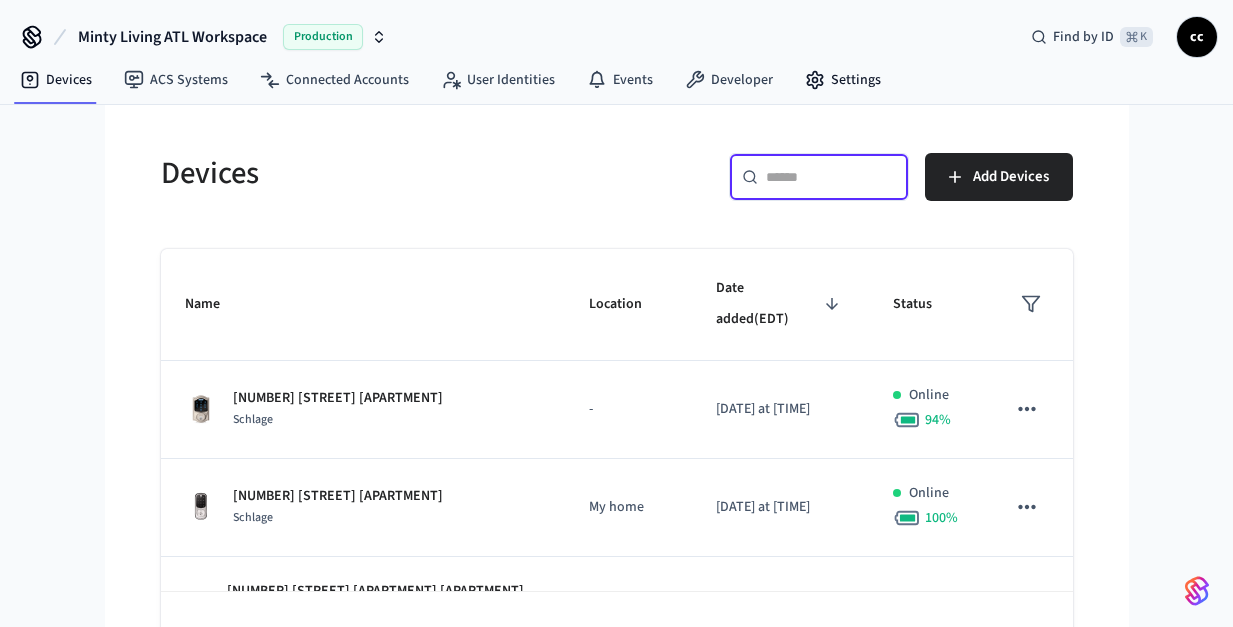 paste on "**********" 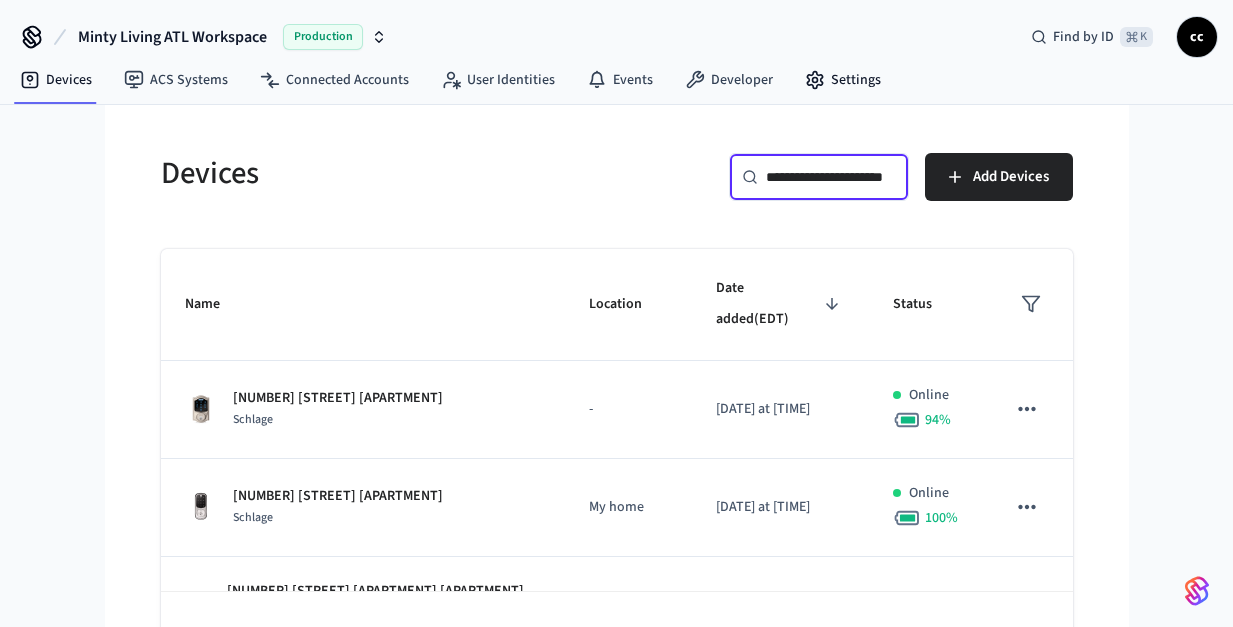 scroll, scrollTop: 0, scrollLeft: 41, axis: horizontal 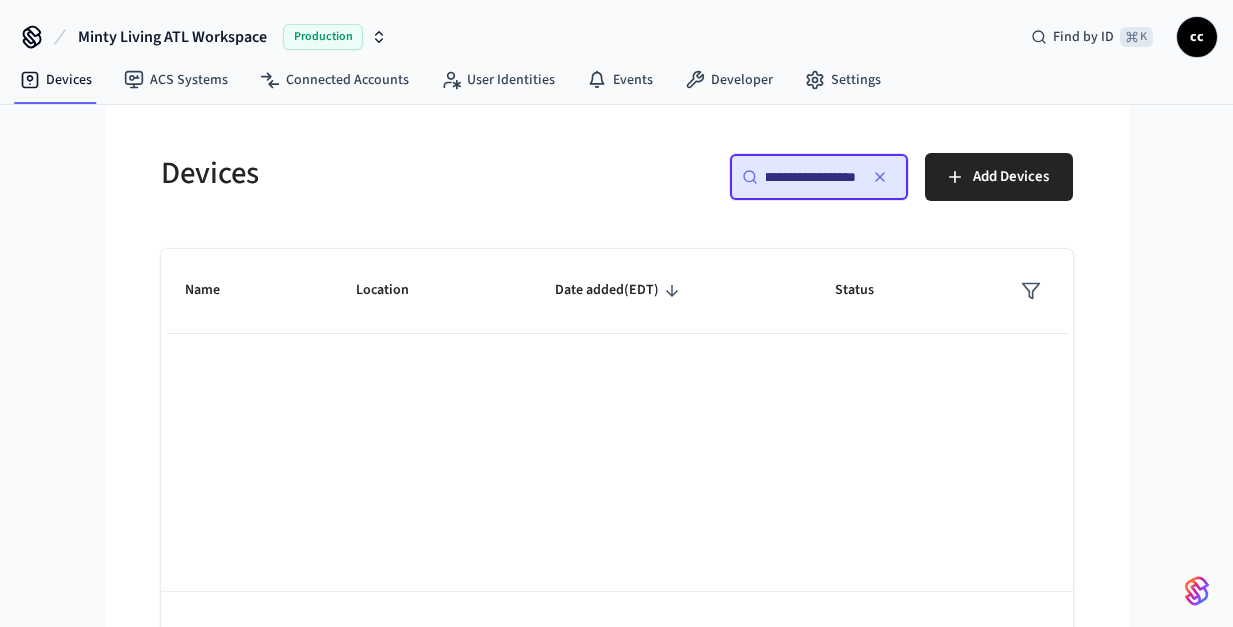drag, startPoint x: 819, startPoint y: 172, endPoint x: 1029, endPoint y: 207, distance: 212.89668 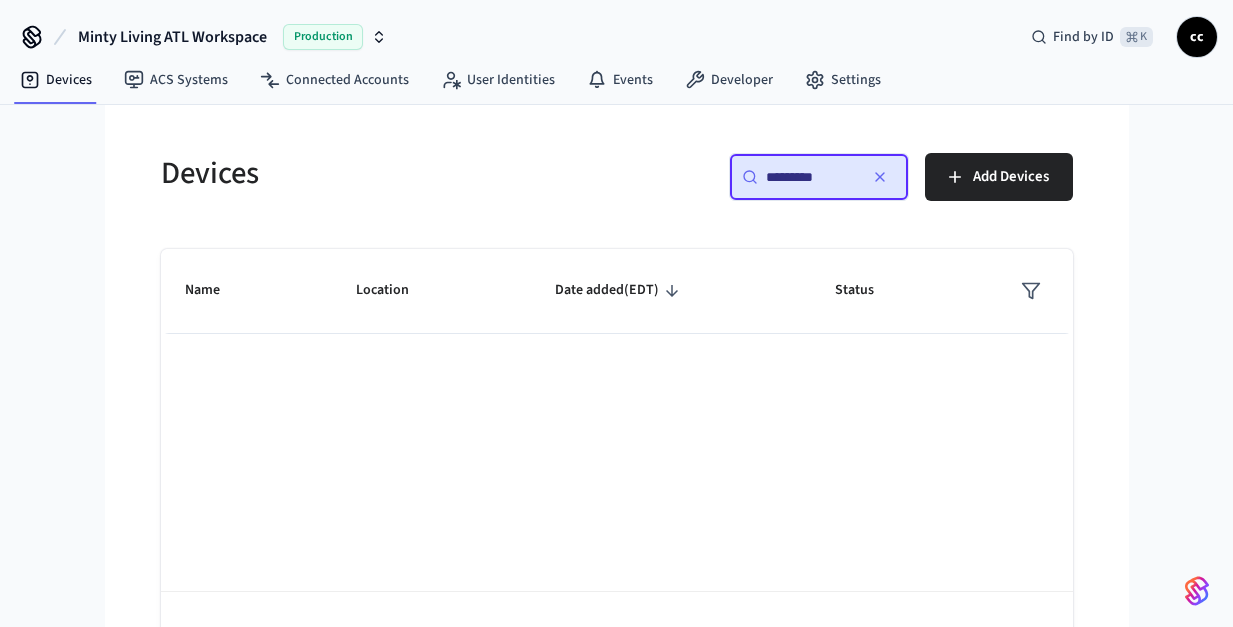 scroll, scrollTop: 0, scrollLeft: 0, axis: both 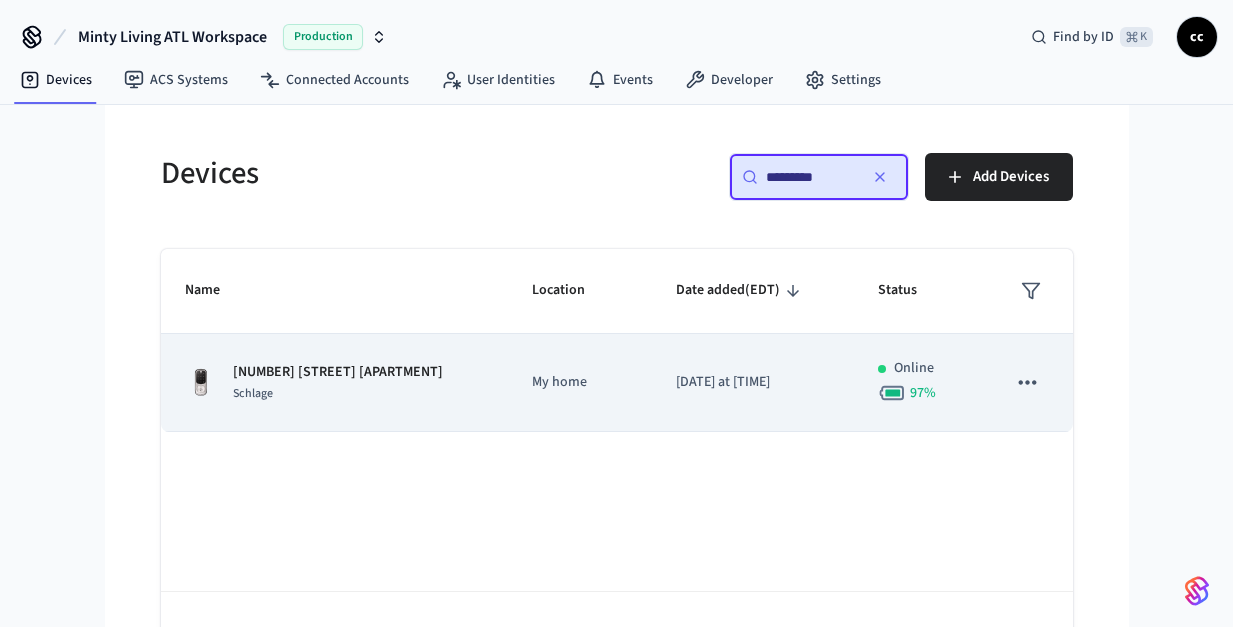 type on "*********" 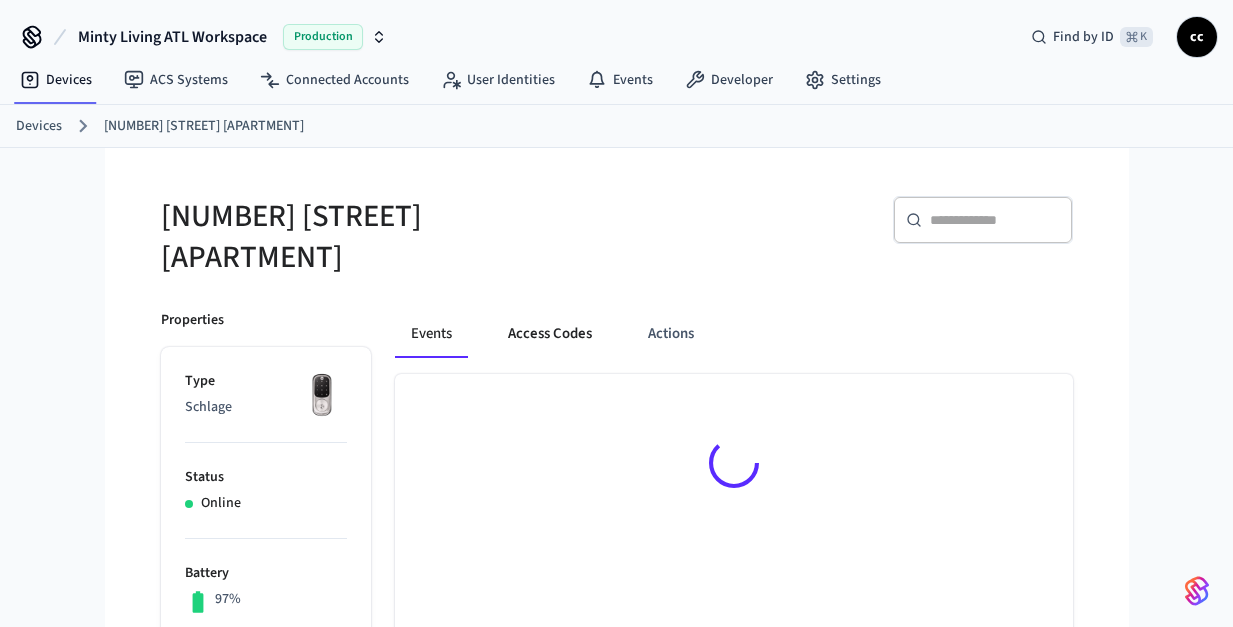 click on "Access Codes" at bounding box center (550, 334) 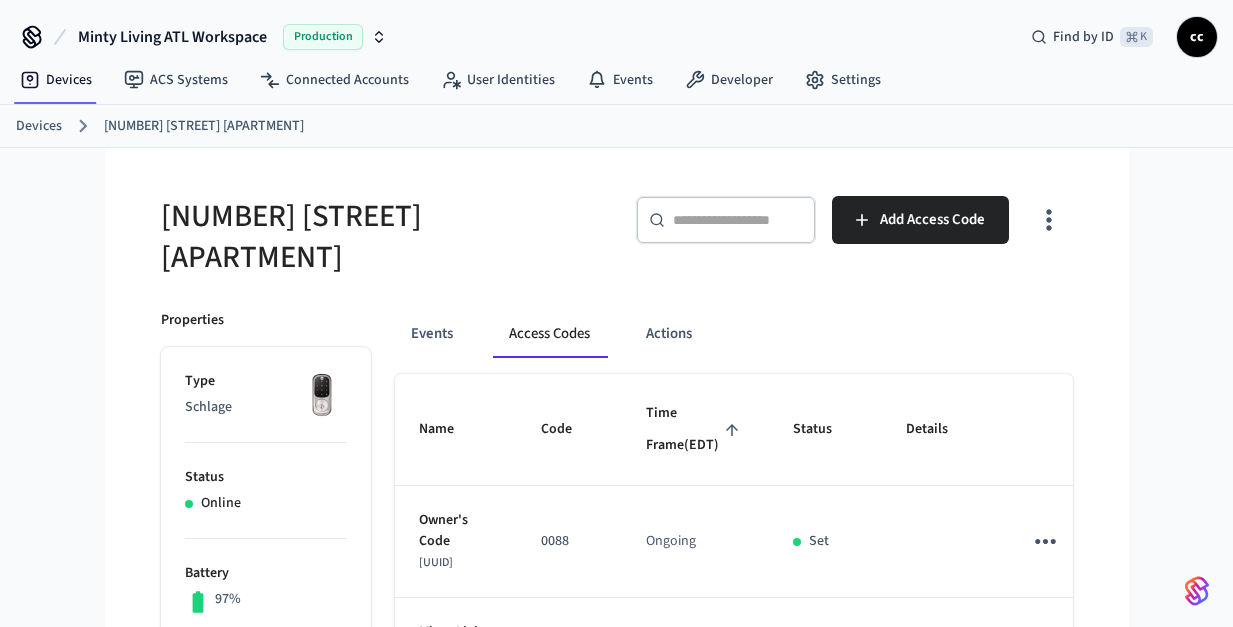click 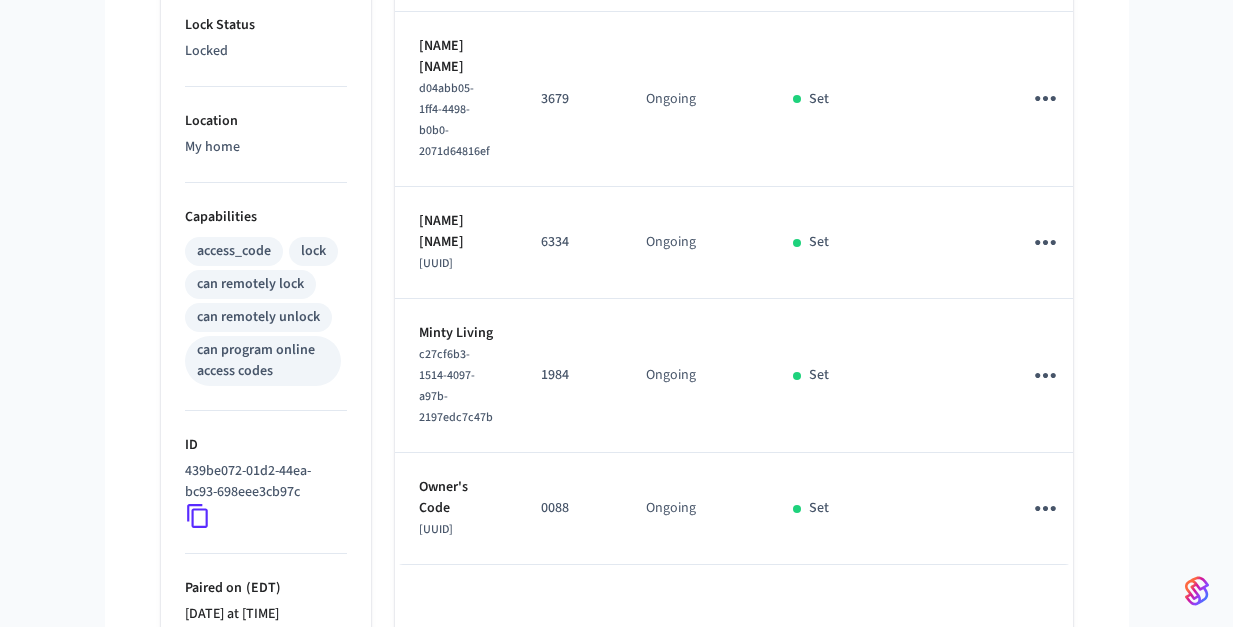 scroll, scrollTop: 662, scrollLeft: 0, axis: vertical 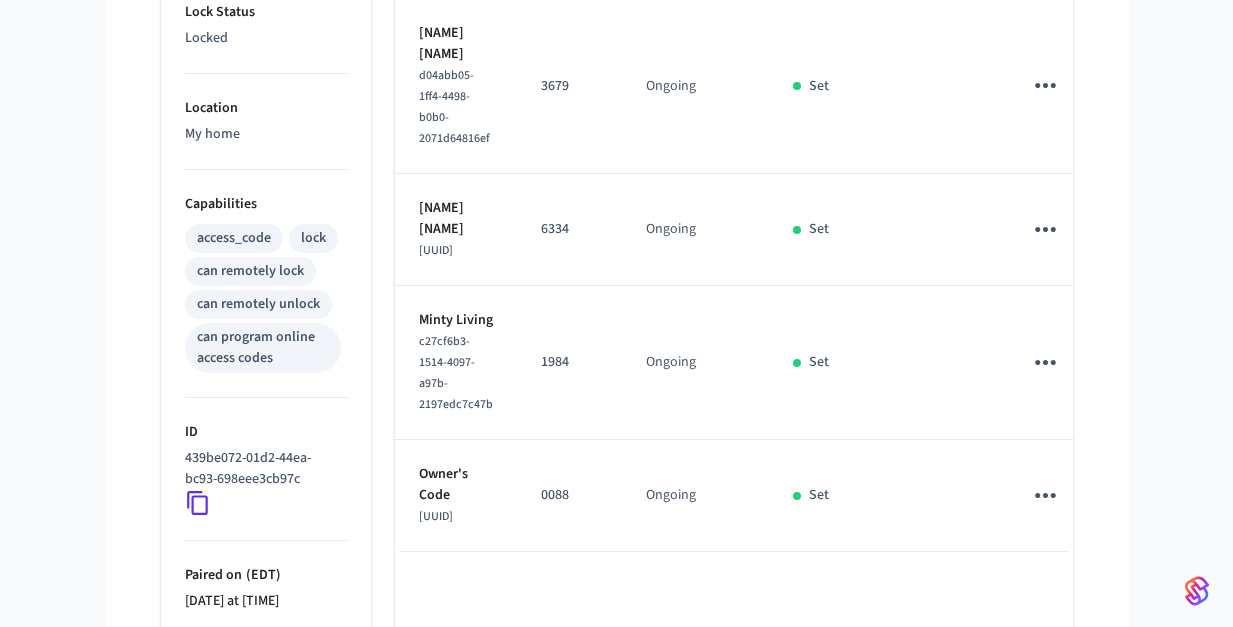 click 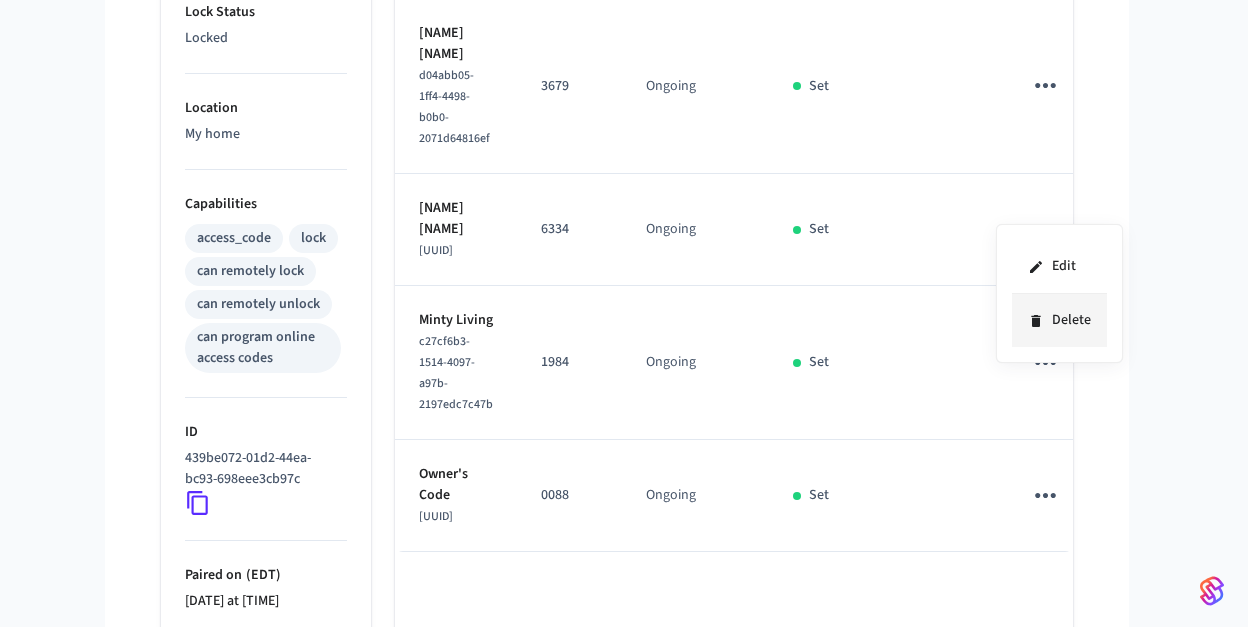 click on "Delete" at bounding box center [1059, 320] 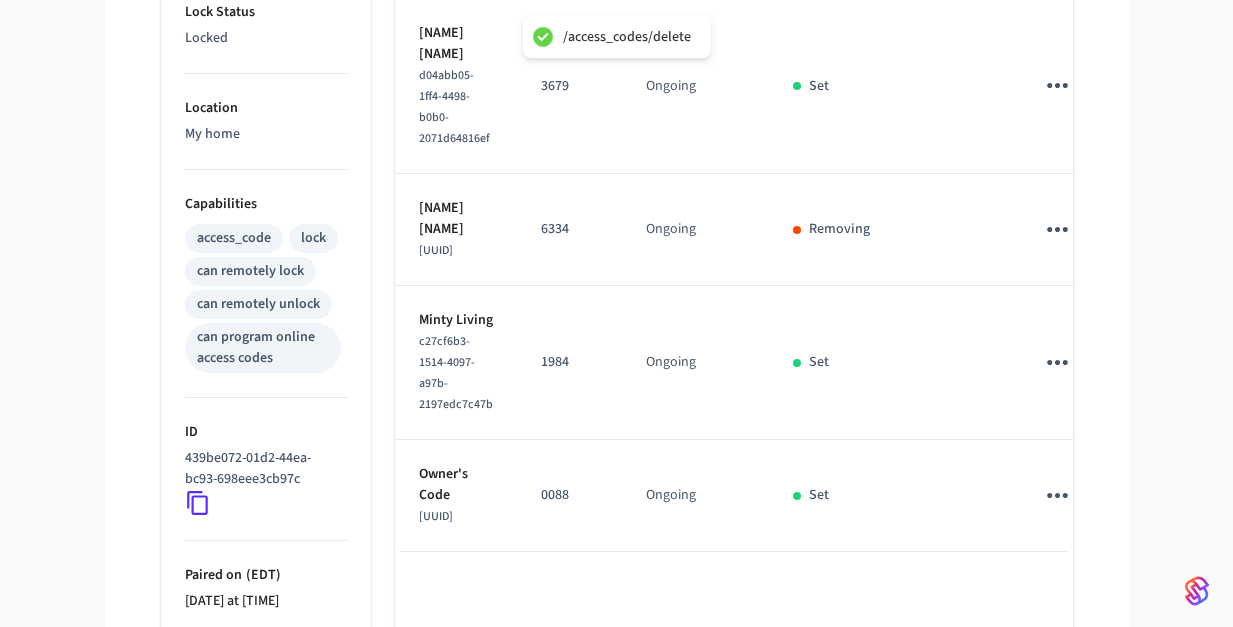 scroll, scrollTop: 484, scrollLeft: 0, axis: vertical 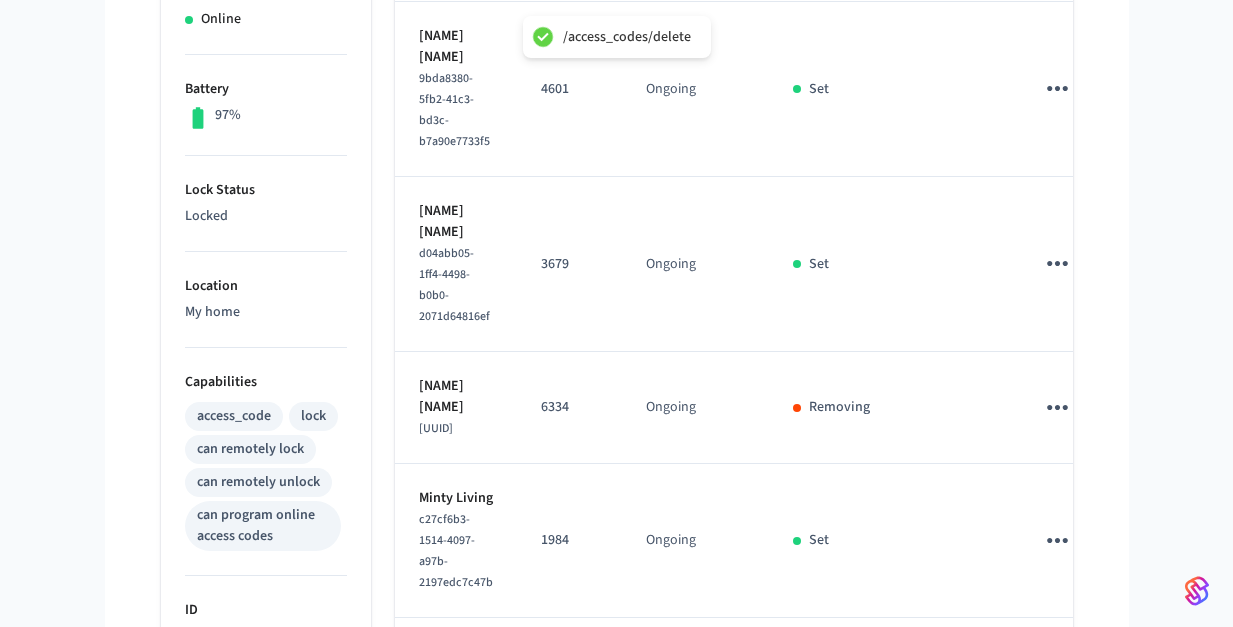 click 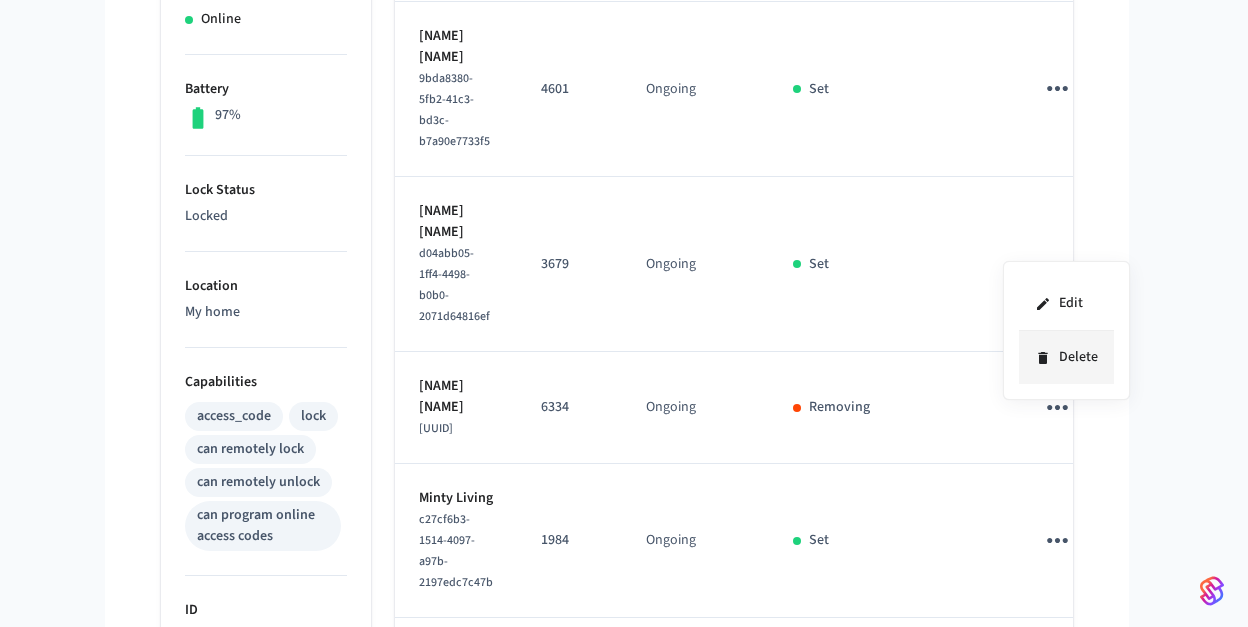 click on "Delete" at bounding box center (1066, 357) 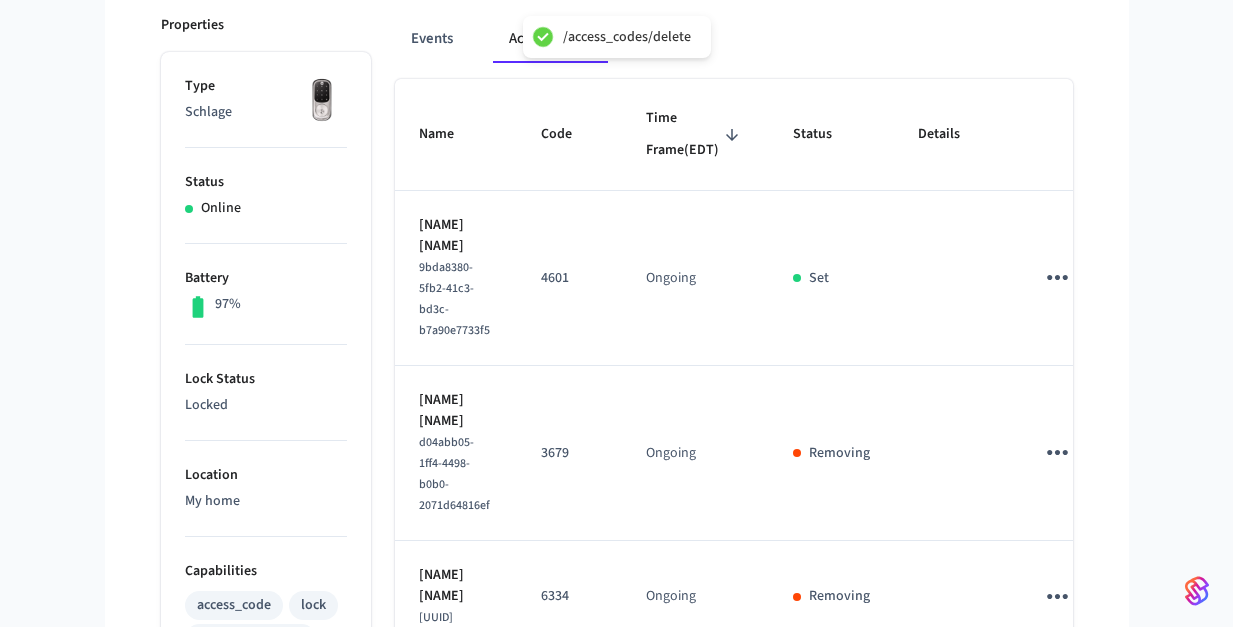 scroll, scrollTop: 0, scrollLeft: 0, axis: both 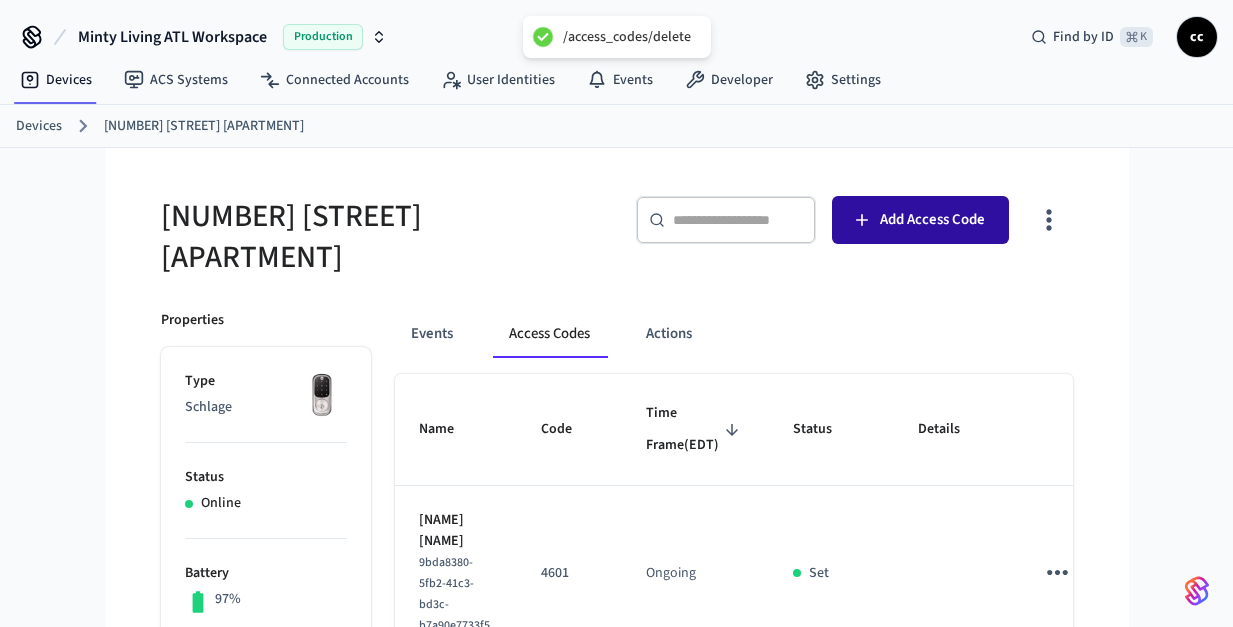 click on "Add Access Code" at bounding box center (920, 220) 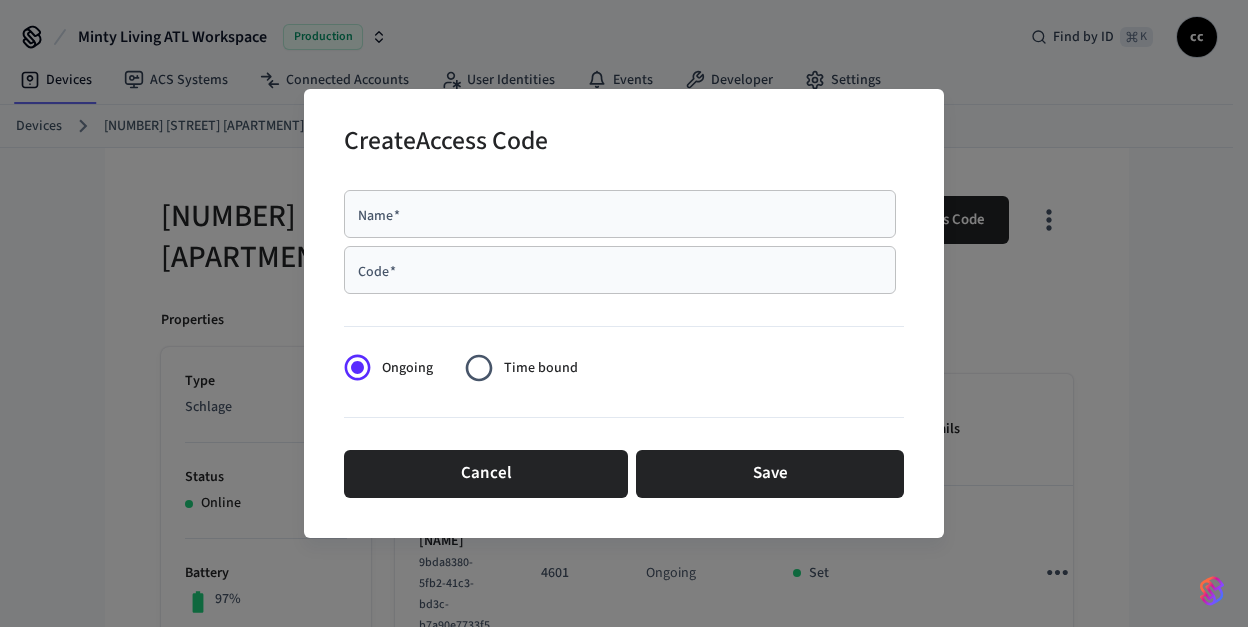 click on "Name   *" at bounding box center [620, 214] 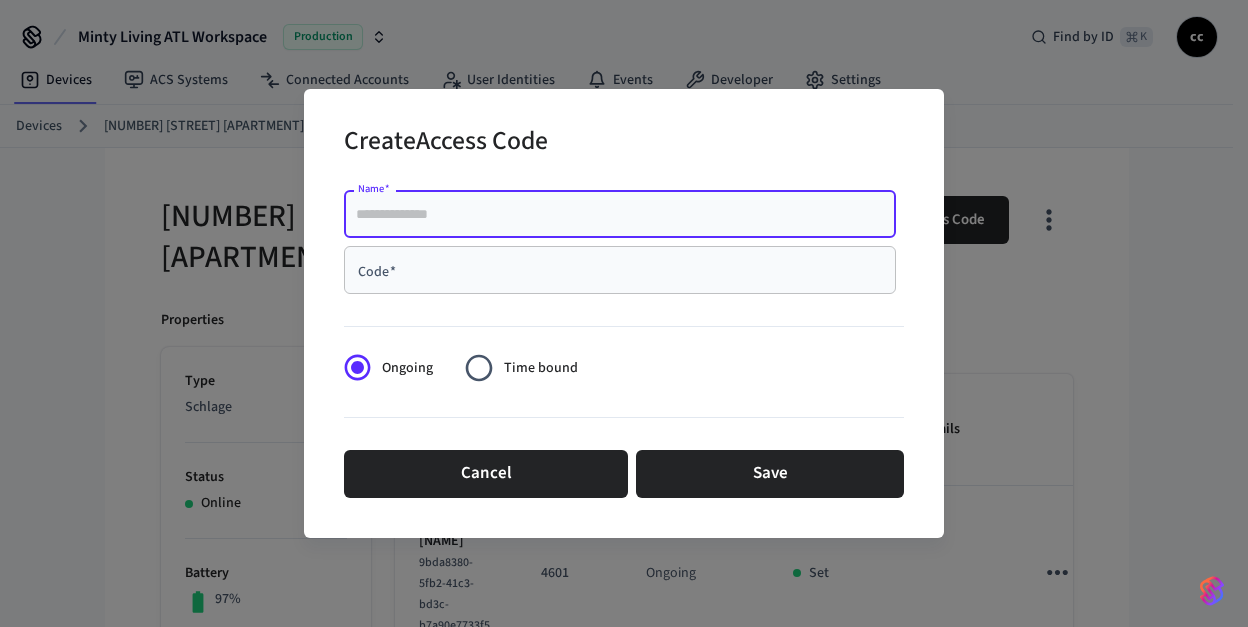 paste on "**********" 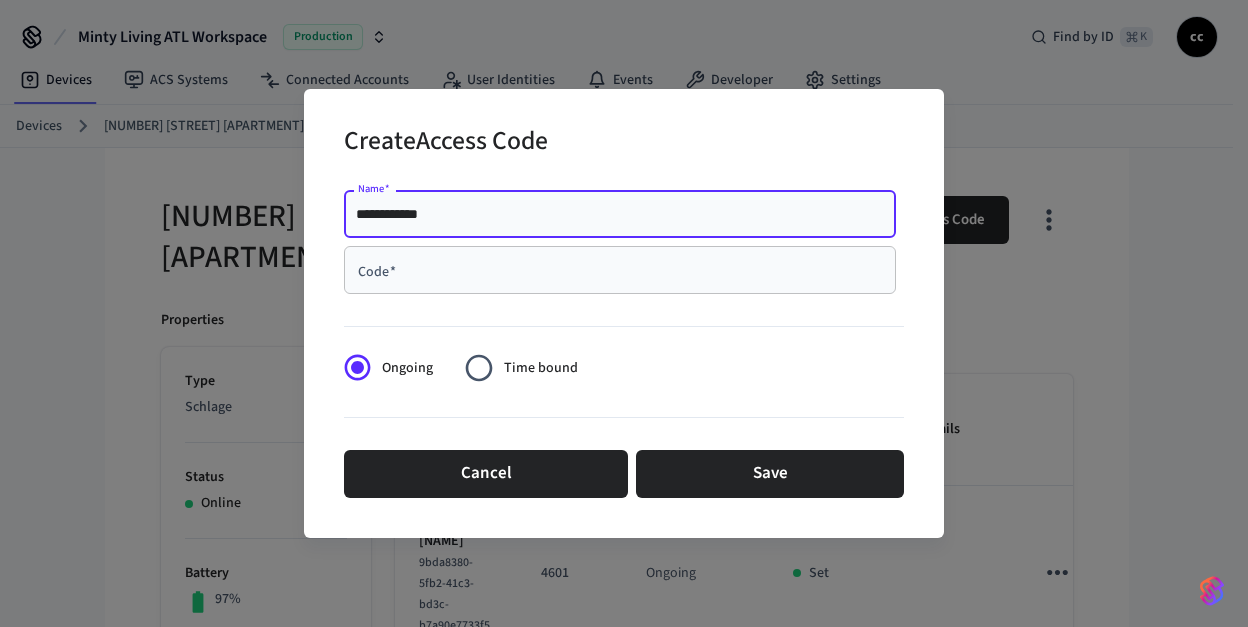 type on "**********" 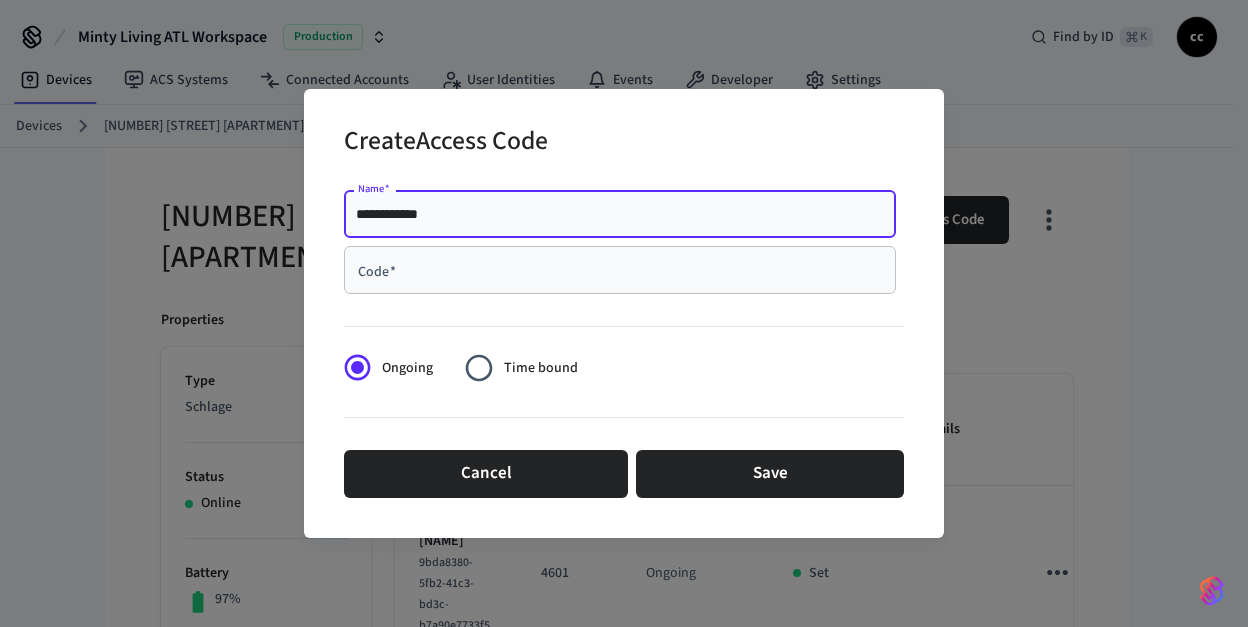 click on "Code   *" at bounding box center (620, 270) 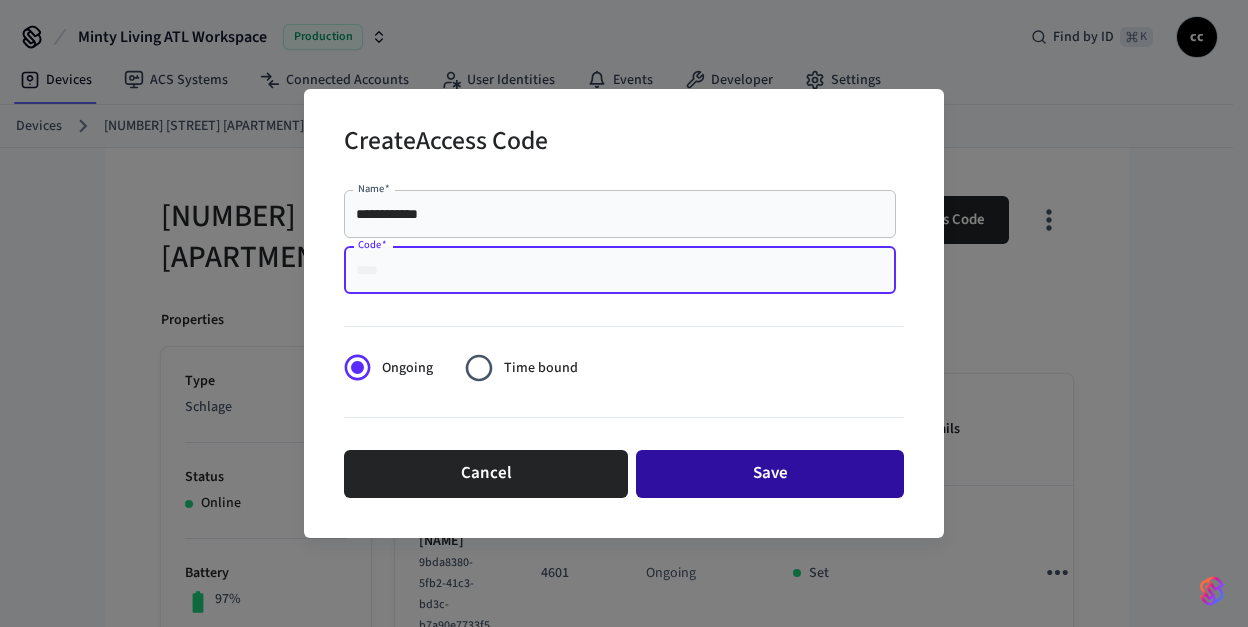 paste on "****" 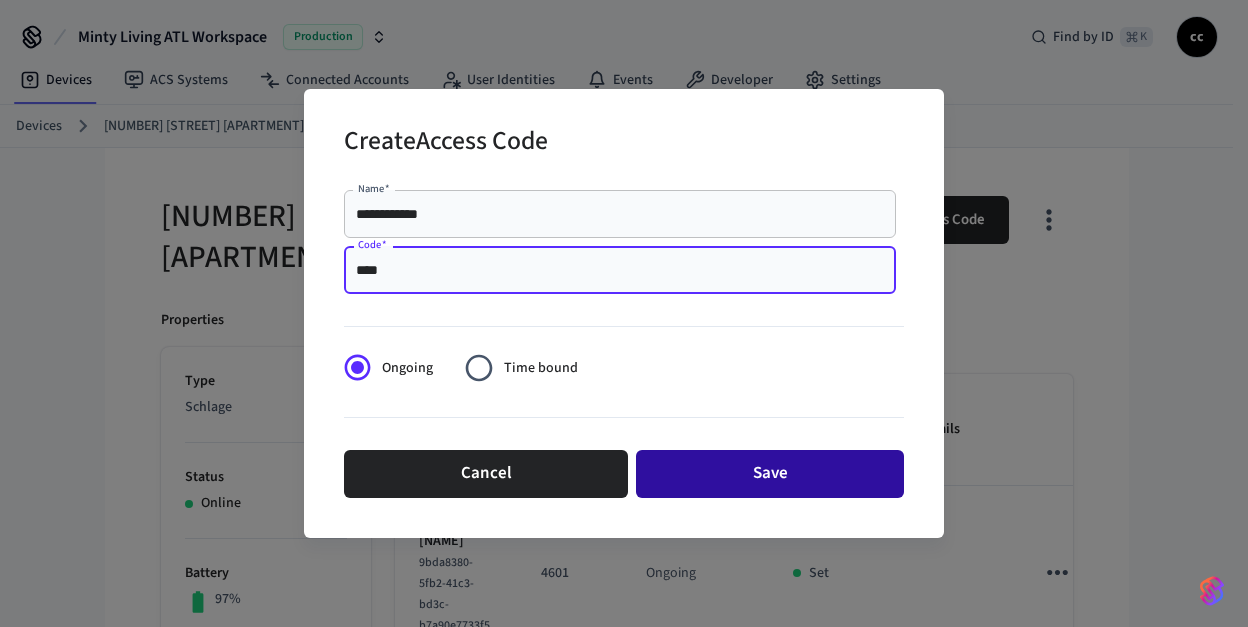 type on "****" 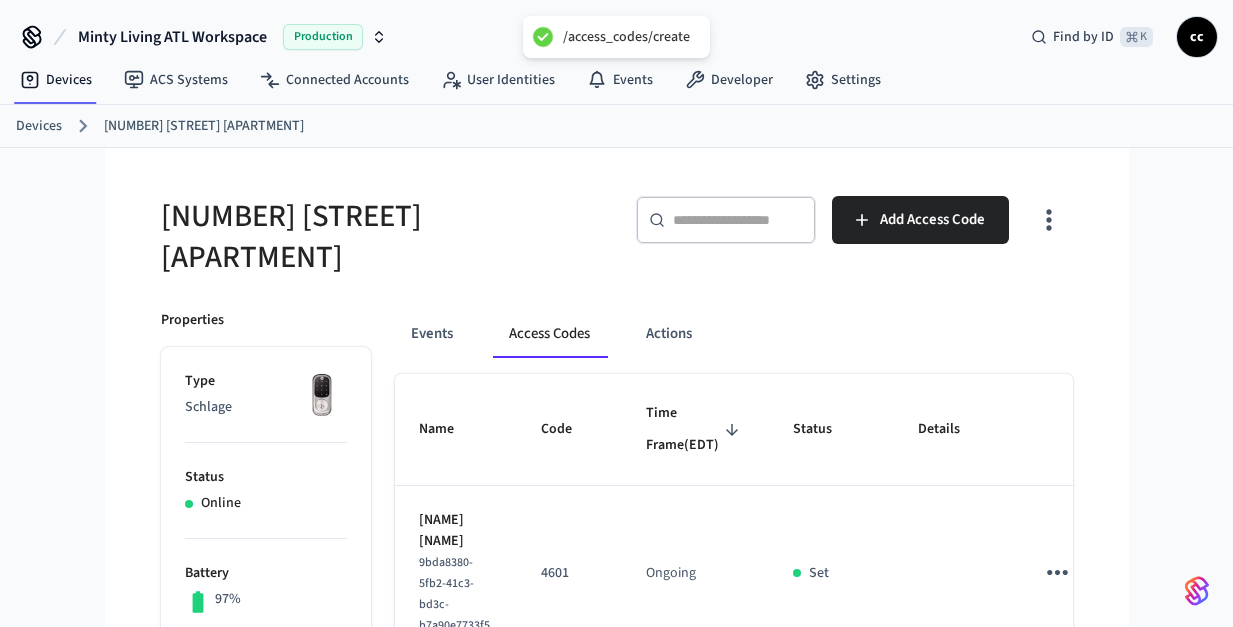 click on "[NUMBER] [STREET] [APARTMENT]" at bounding box center (371, 225) 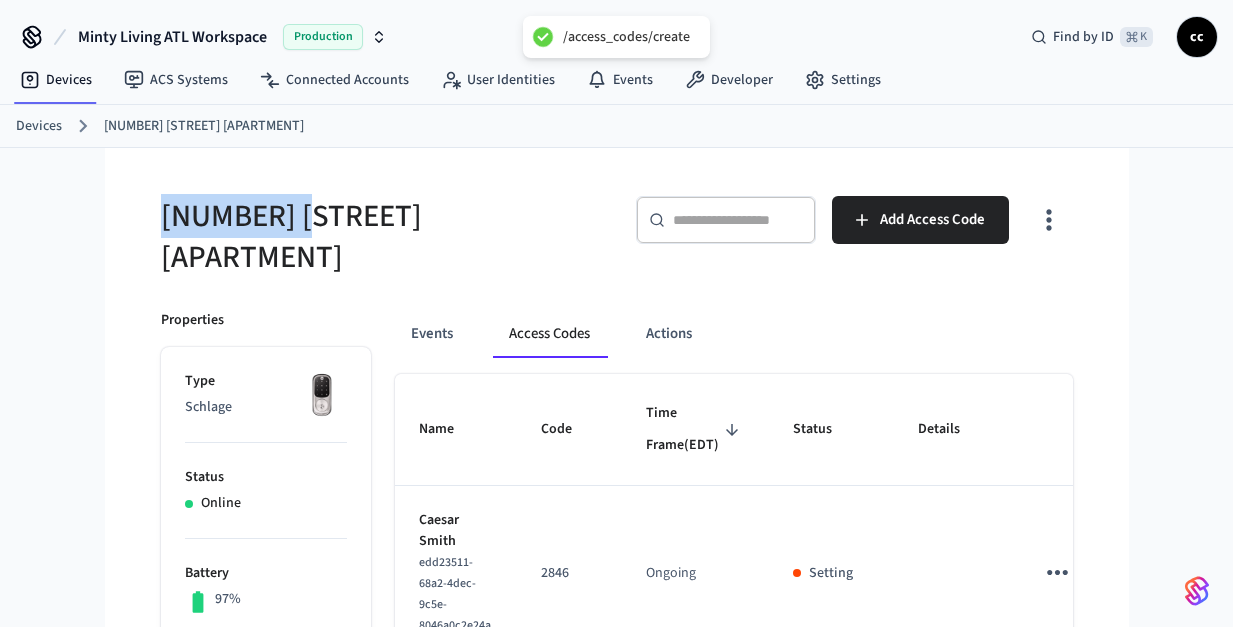 drag, startPoint x: 287, startPoint y: 215, endPoint x: 151, endPoint y: 210, distance: 136.09187 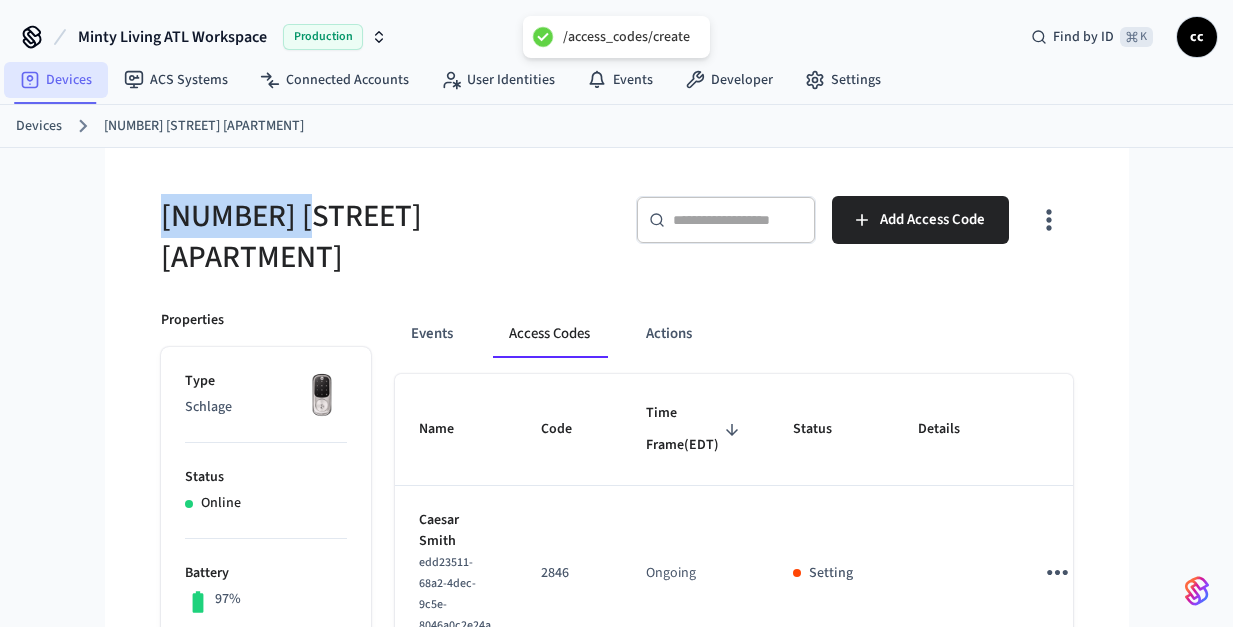 copy on "[NUMBER] [STREET]" 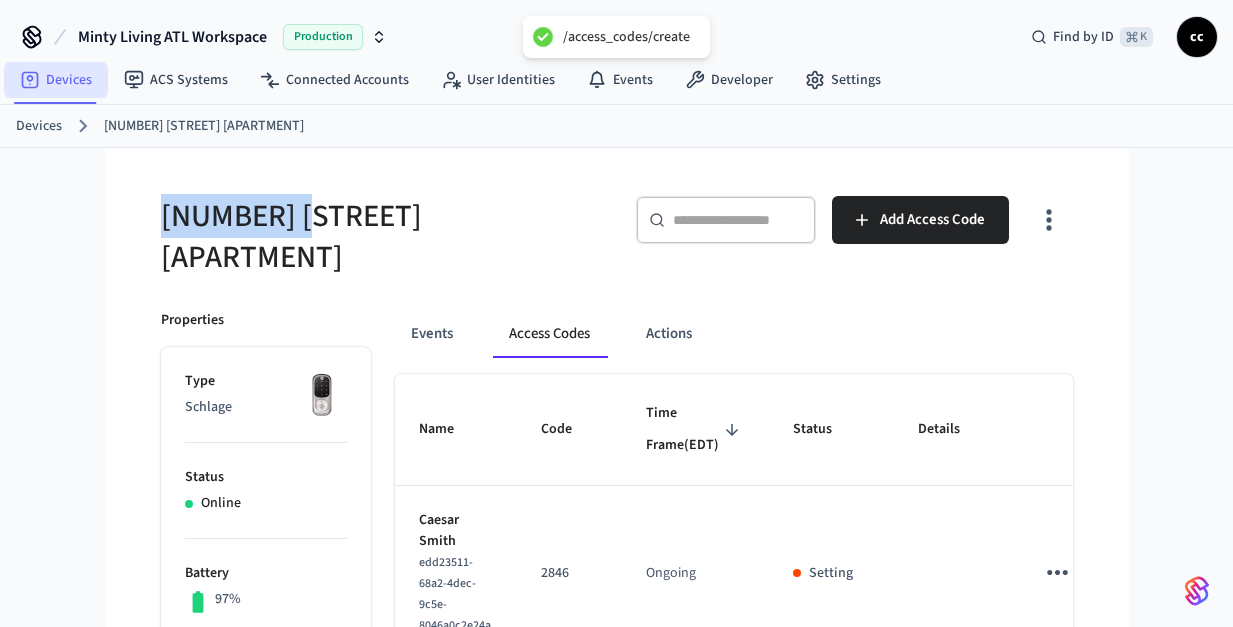click on "Devices" at bounding box center [56, 80] 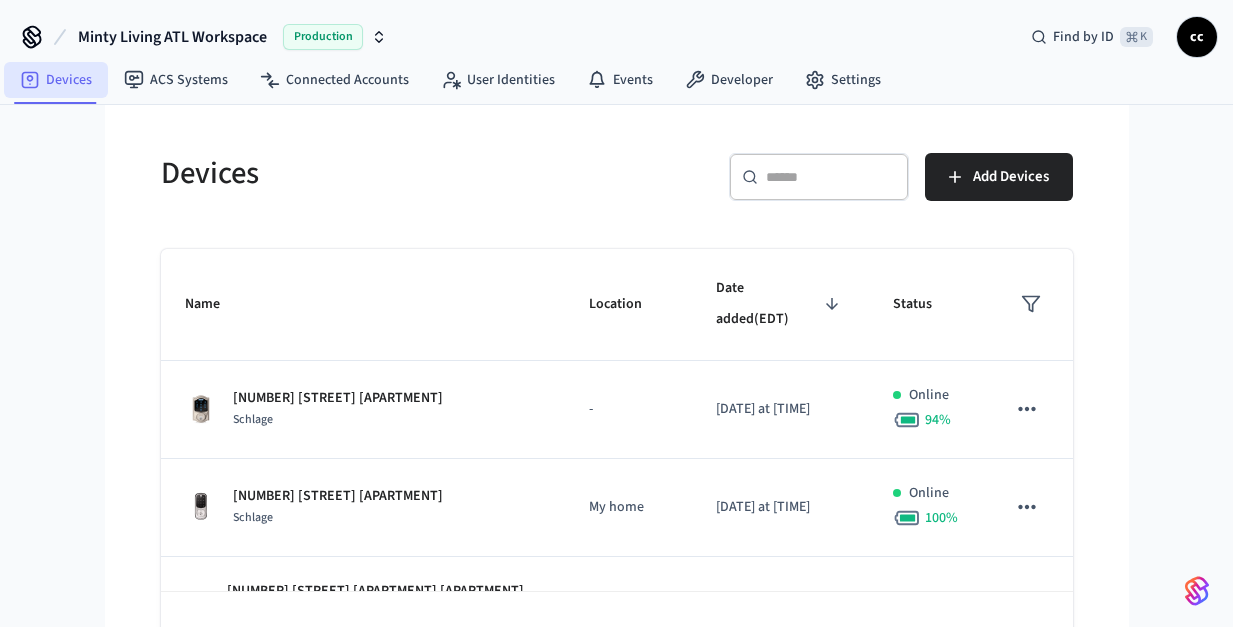 click on "Devices" at bounding box center [56, 80] 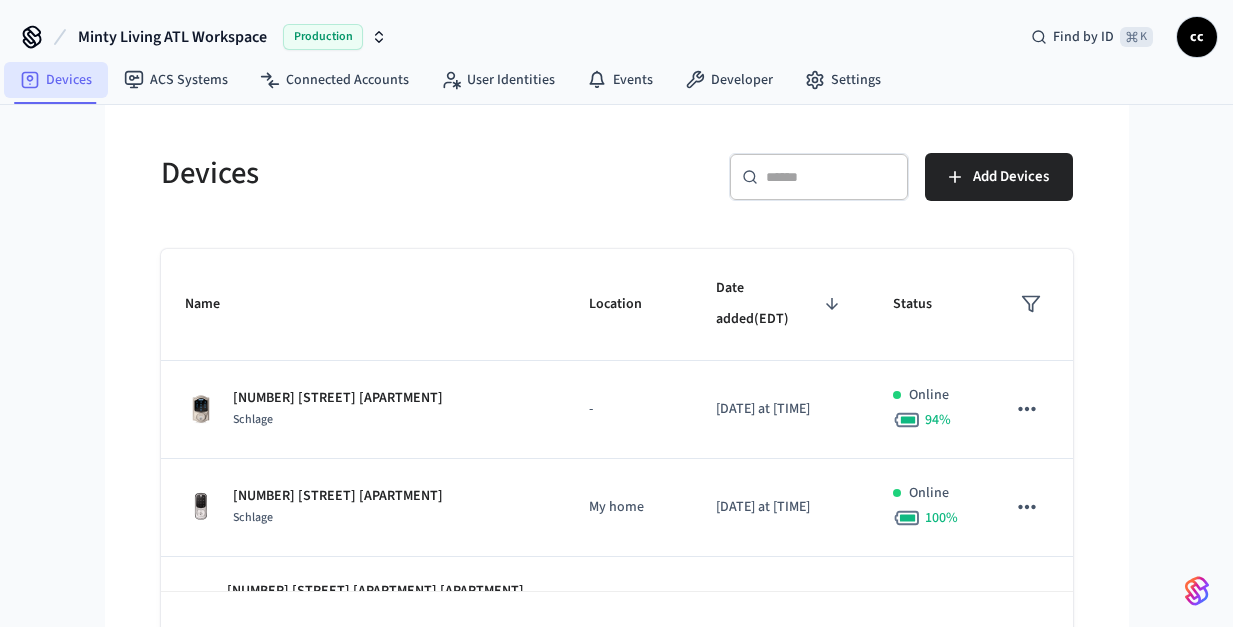 click on "Devices" at bounding box center [56, 80] 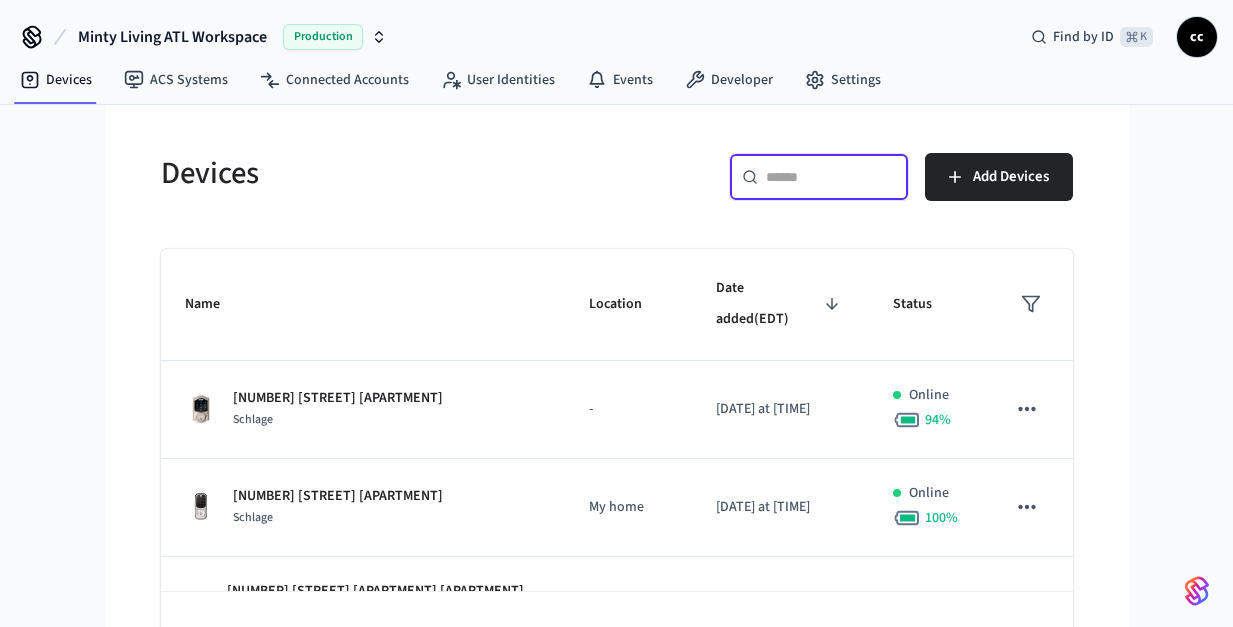 click at bounding box center [831, 177] 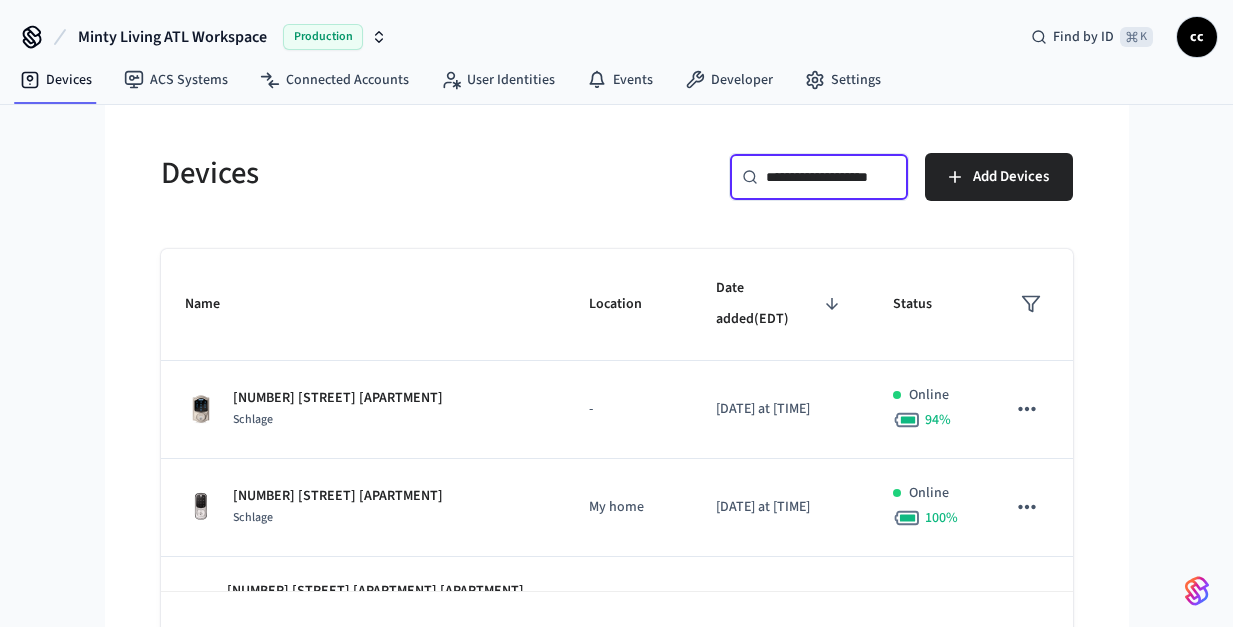 scroll, scrollTop: 0, scrollLeft: 29, axis: horizontal 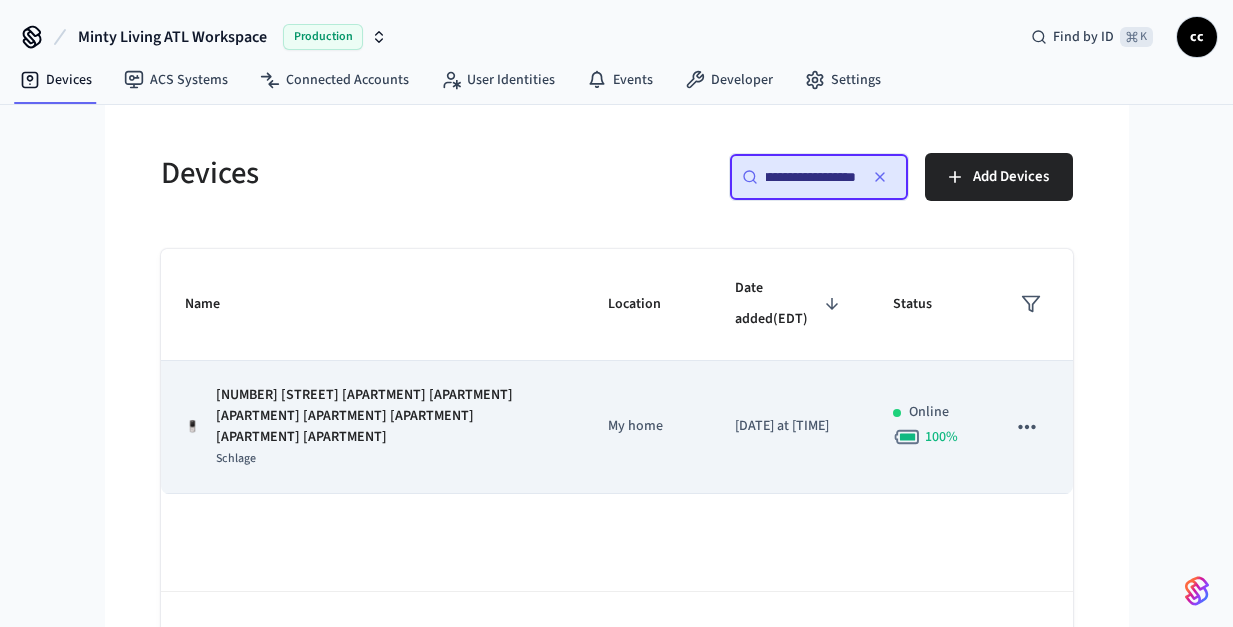 type on "**********" 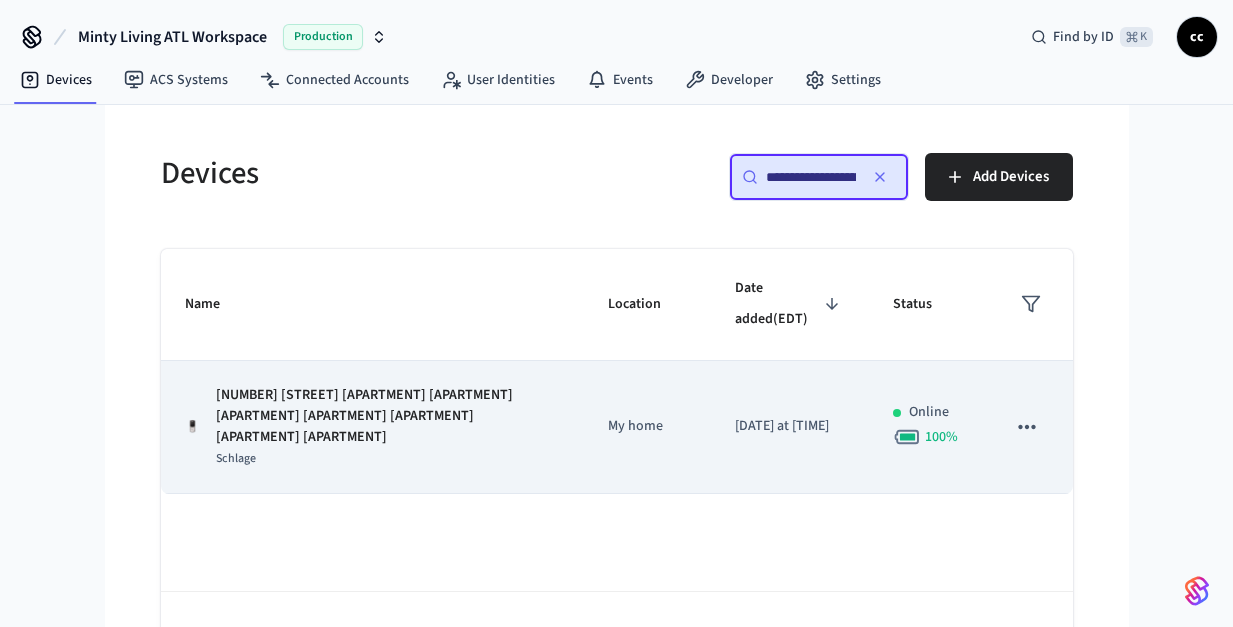 click on "My home" at bounding box center (647, 427) 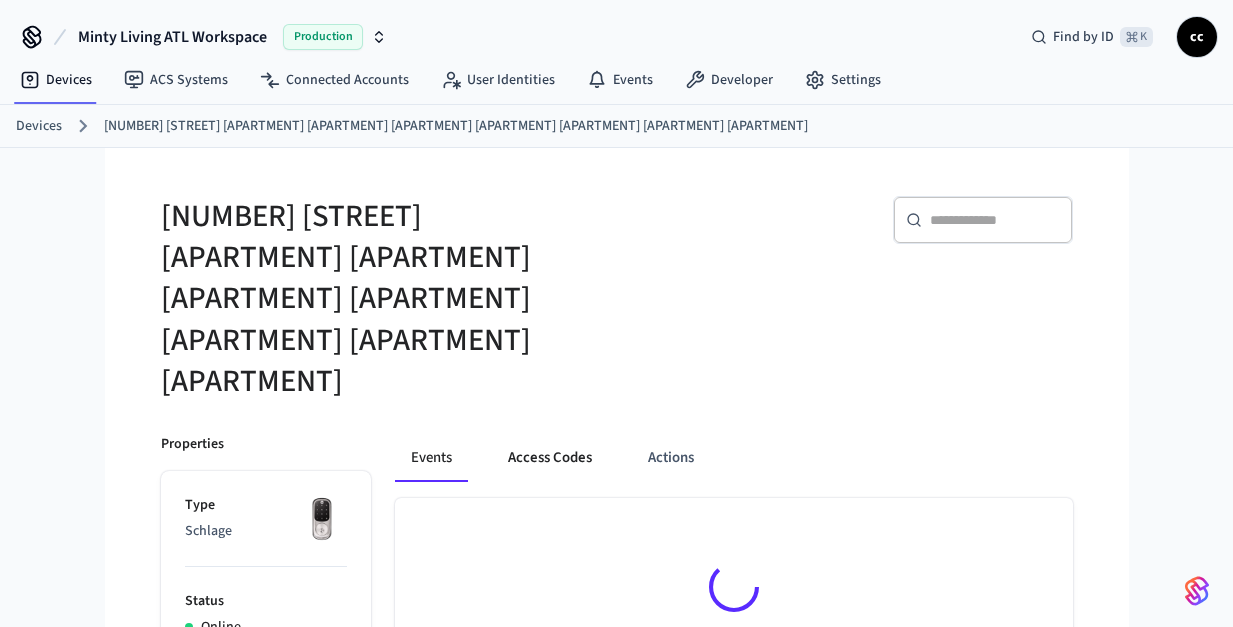 click on "Access Codes" at bounding box center [550, 458] 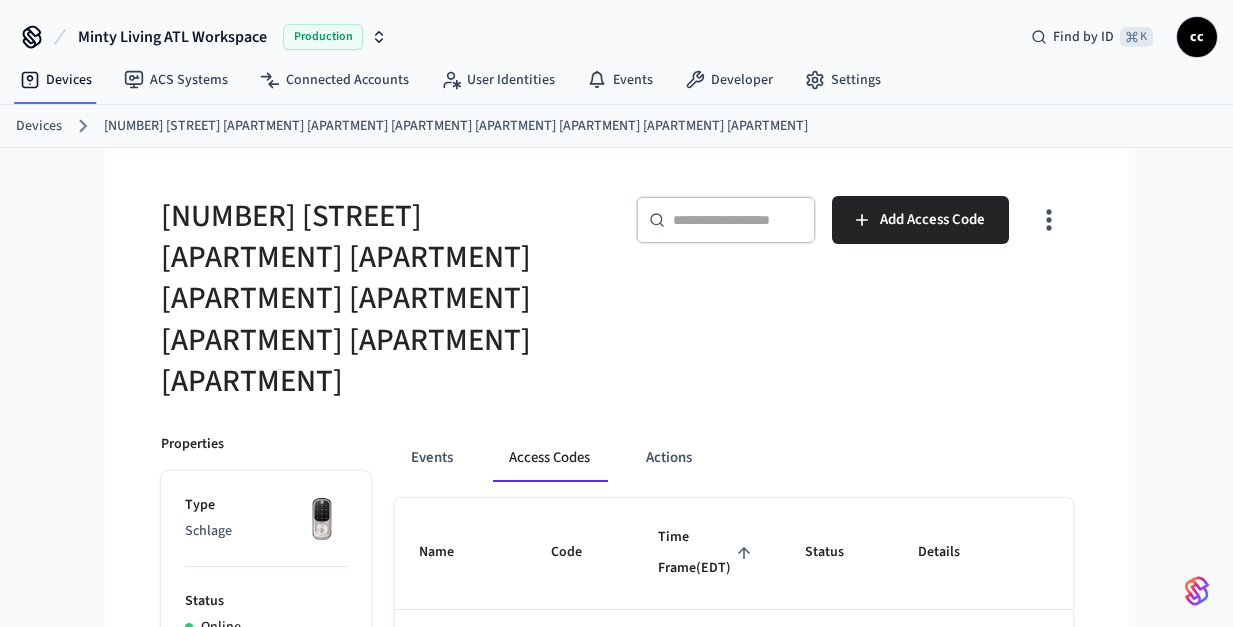 click on "Time Frame  ([TIMEZONE])" at bounding box center [707, 553] 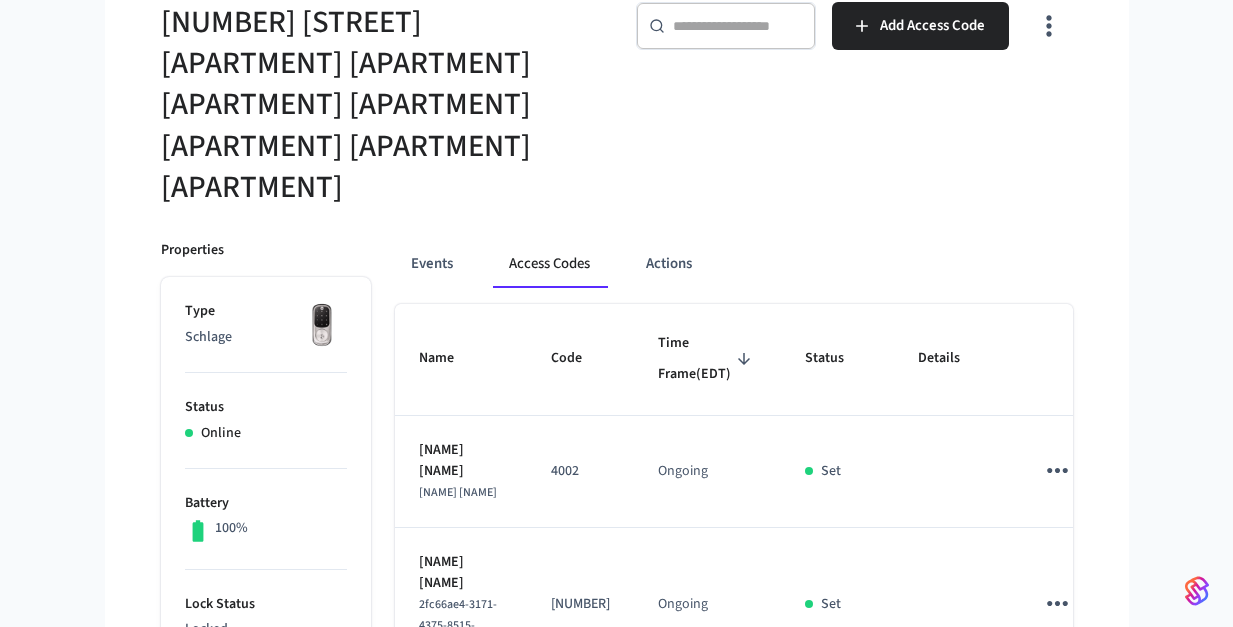 scroll, scrollTop: 0, scrollLeft: 0, axis: both 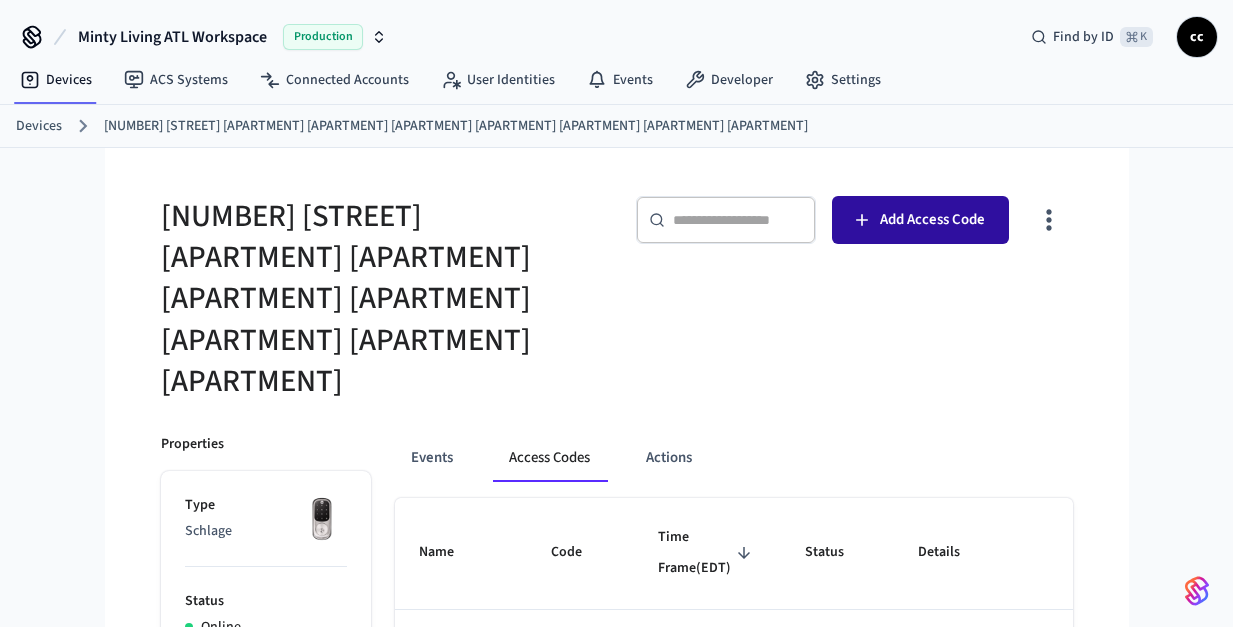 click on "Add Access Code" at bounding box center [932, 220] 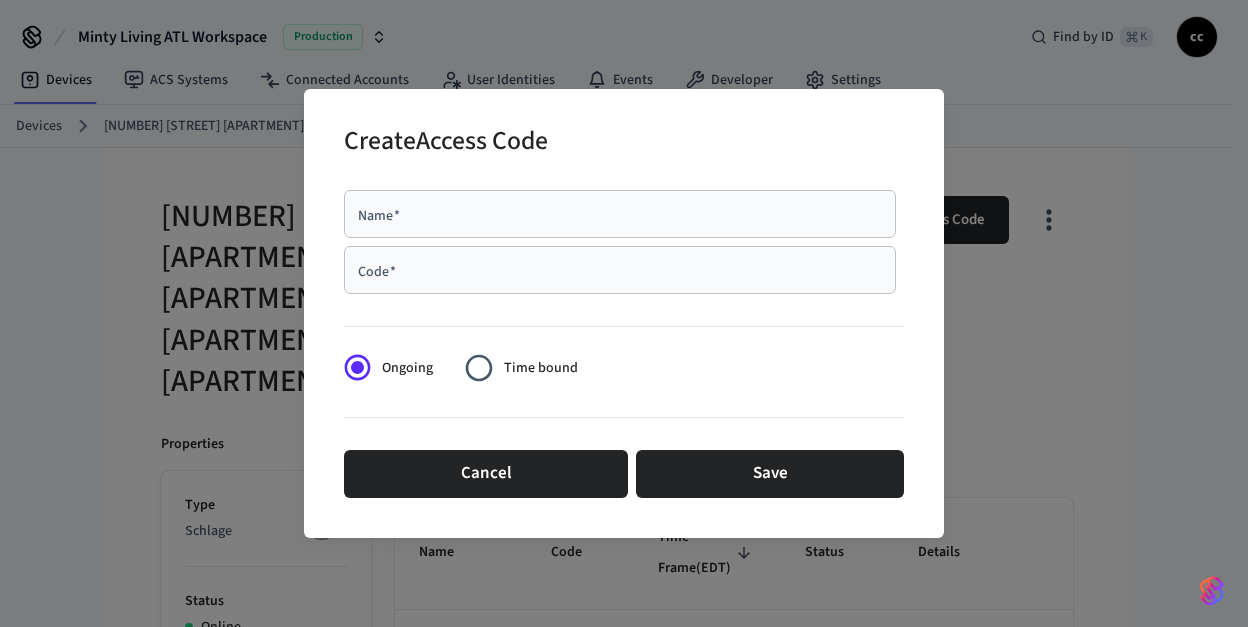 click on "Name   *" at bounding box center (620, 214) 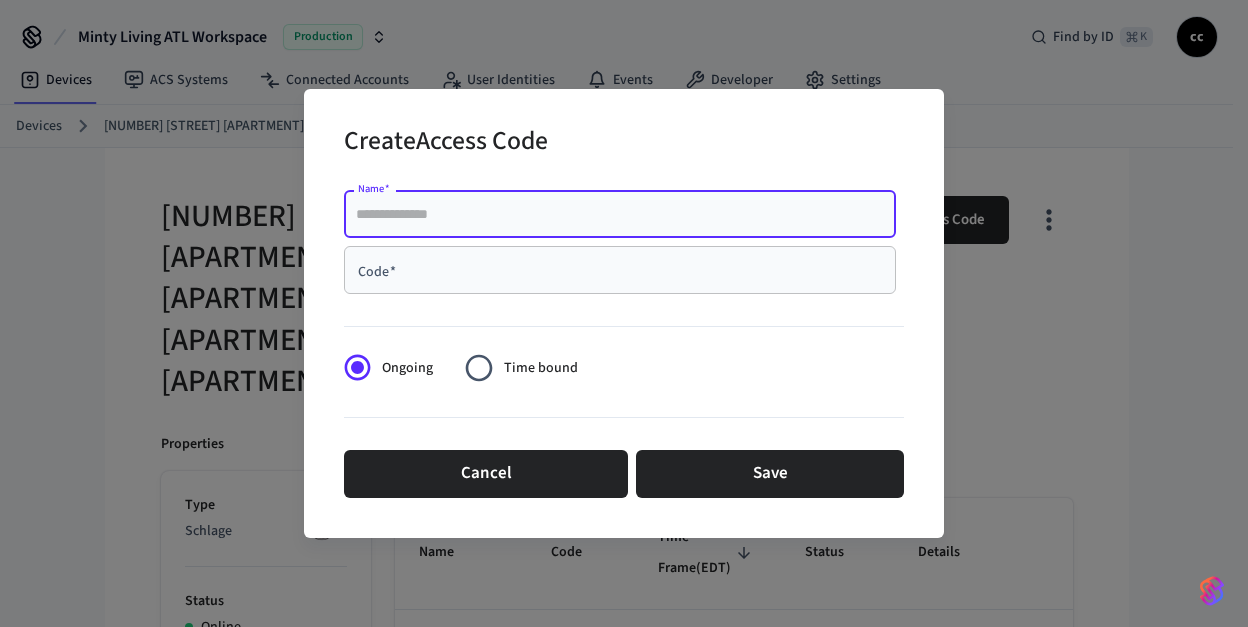 paste on "**********" 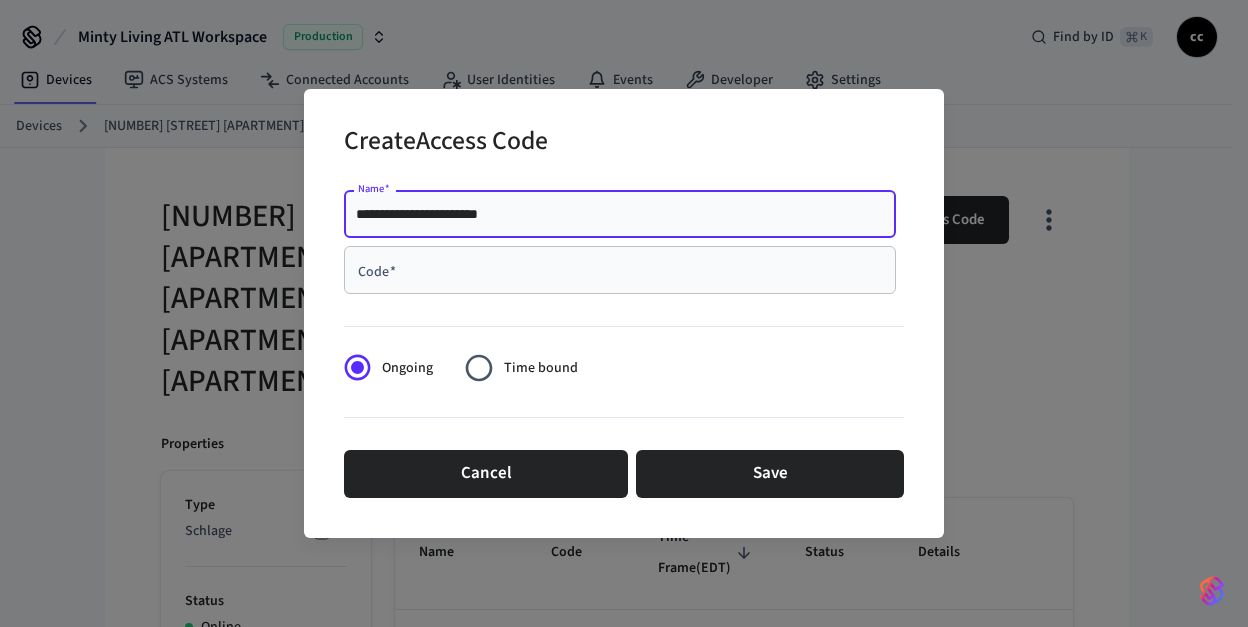 type on "**********" 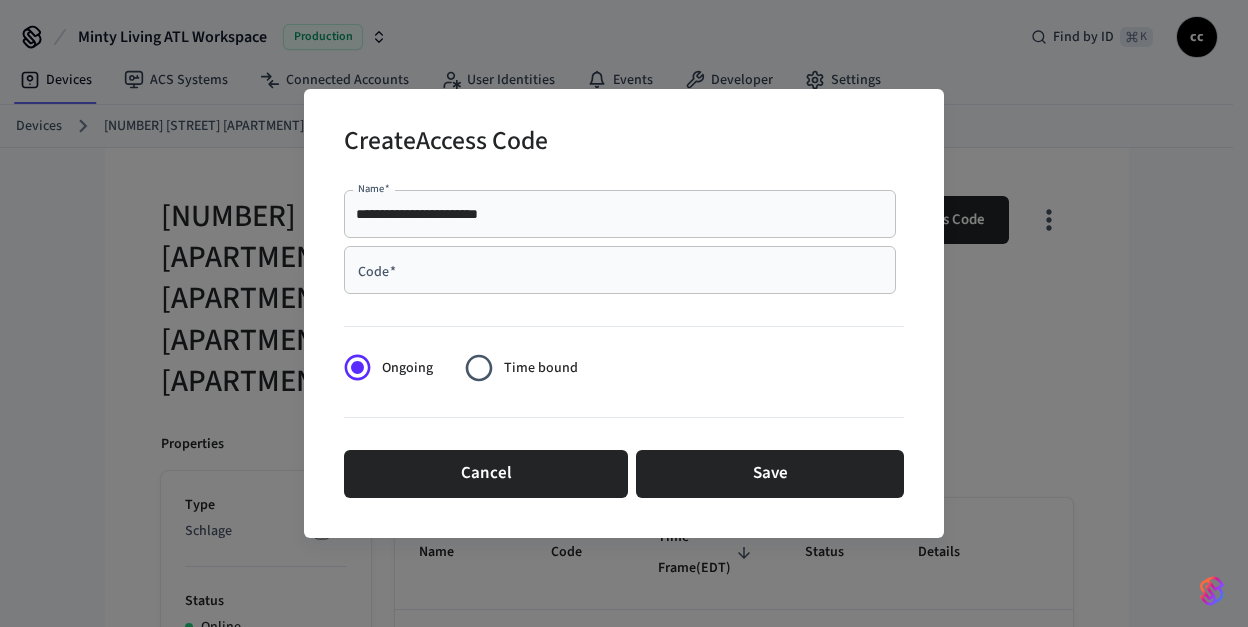 click on "Code   *" at bounding box center (620, 270) 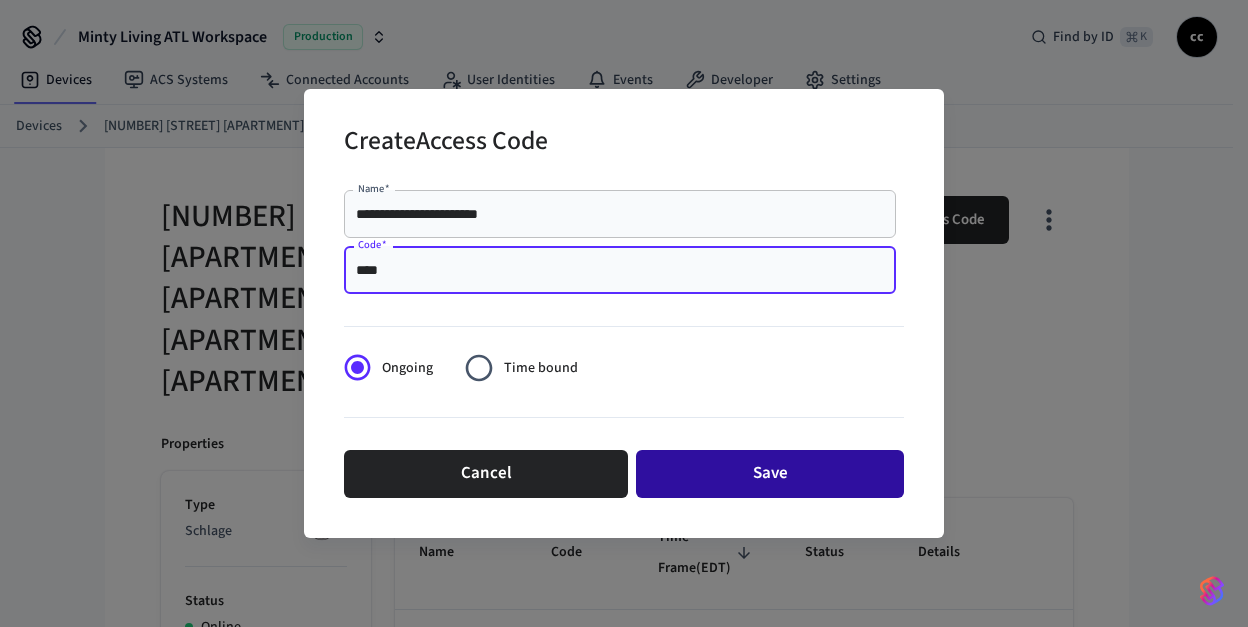 type on "****" 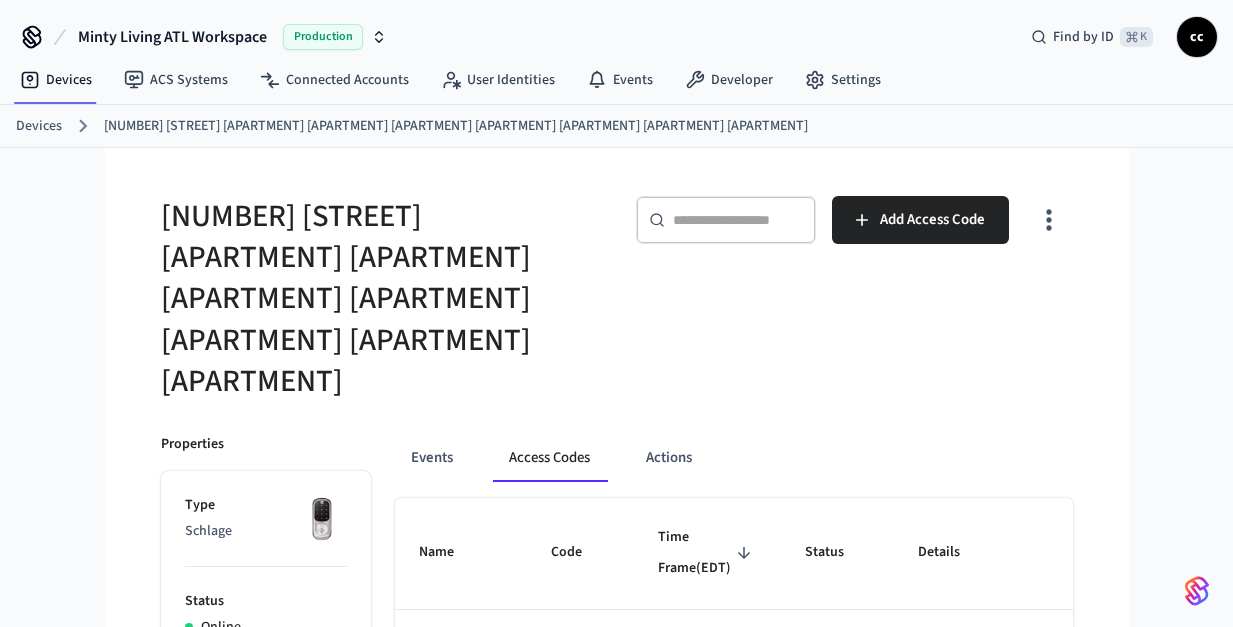 type 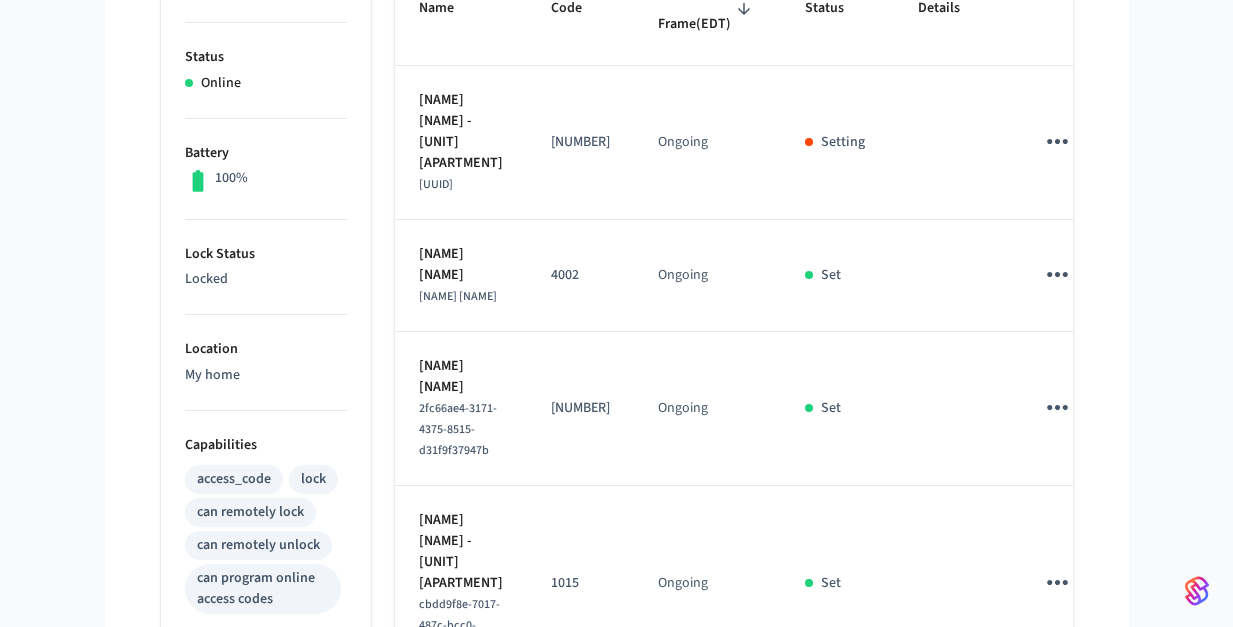 scroll, scrollTop: 544, scrollLeft: 0, axis: vertical 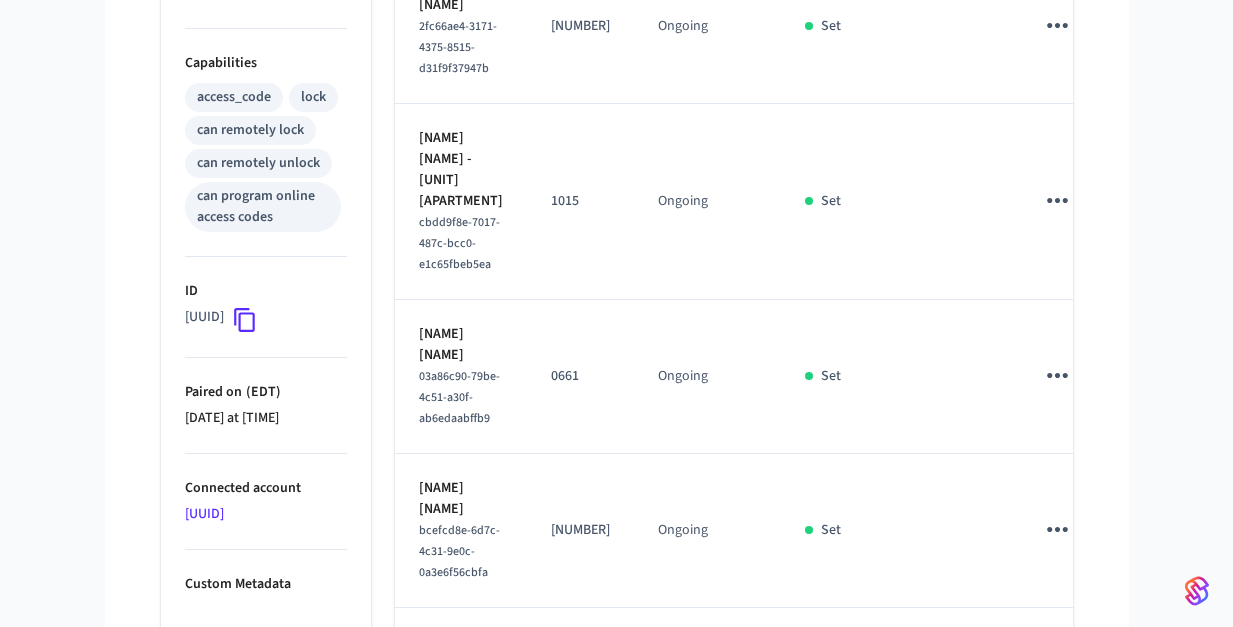 click 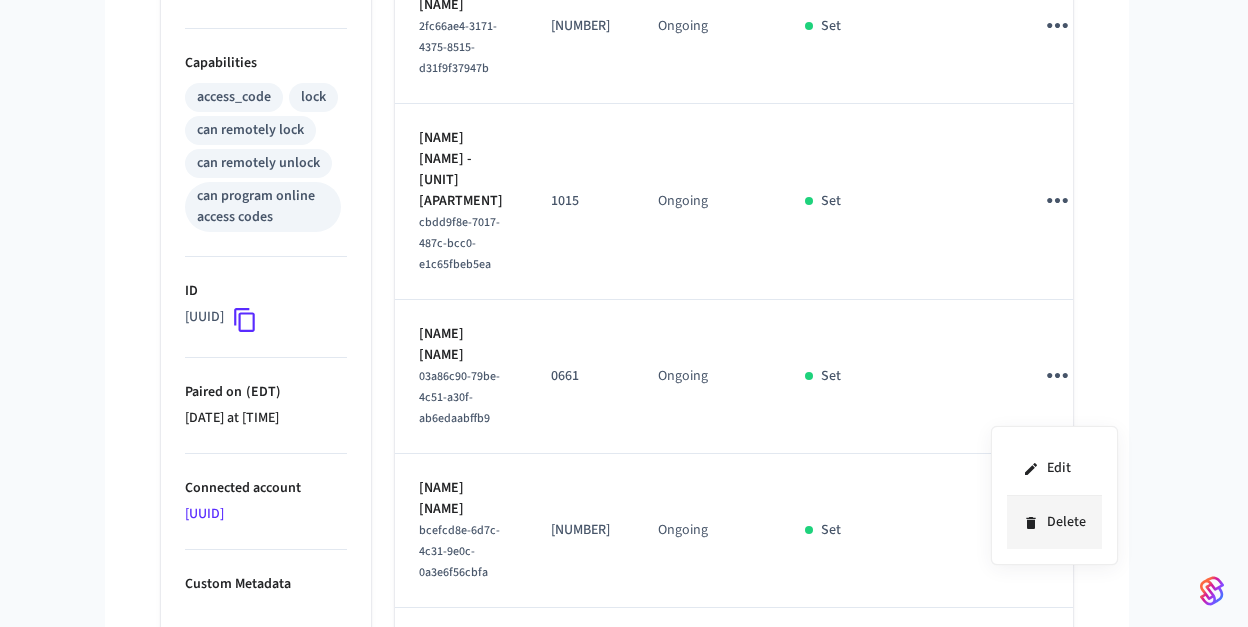 click on "Delete" at bounding box center [1054, 522] 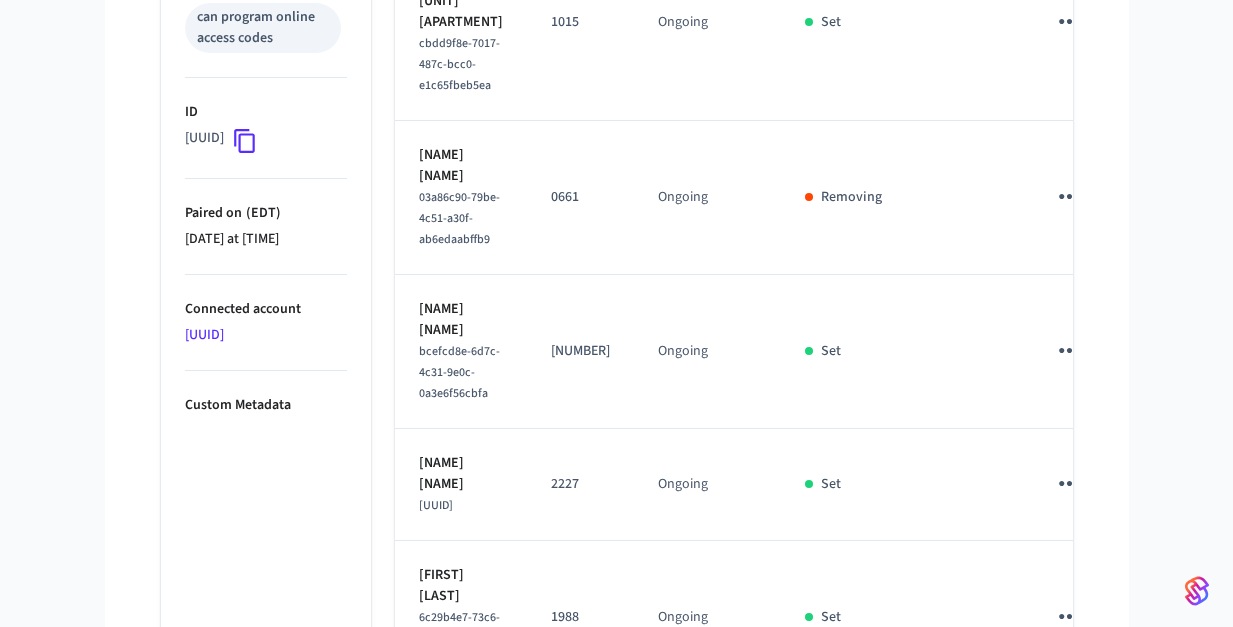 scroll, scrollTop: 1107, scrollLeft: 0, axis: vertical 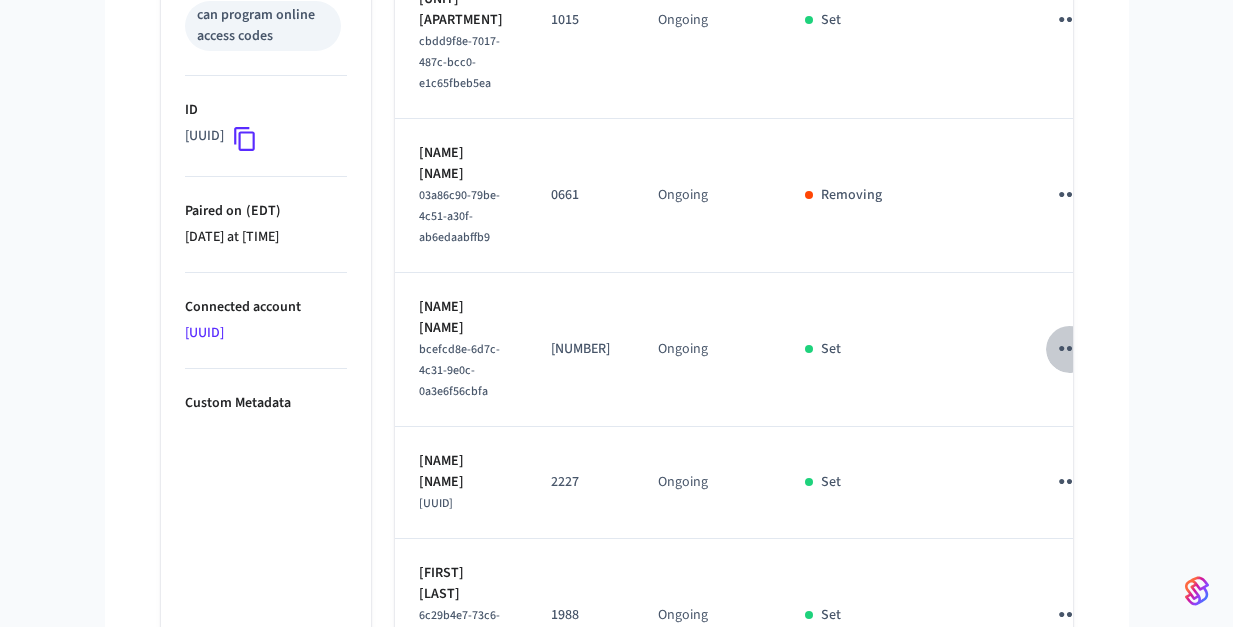 click 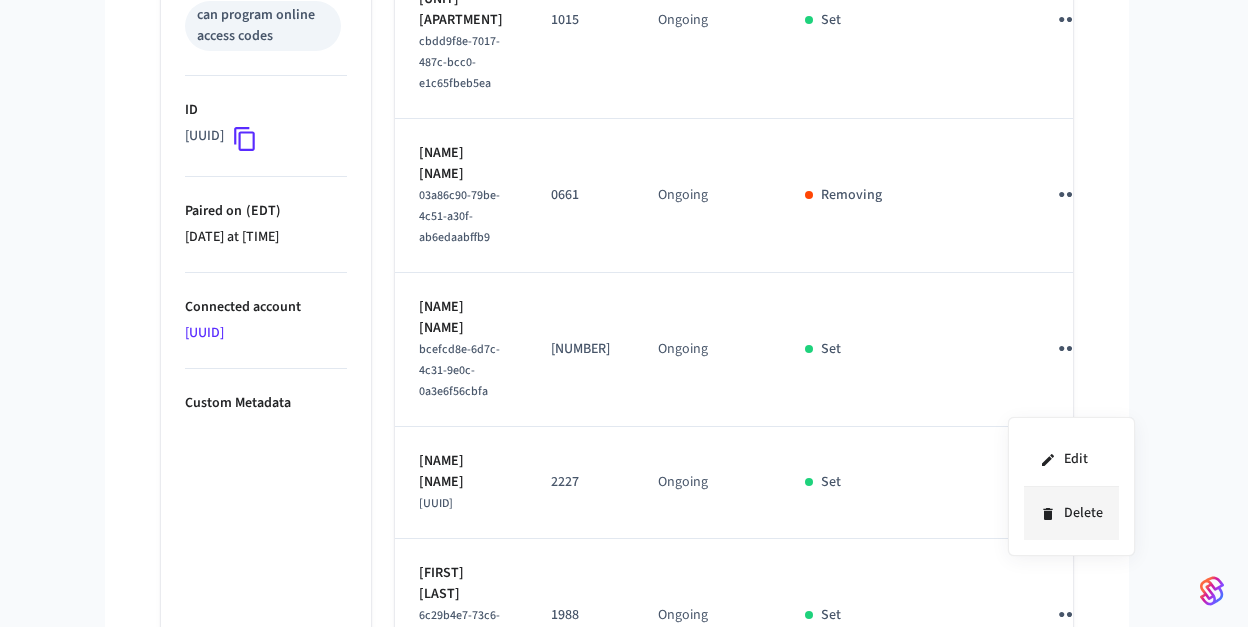 click on "Delete" at bounding box center [1071, 513] 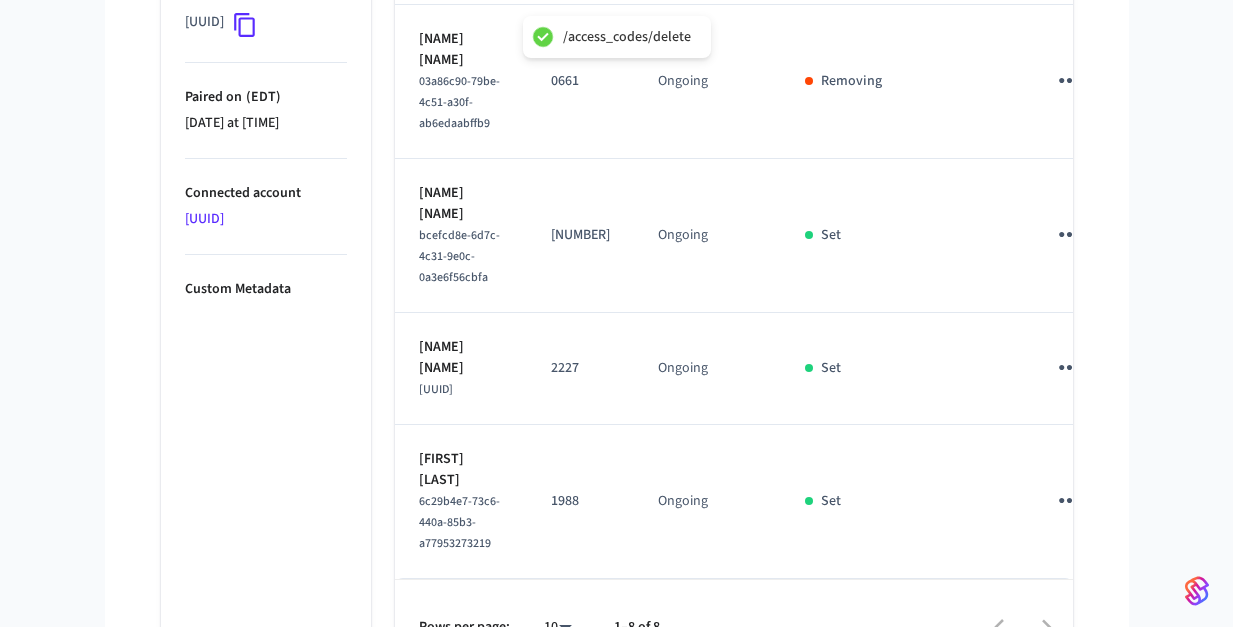 scroll, scrollTop: 1230, scrollLeft: 0, axis: vertical 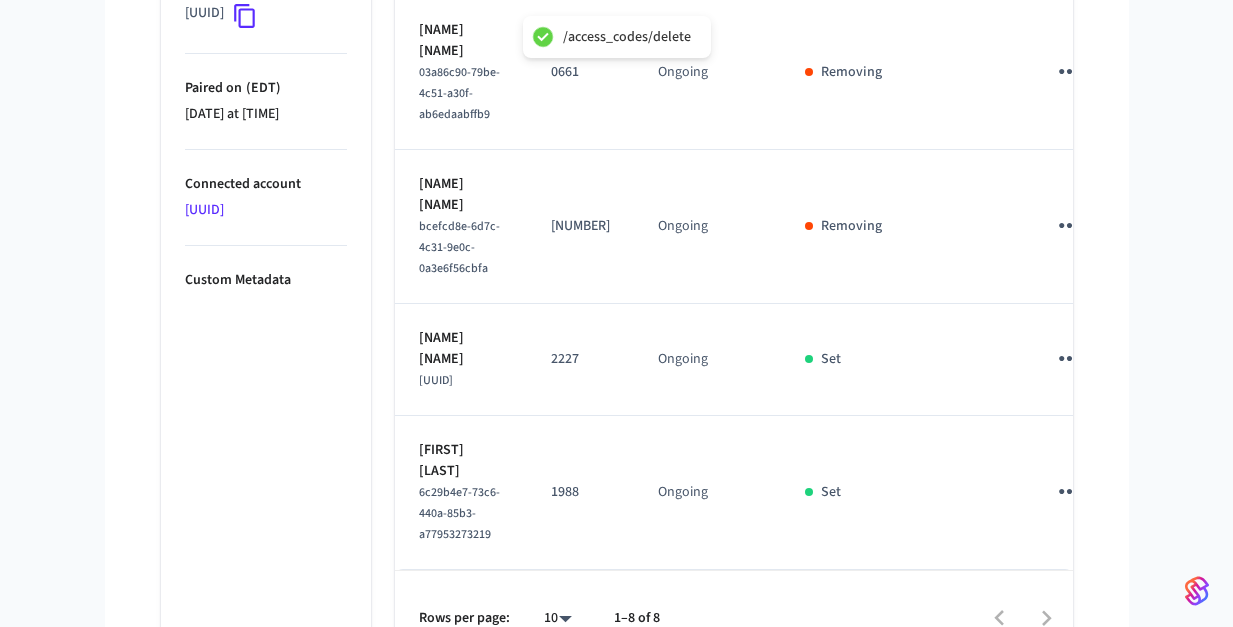 click 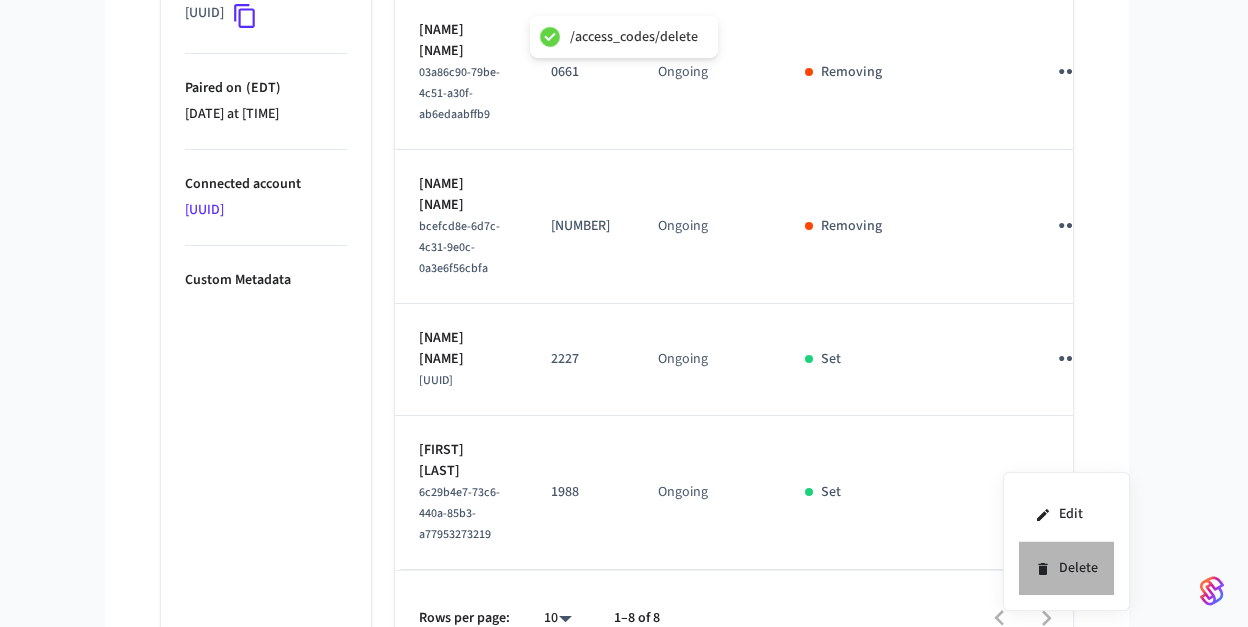 click on "Delete" at bounding box center [1066, 568] 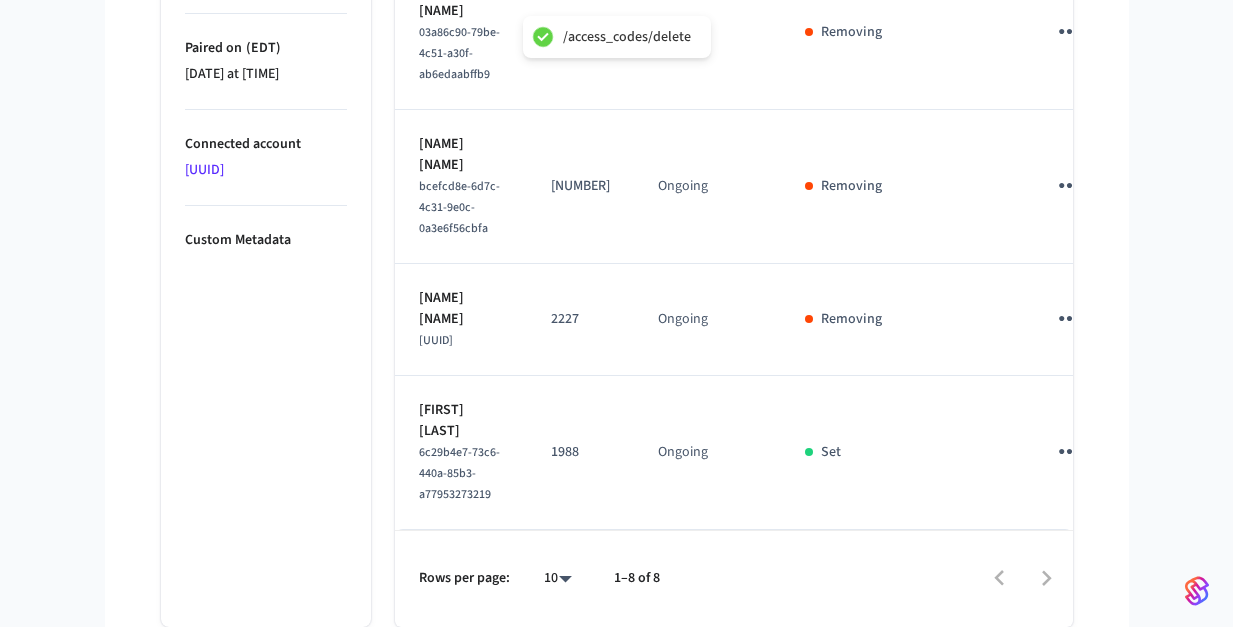 scroll, scrollTop: 1423, scrollLeft: 0, axis: vertical 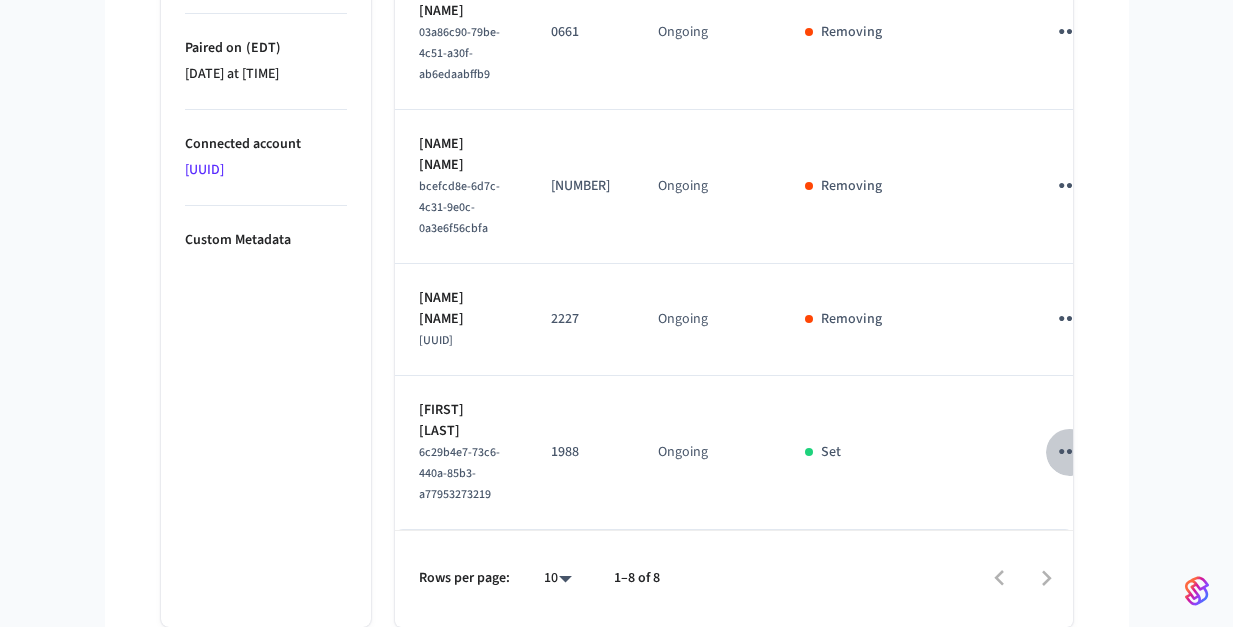 click 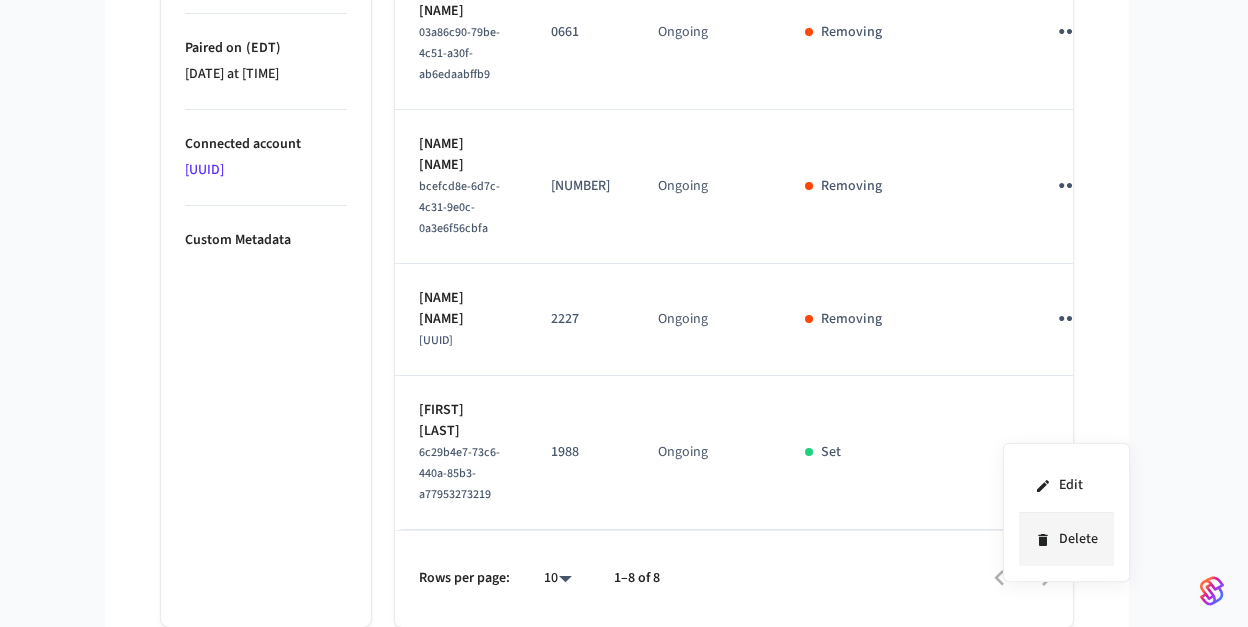 click on "Delete" at bounding box center [1066, 539] 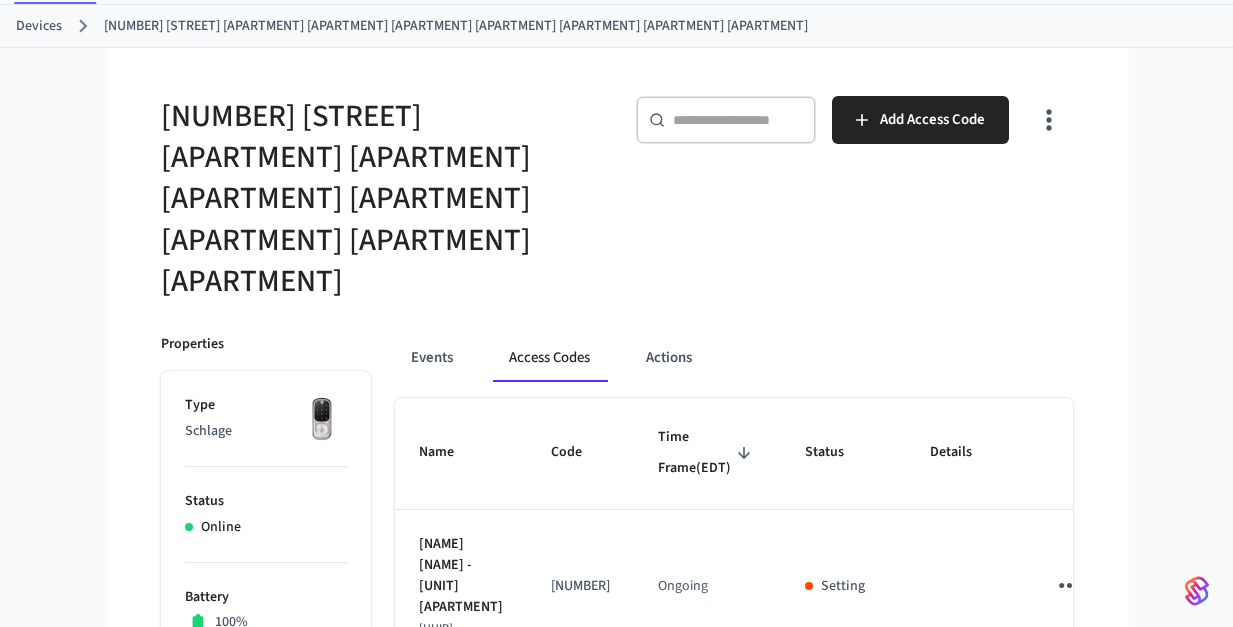 scroll, scrollTop: 0, scrollLeft: 0, axis: both 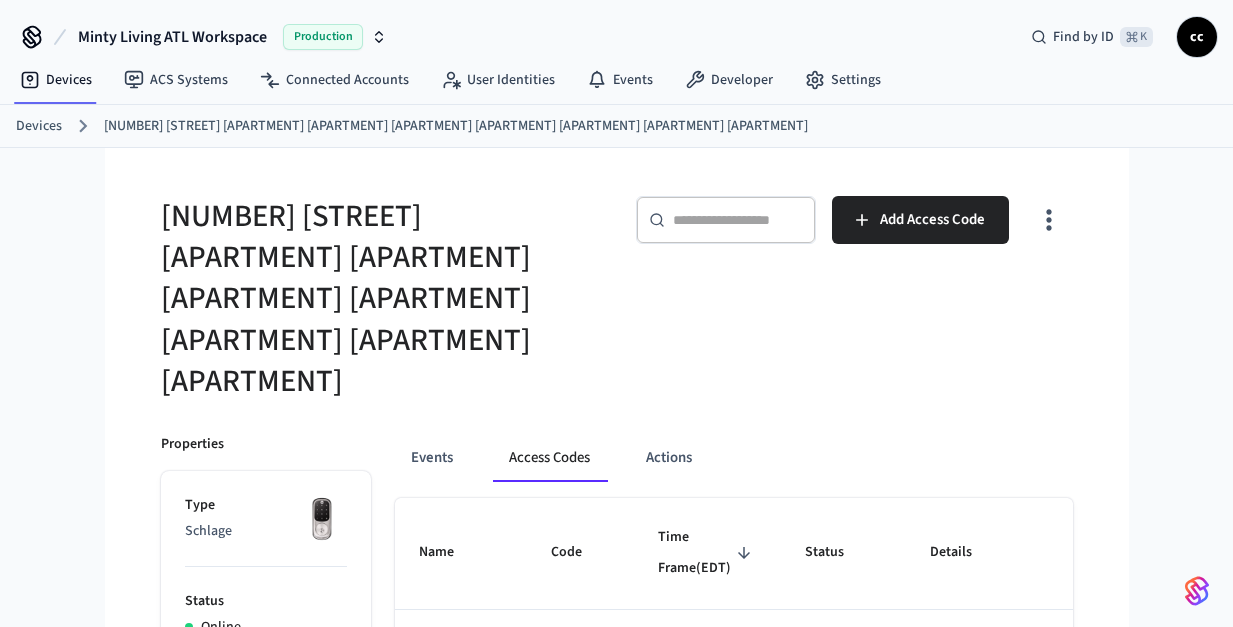 type 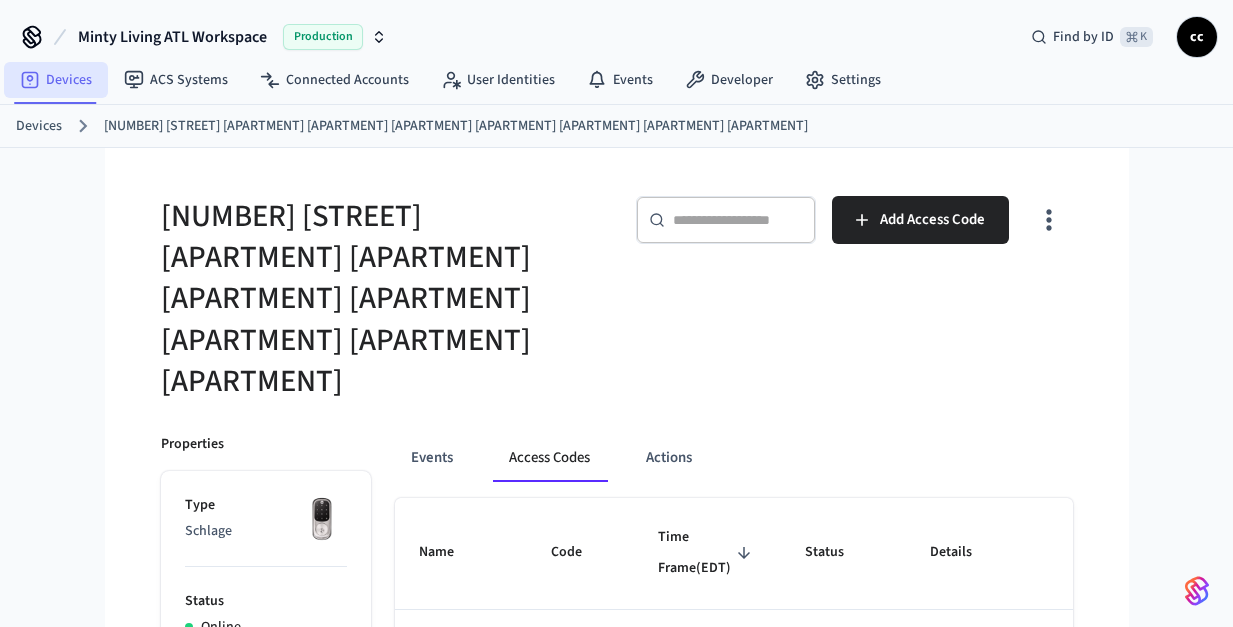 click on "Devices" at bounding box center (56, 80) 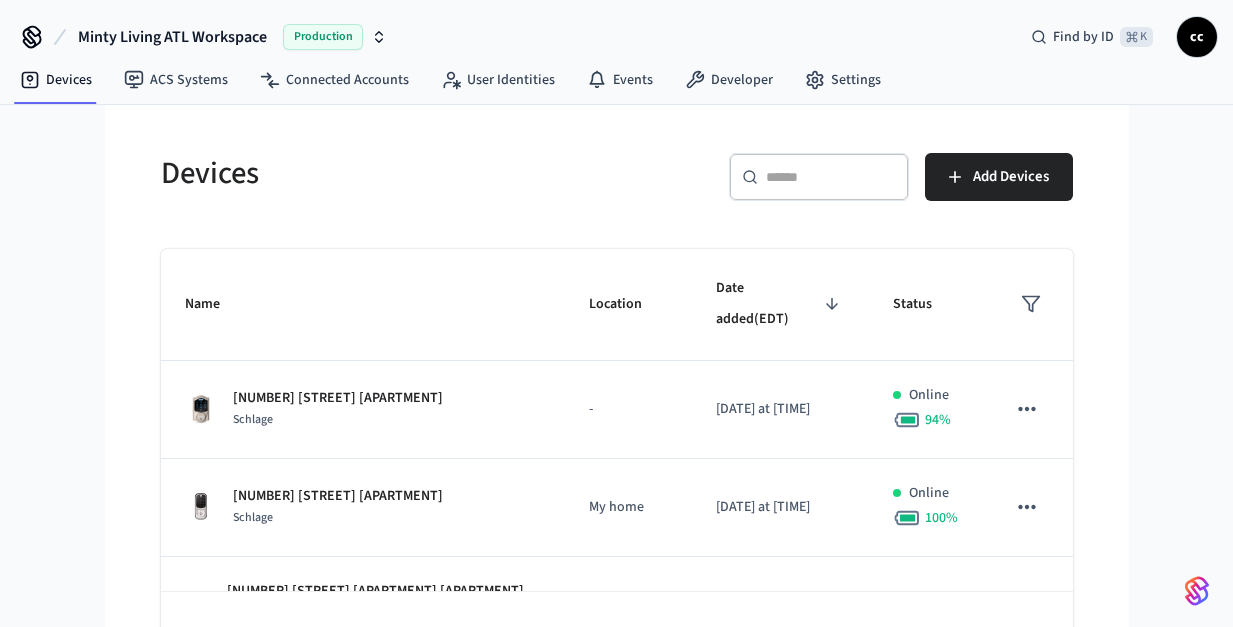 click on "​ ​" at bounding box center [819, 177] 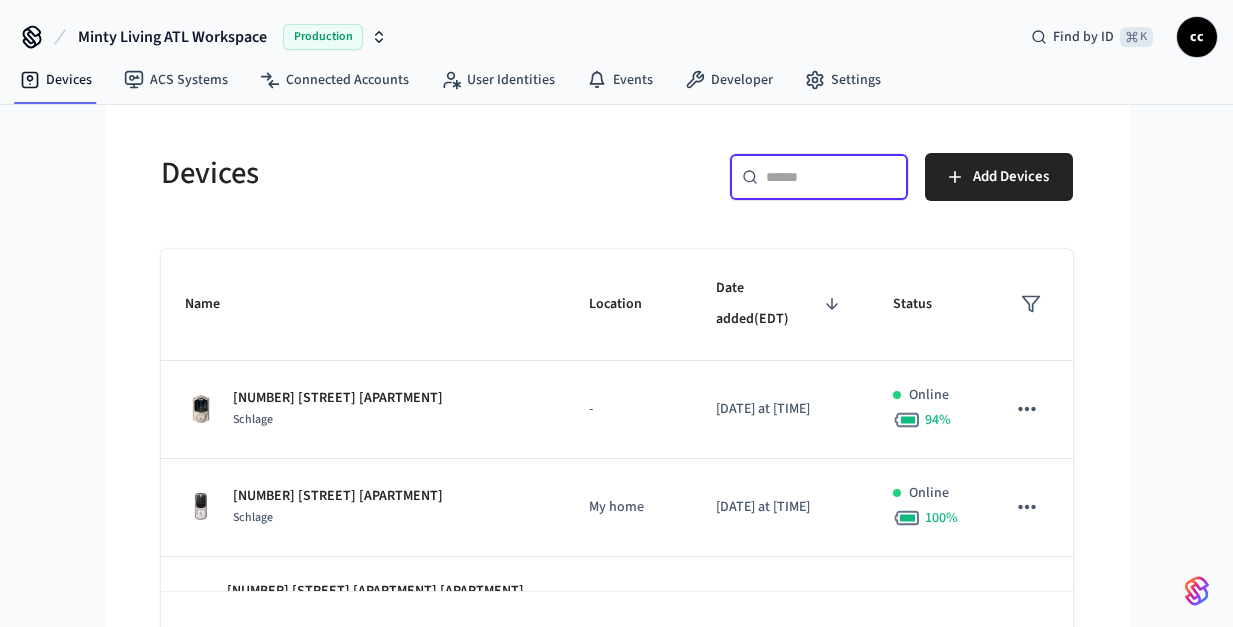 paste on "**********" 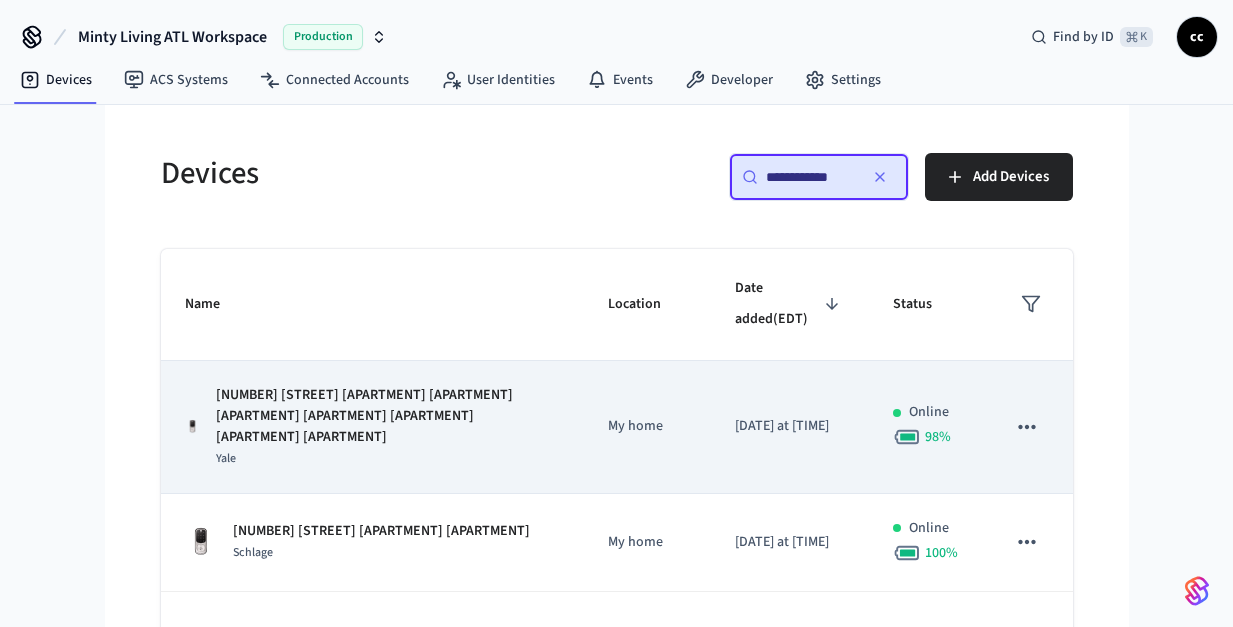 type on "**********" 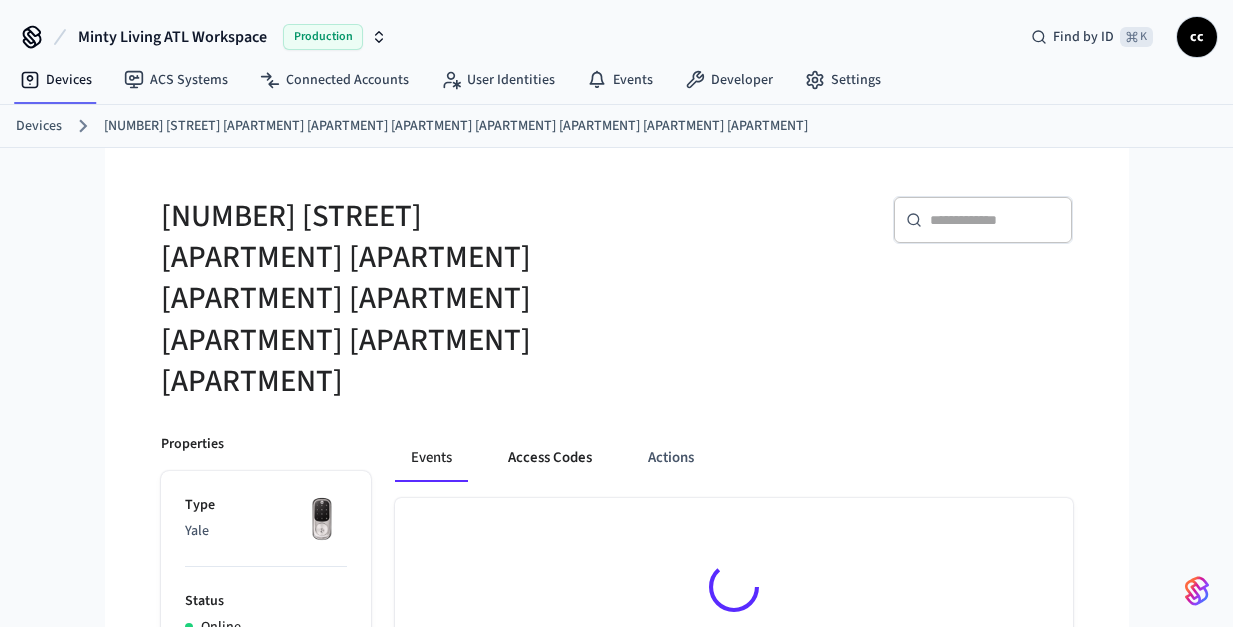 click on "Access Codes" at bounding box center [550, 458] 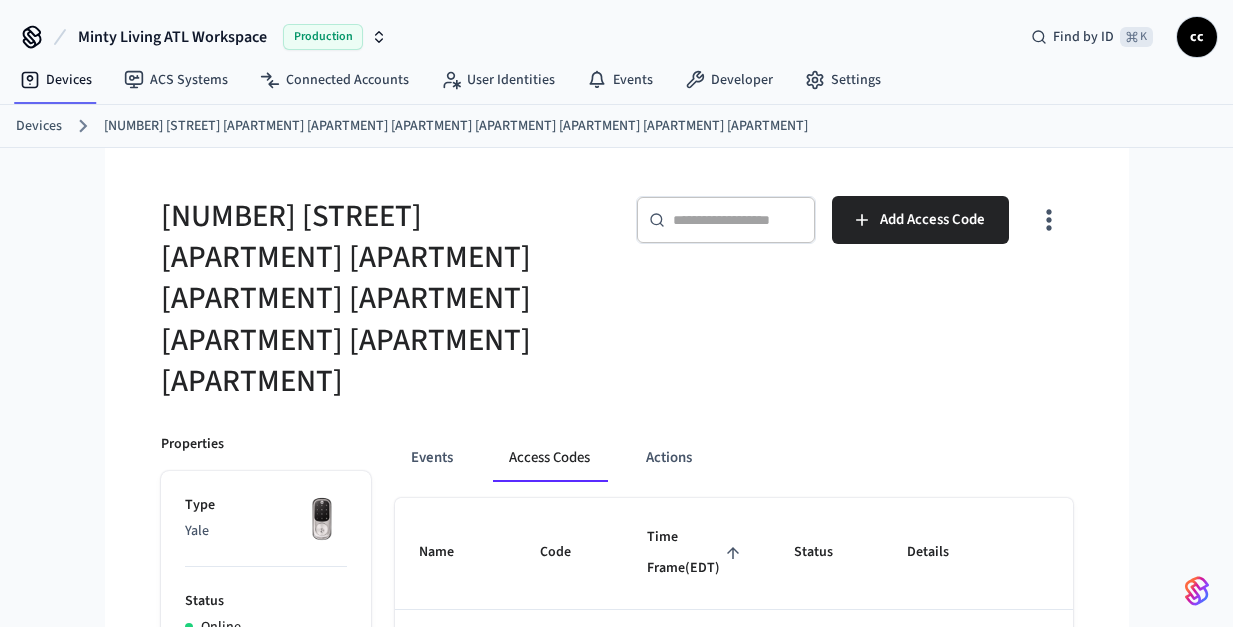 click on "Time Frame  ([TIMEZONE])" at bounding box center (696, 553) 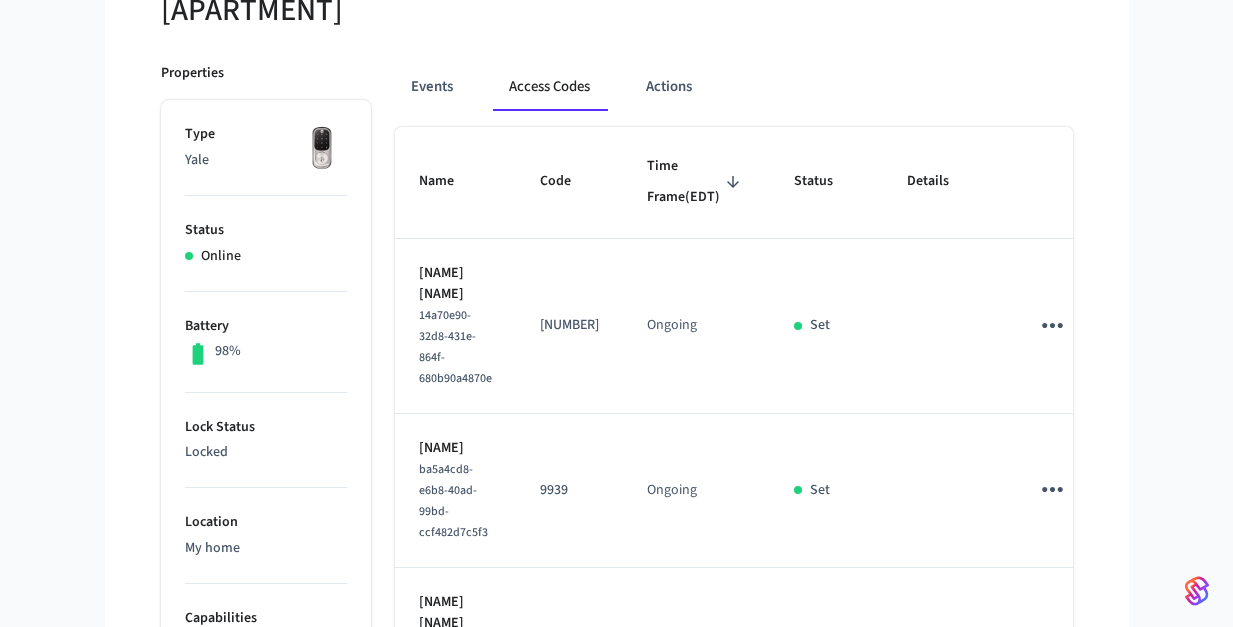 scroll, scrollTop: 481, scrollLeft: 0, axis: vertical 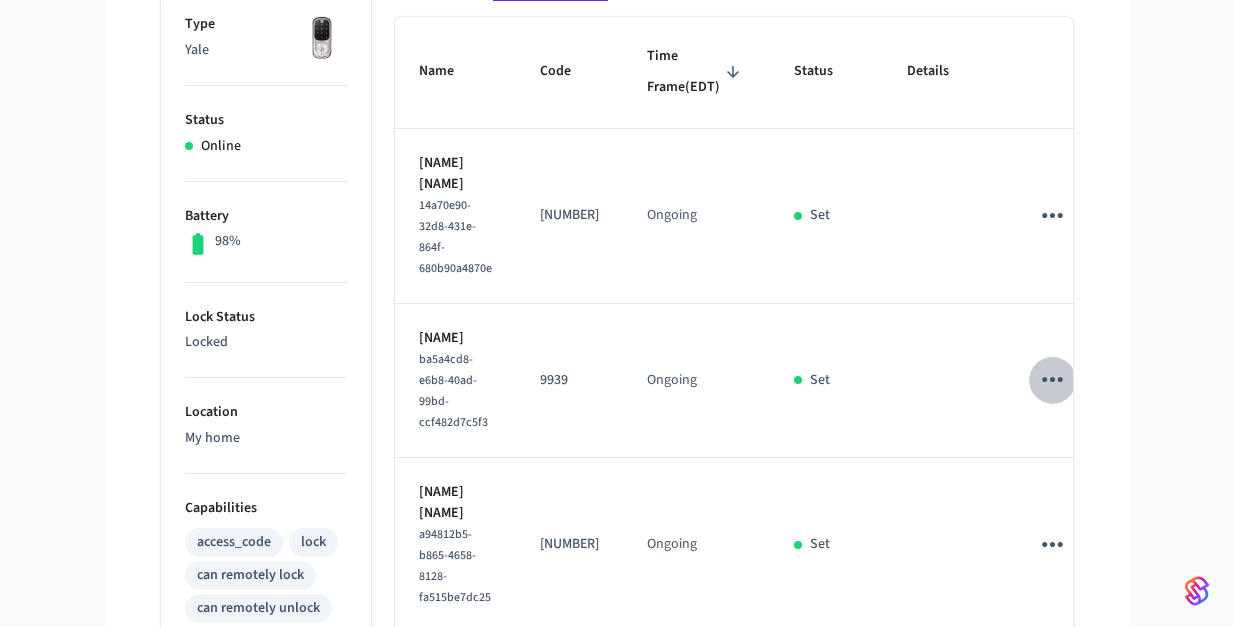 click 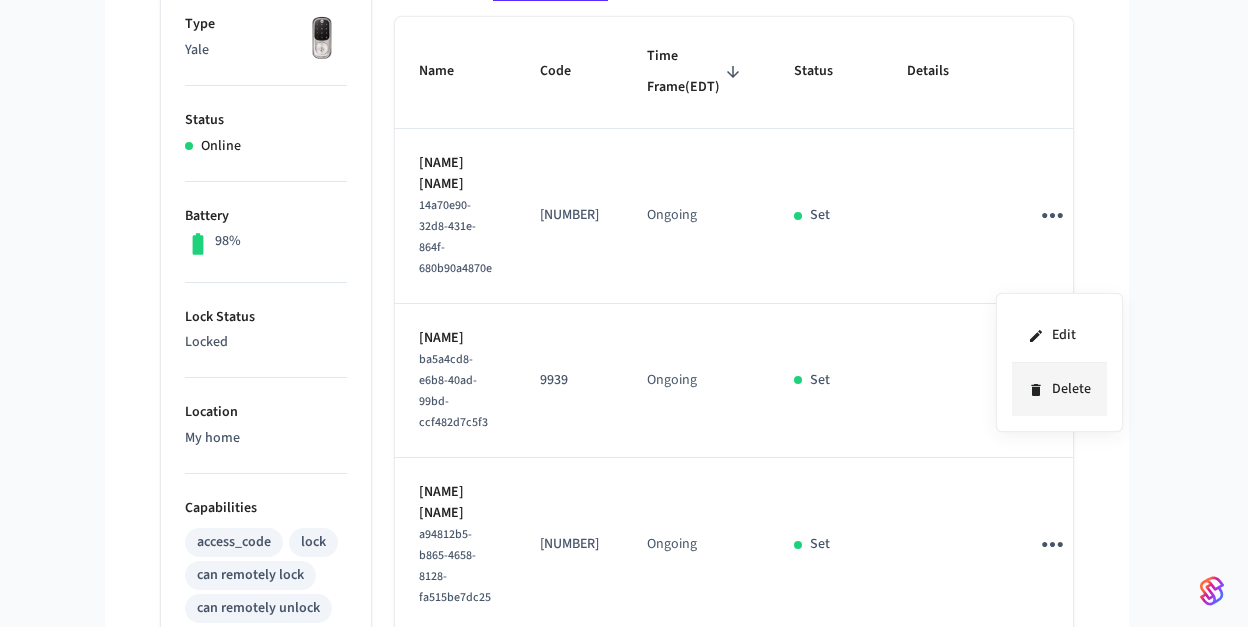 click 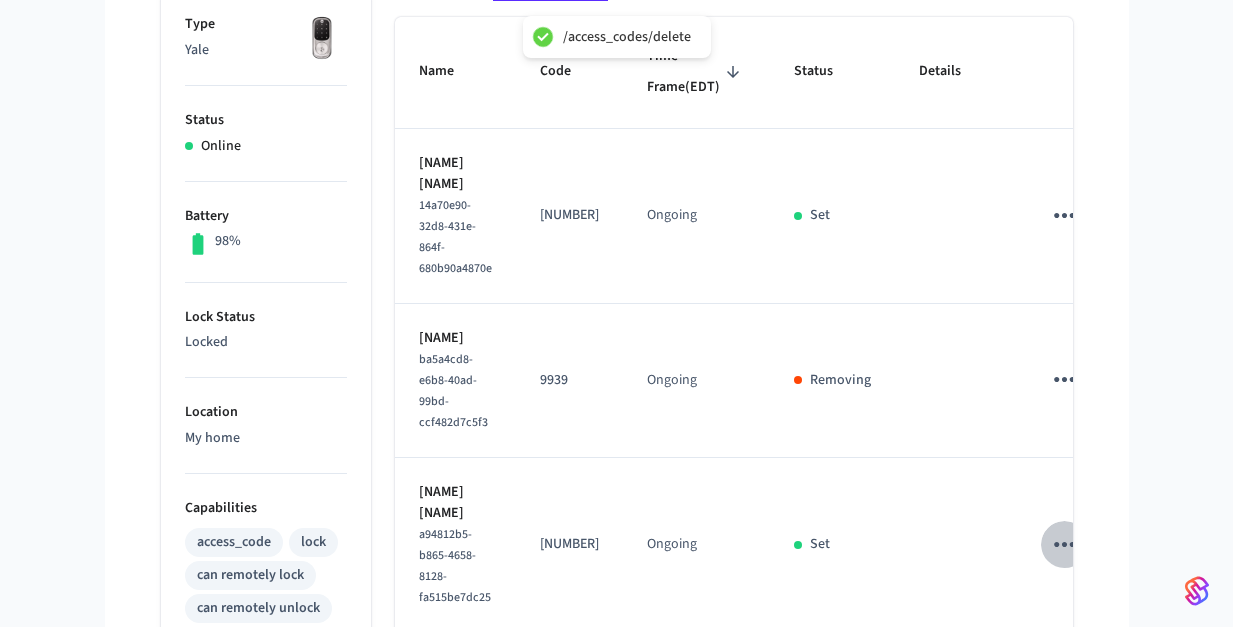 click 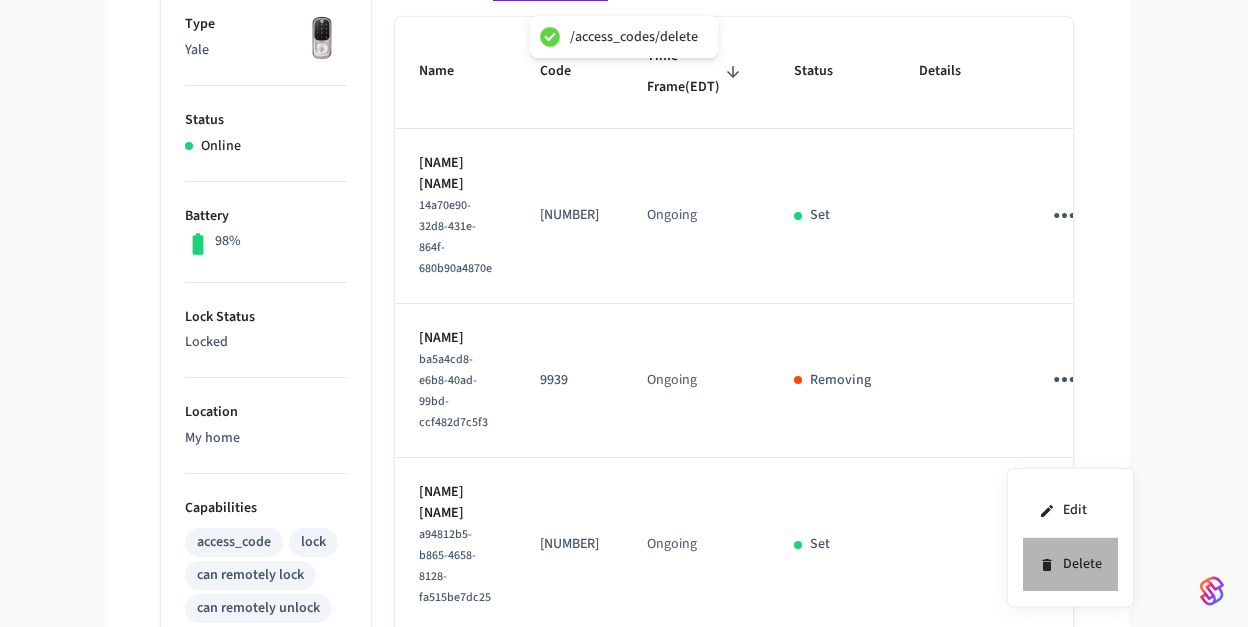 click on "Delete" at bounding box center [1070, 564] 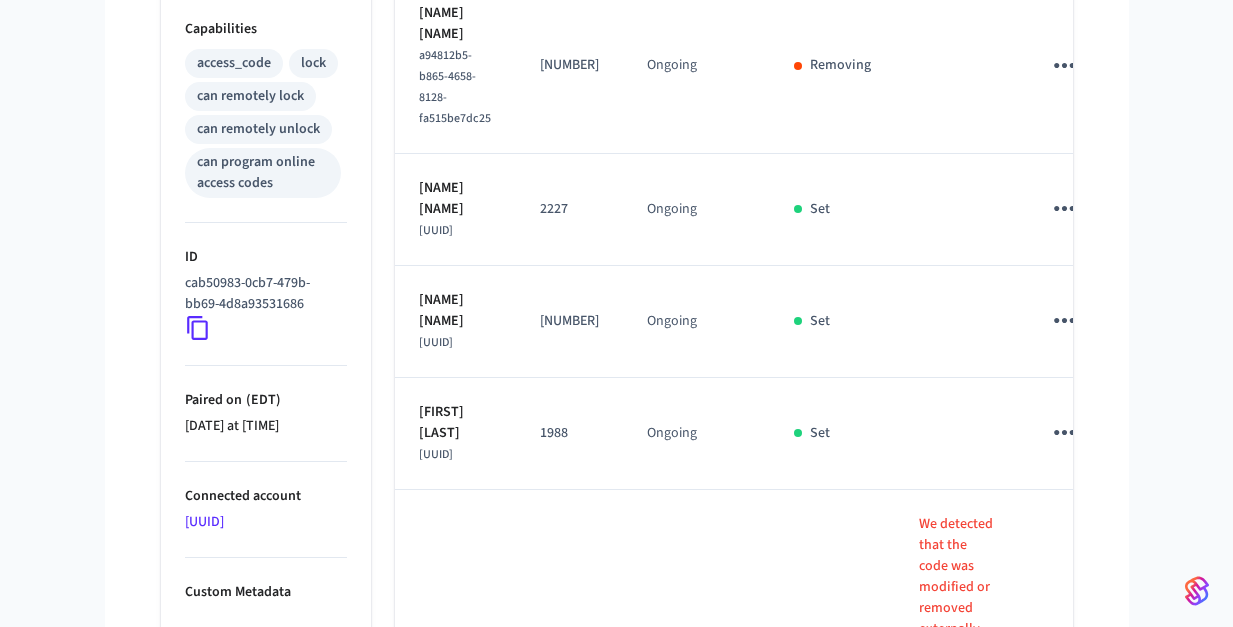 scroll, scrollTop: 849, scrollLeft: 0, axis: vertical 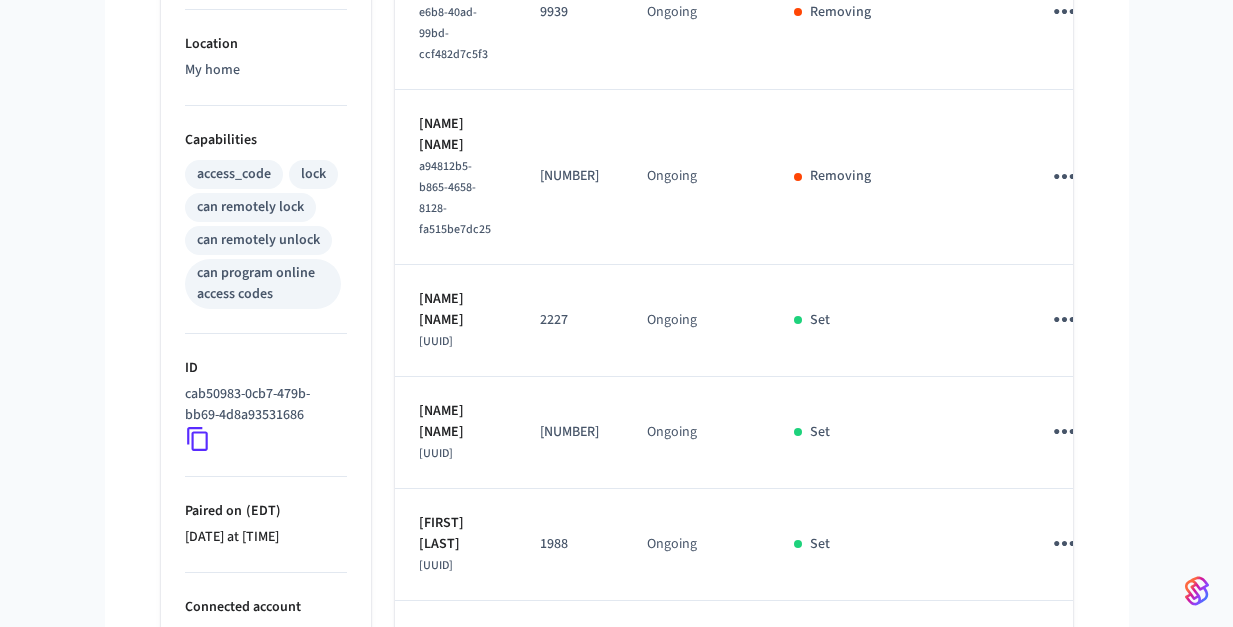 click 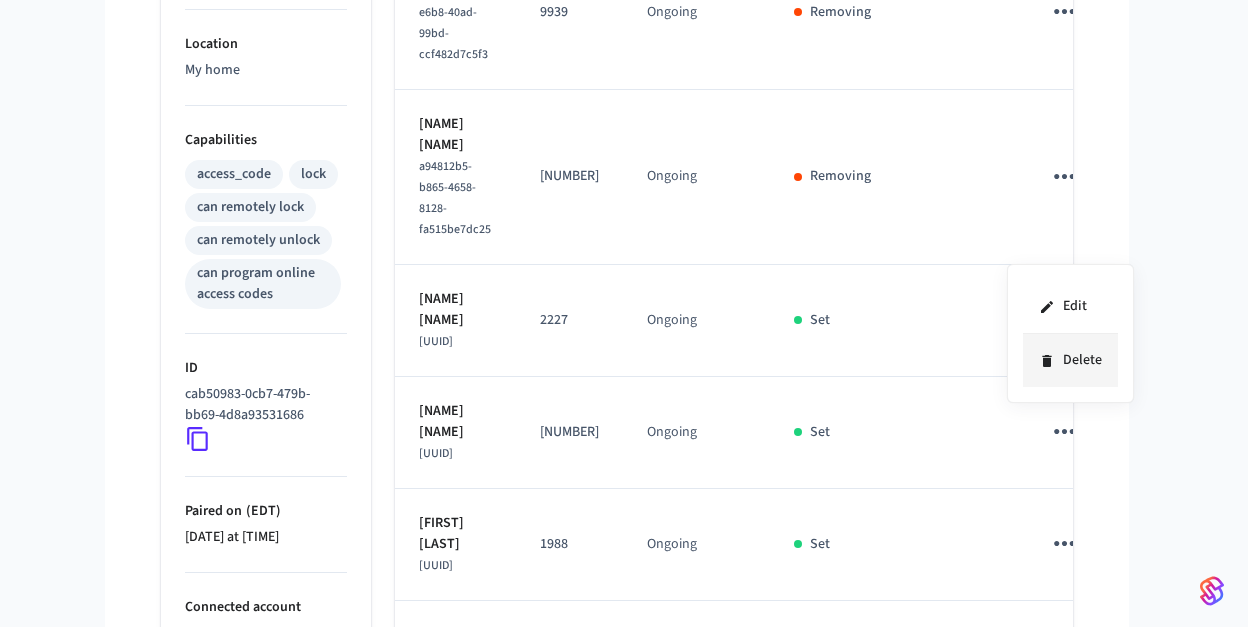 click on "Delete" at bounding box center (1070, 360) 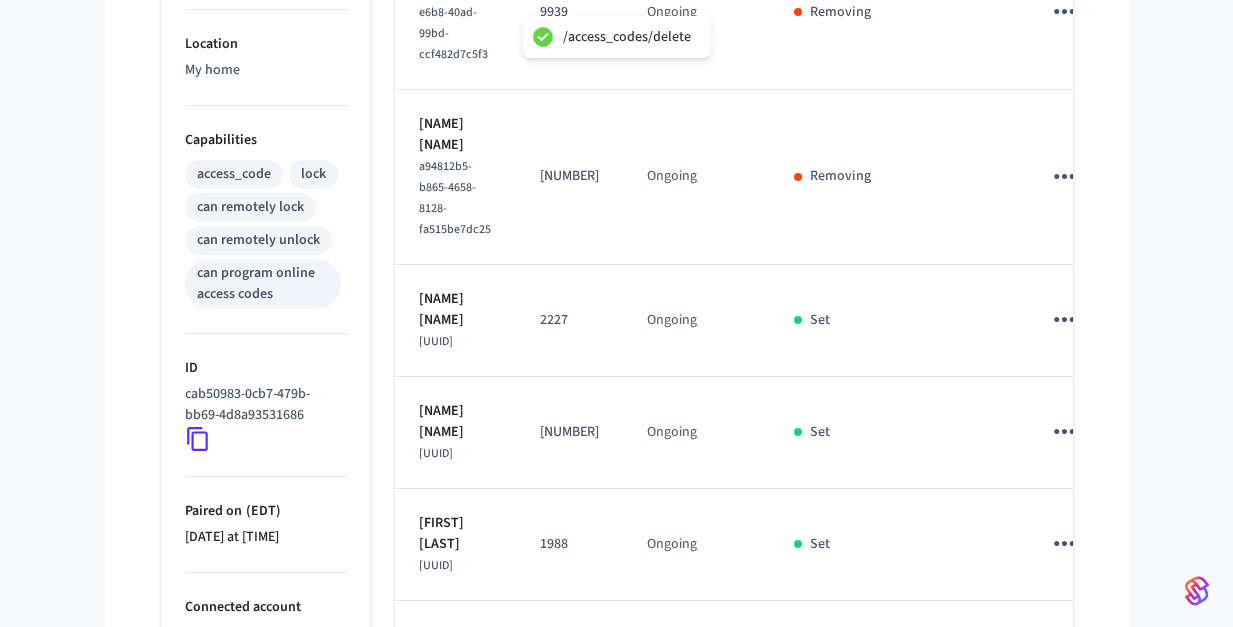click 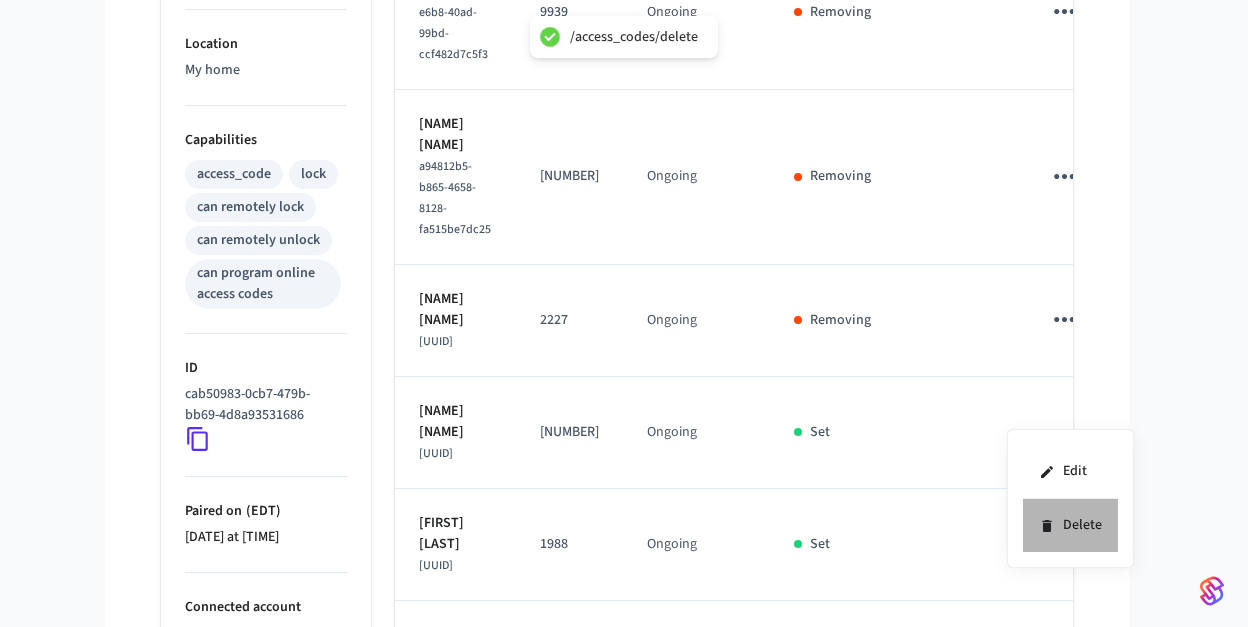 click on "Delete" at bounding box center [1070, 525] 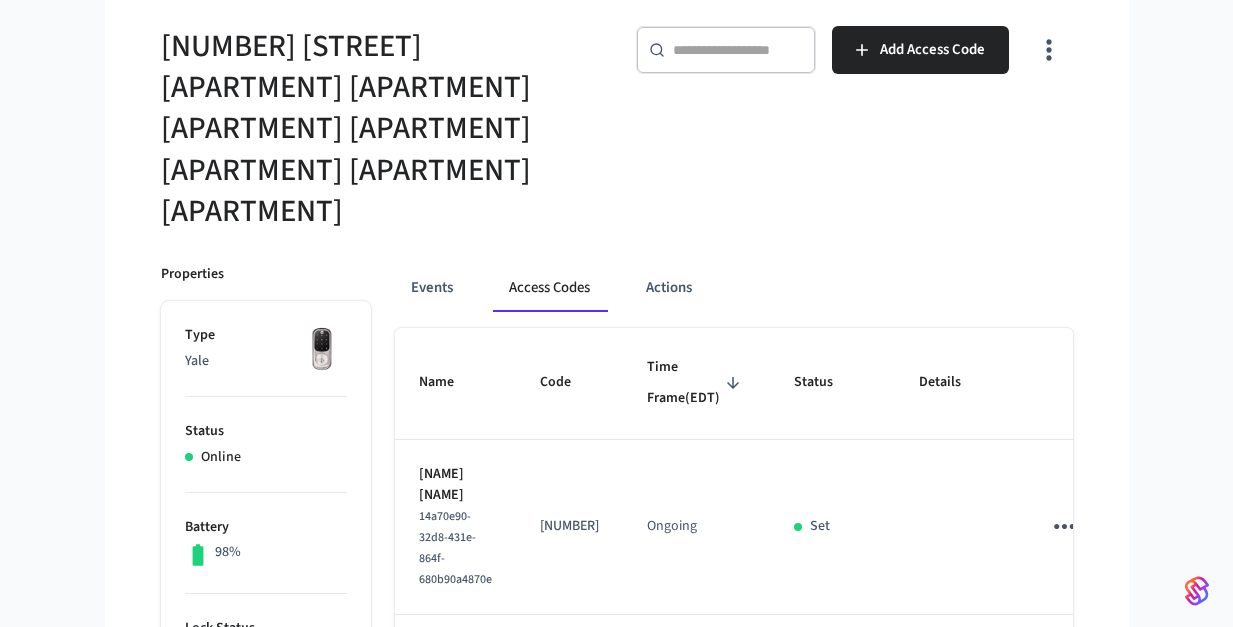 scroll, scrollTop: 0, scrollLeft: 0, axis: both 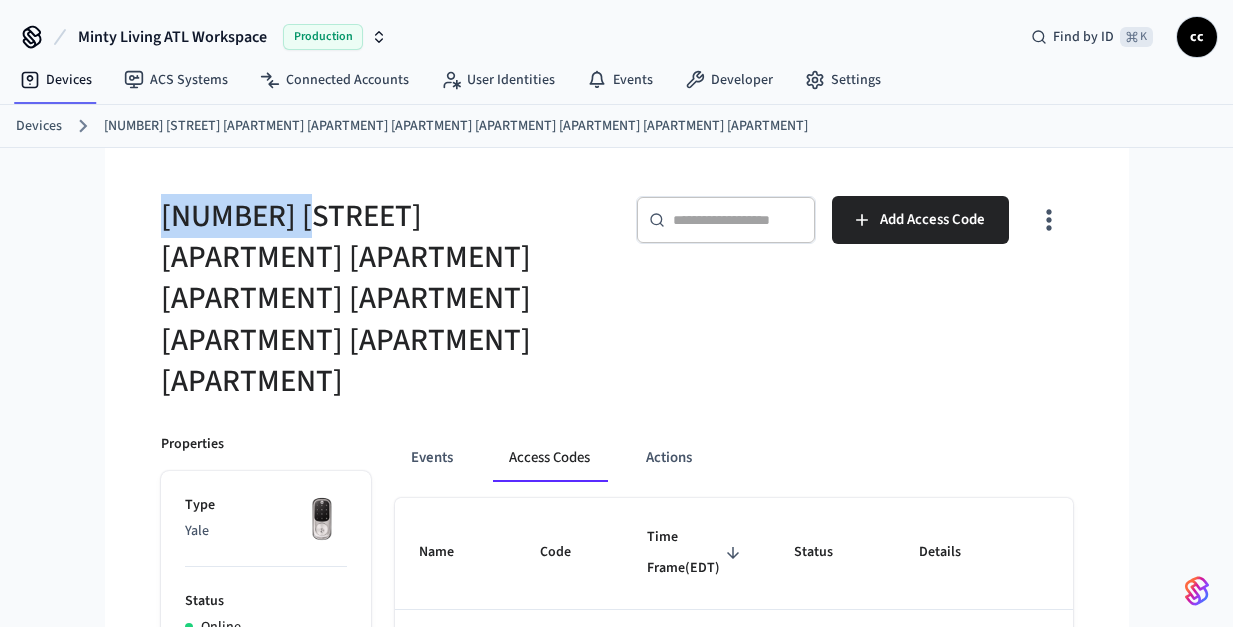 drag, startPoint x: 298, startPoint y: 215, endPoint x: 110, endPoint y: 192, distance: 189.40169 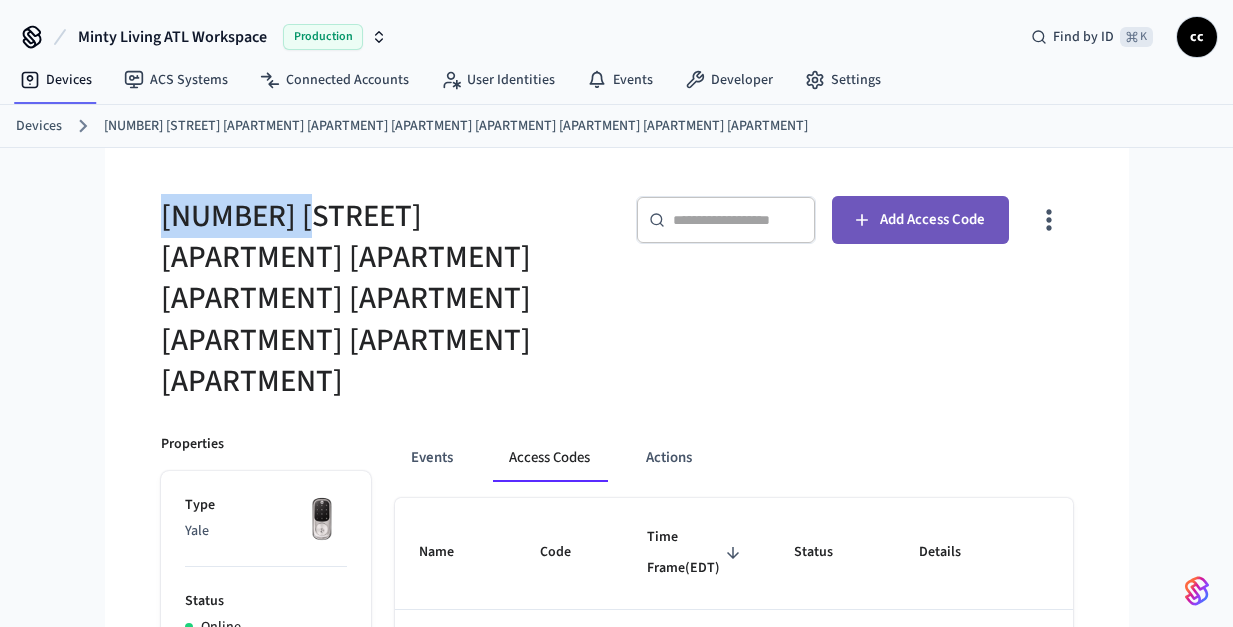 click on "Add Access Code" at bounding box center [920, 220] 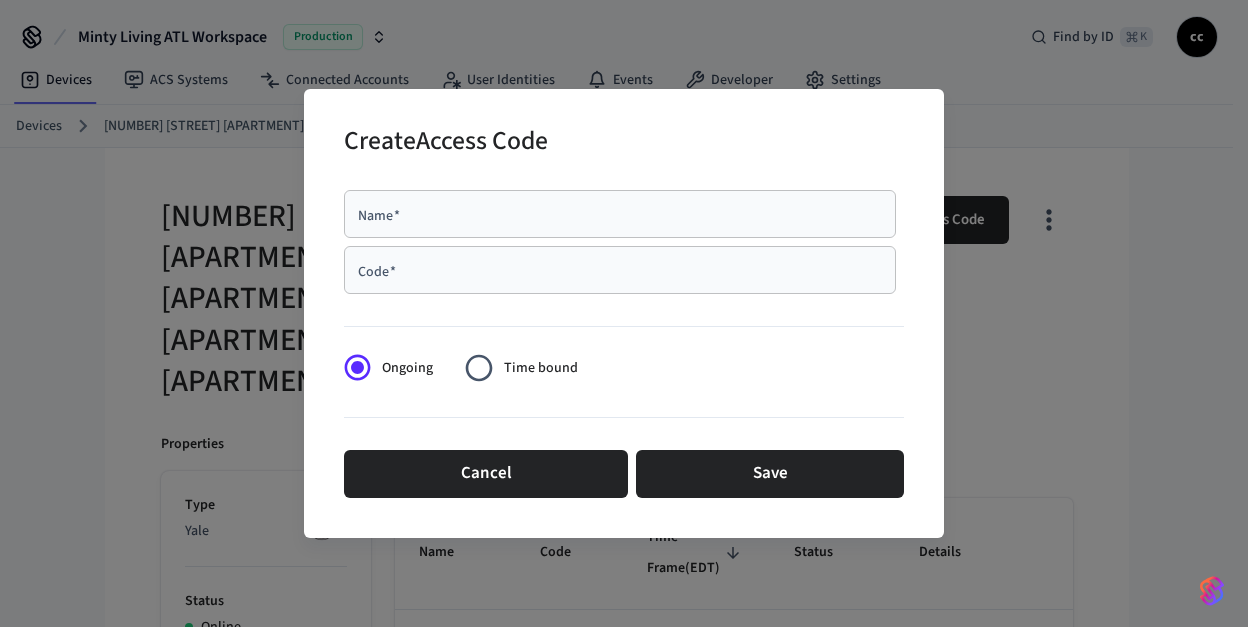 click on "Name   *" at bounding box center (620, 214) 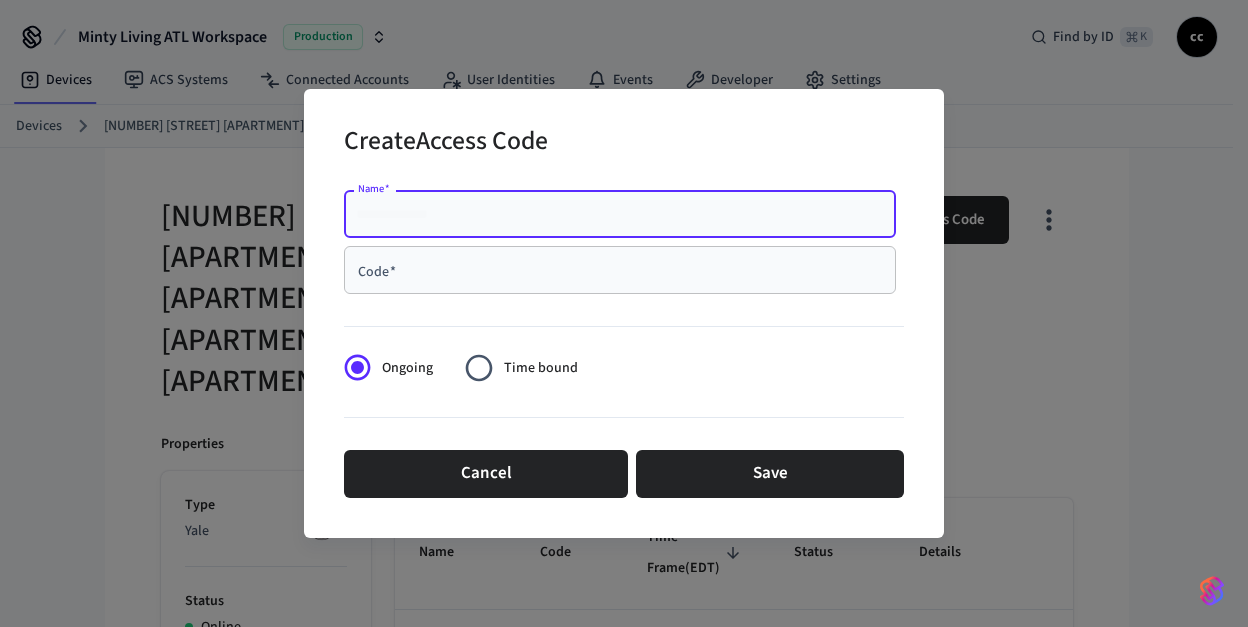 paste on "**********" 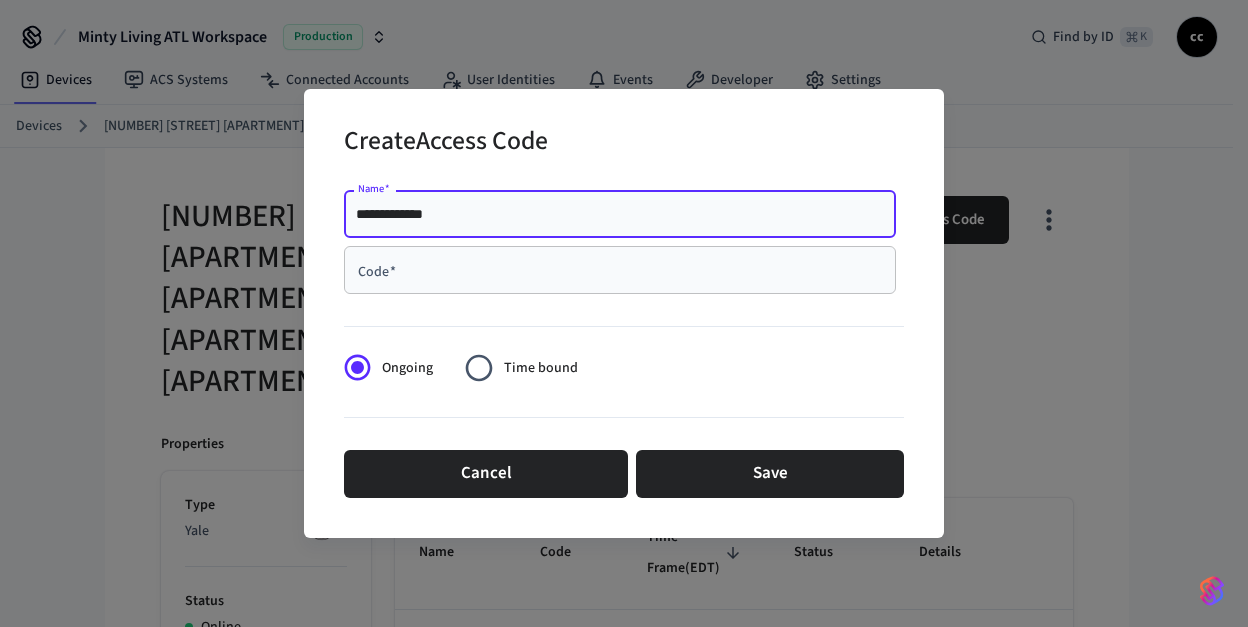 type on "**********" 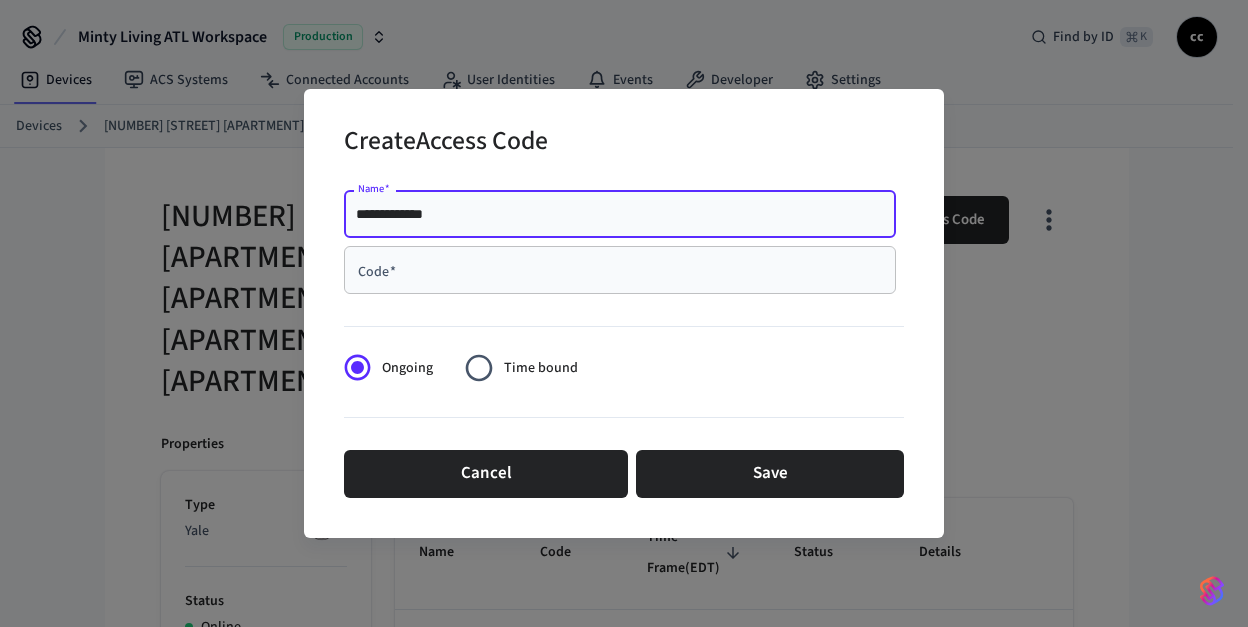 click on "Code   *" at bounding box center (620, 270) 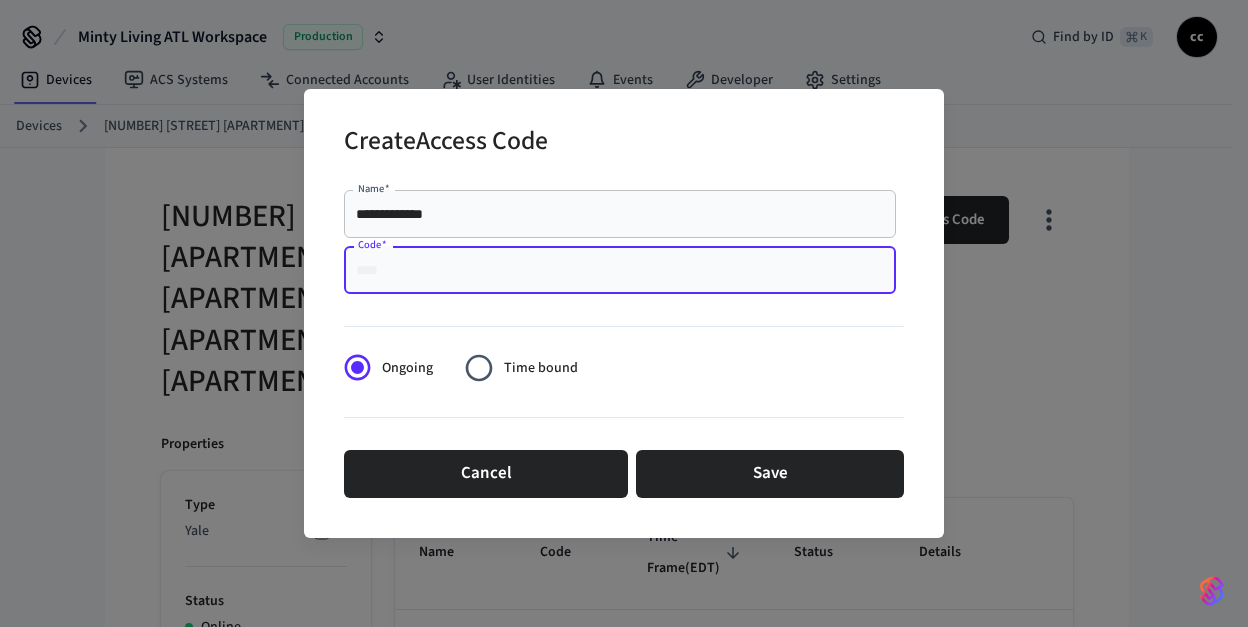 paste on "****" 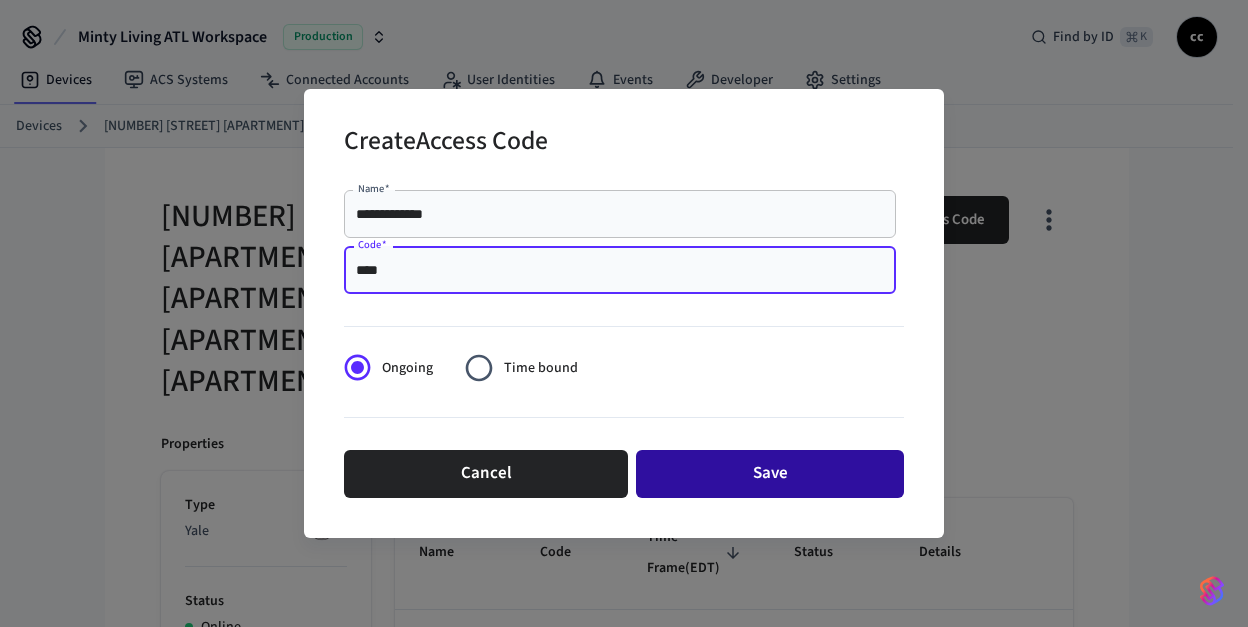 type on "****" 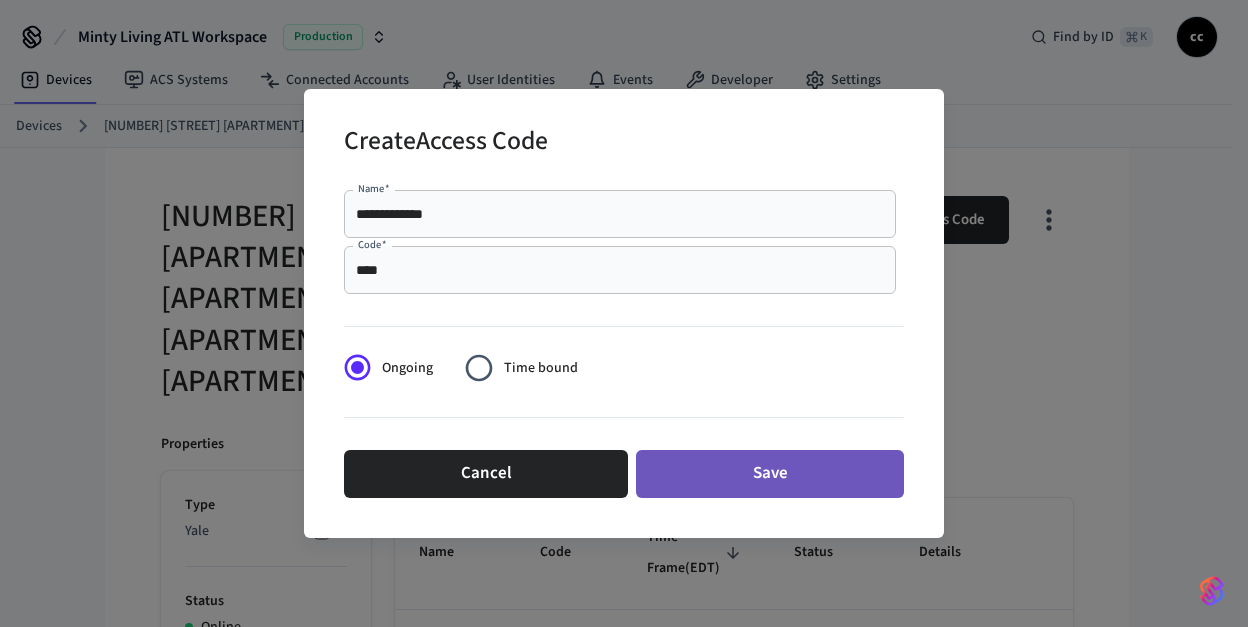 click on "Save" at bounding box center [770, 474] 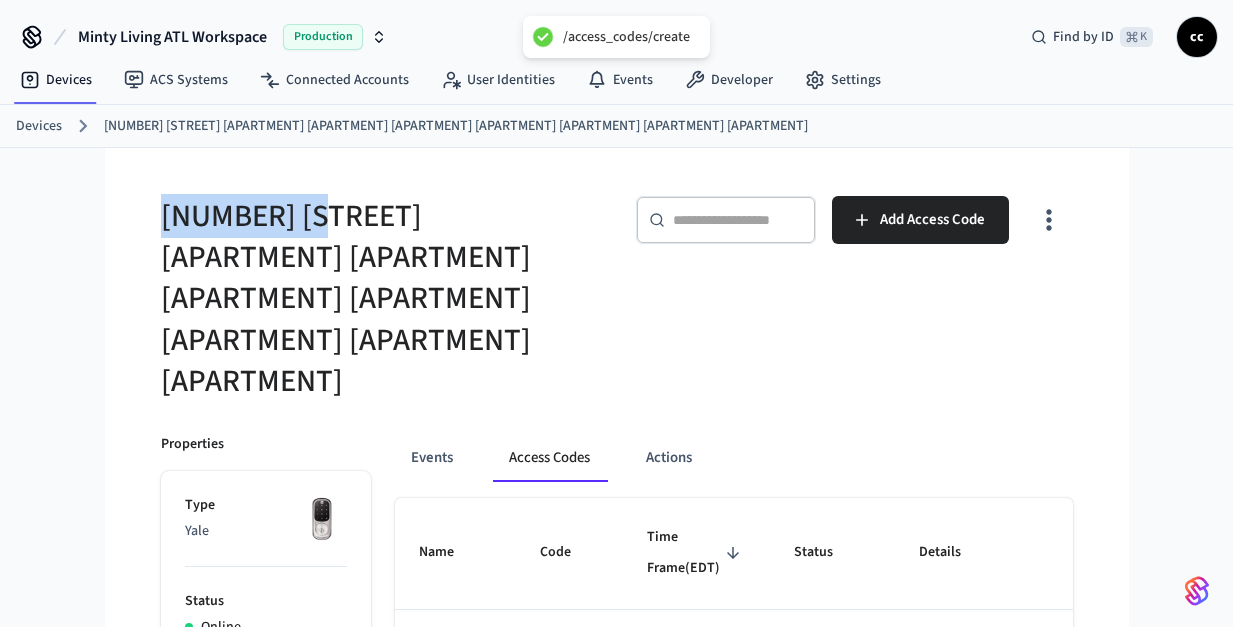 drag, startPoint x: 305, startPoint y: 218, endPoint x: 146, endPoint y: 207, distance: 159.38005 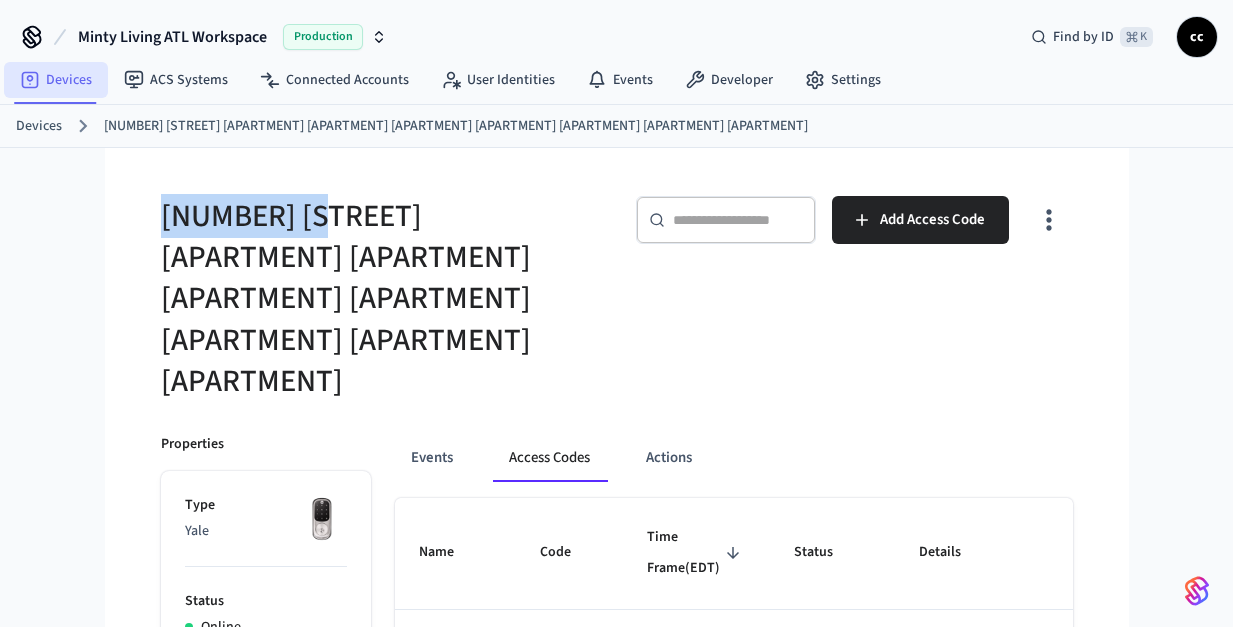 click on "Devices" at bounding box center (56, 80) 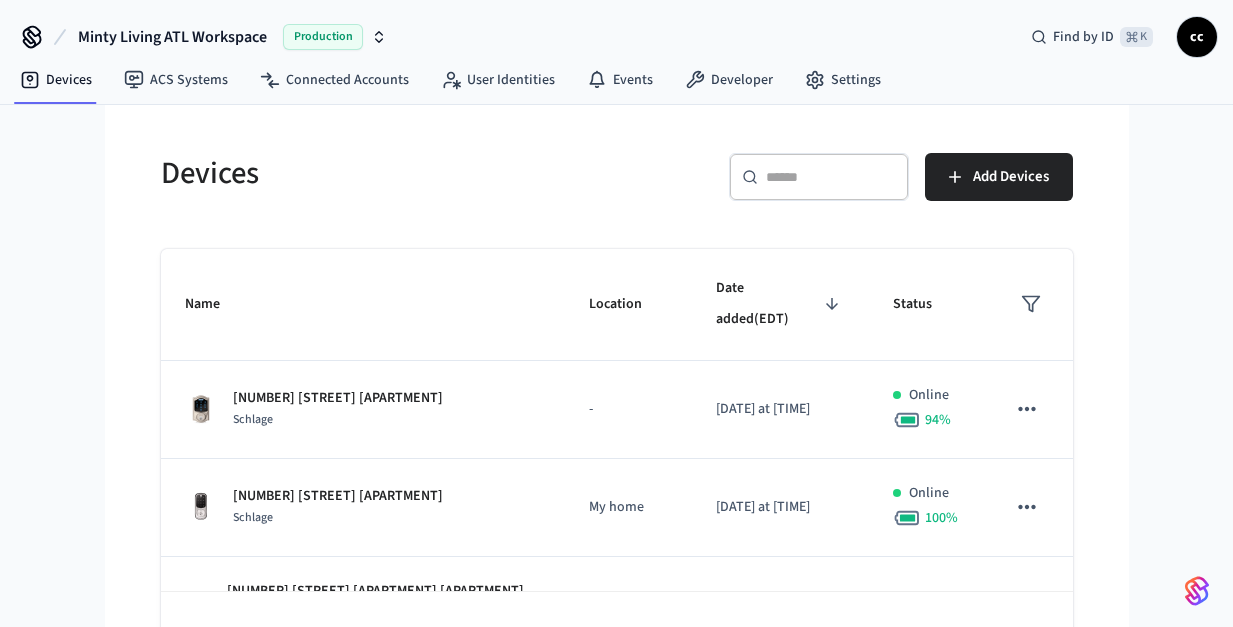 click at bounding box center (831, 177) 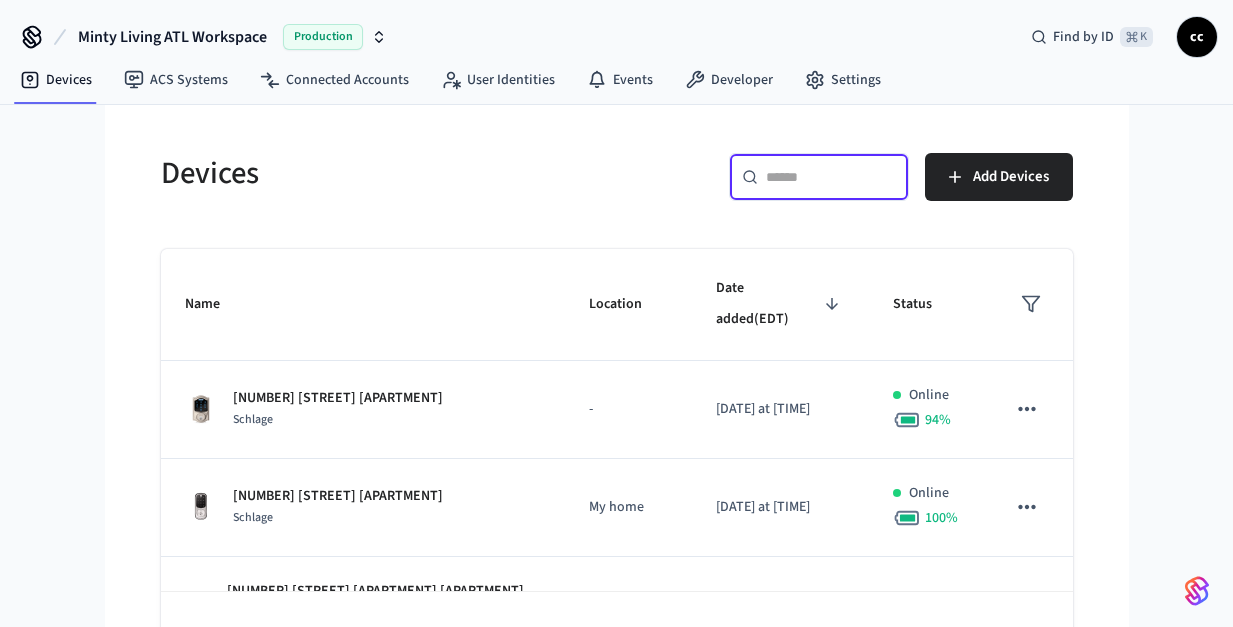paste on "**********" 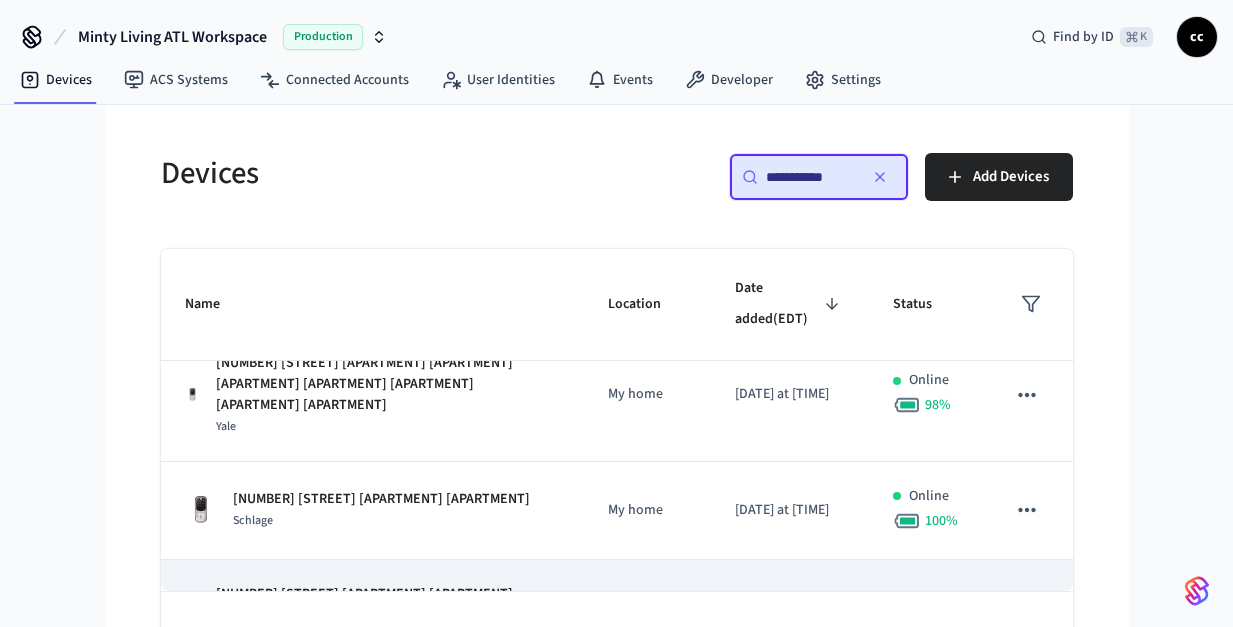 scroll, scrollTop: 37, scrollLeft: 0, axis: vertical 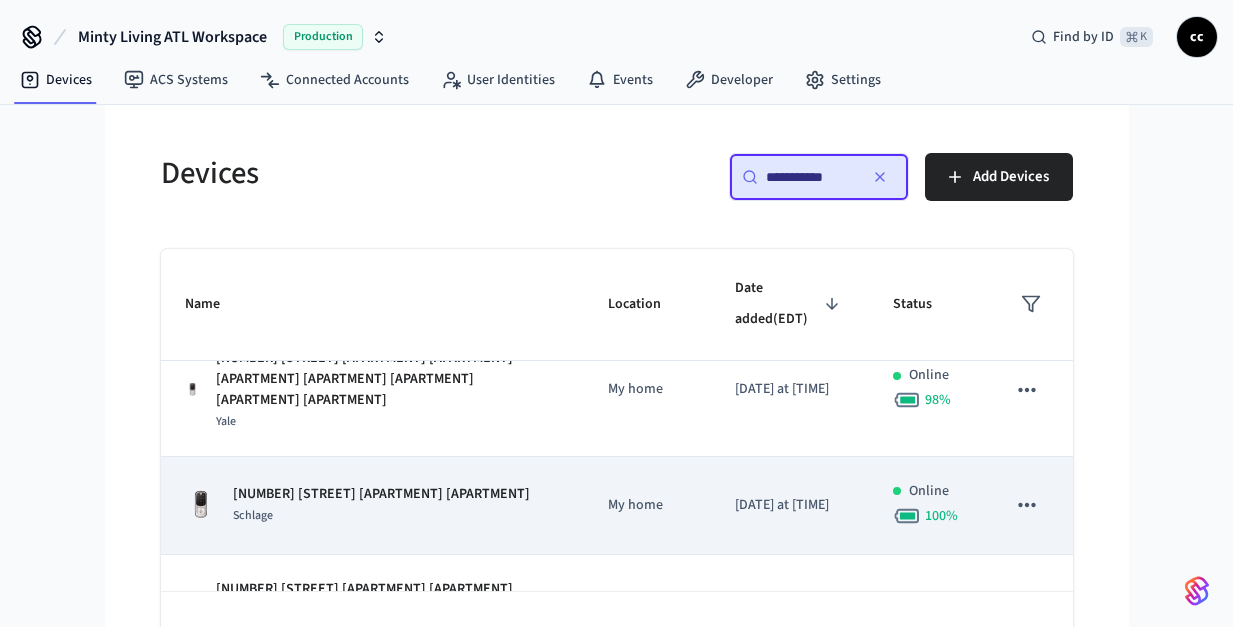 type on "**********" 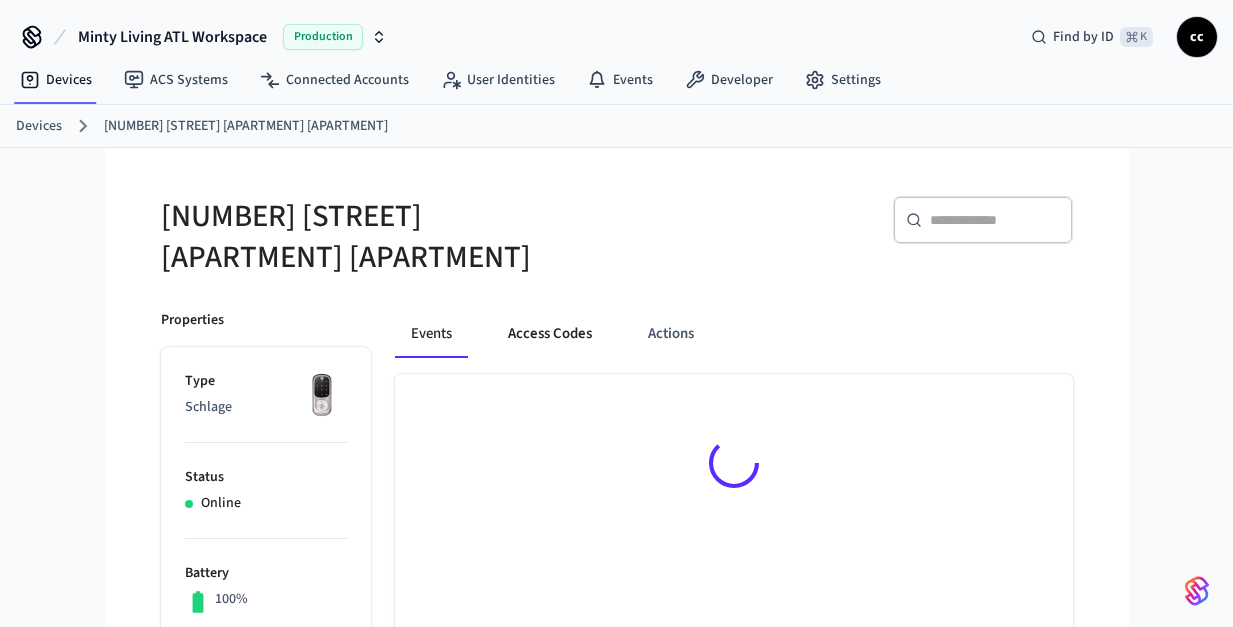 click on "Access Codes" at bounding box center (550, 334) 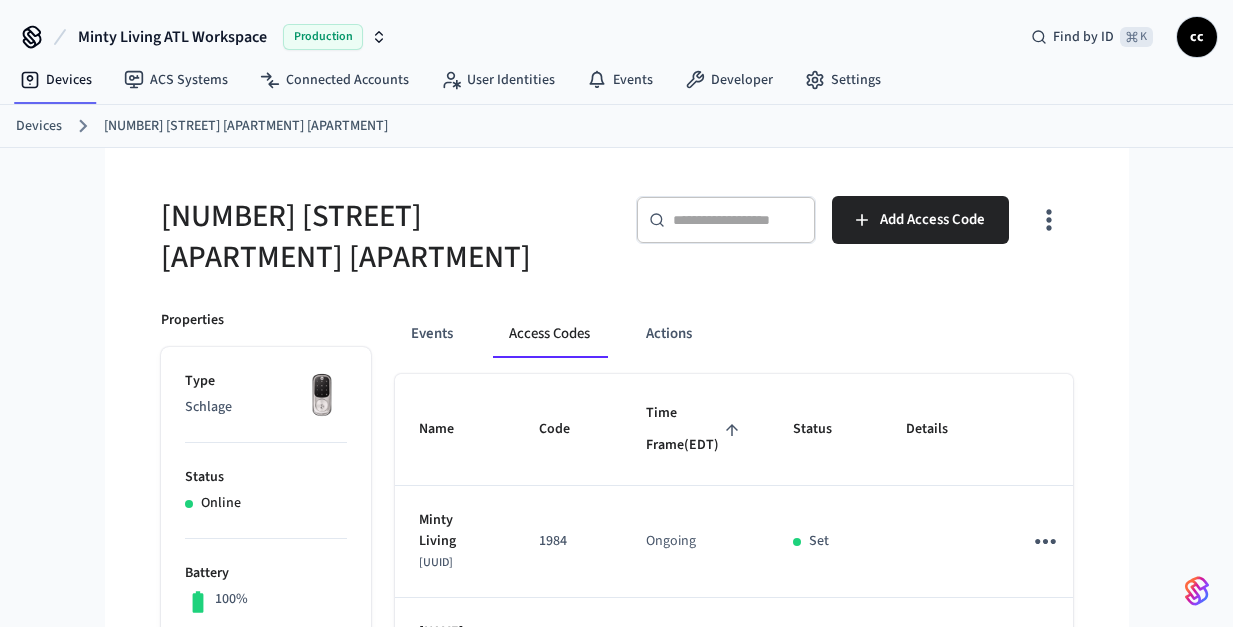 click on "Time Frame  ([TIMEZONE])" at bounding box center (695, 429) 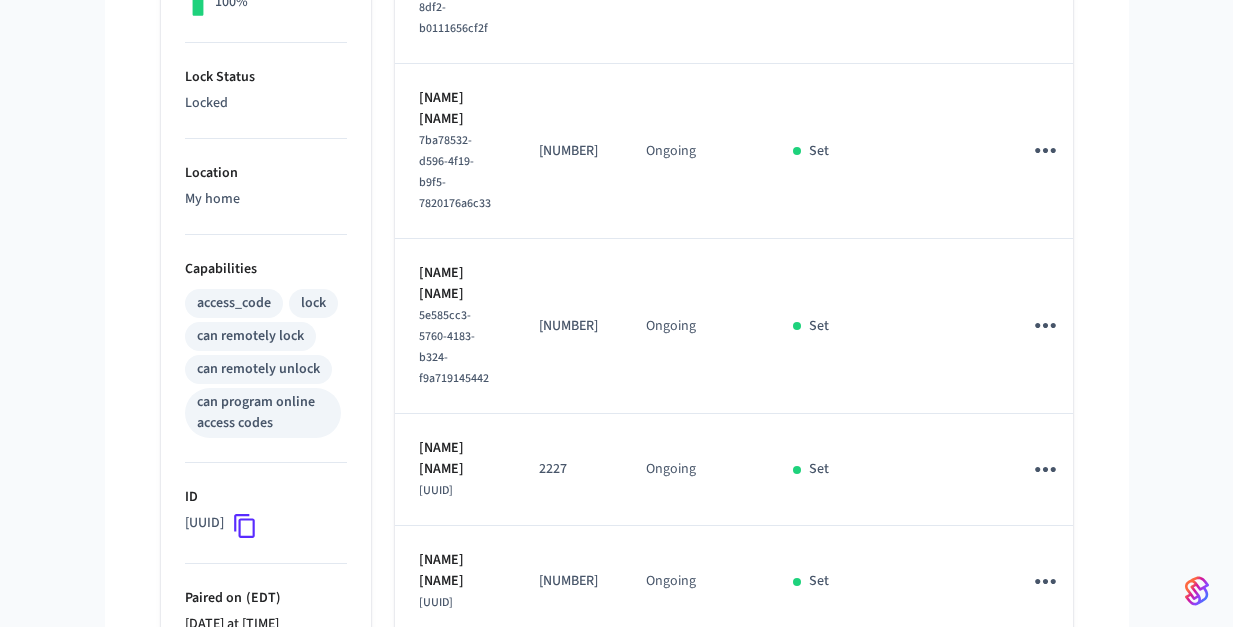 scroll, scrollTop: 615, scrollLeft: 0, axis: vertical 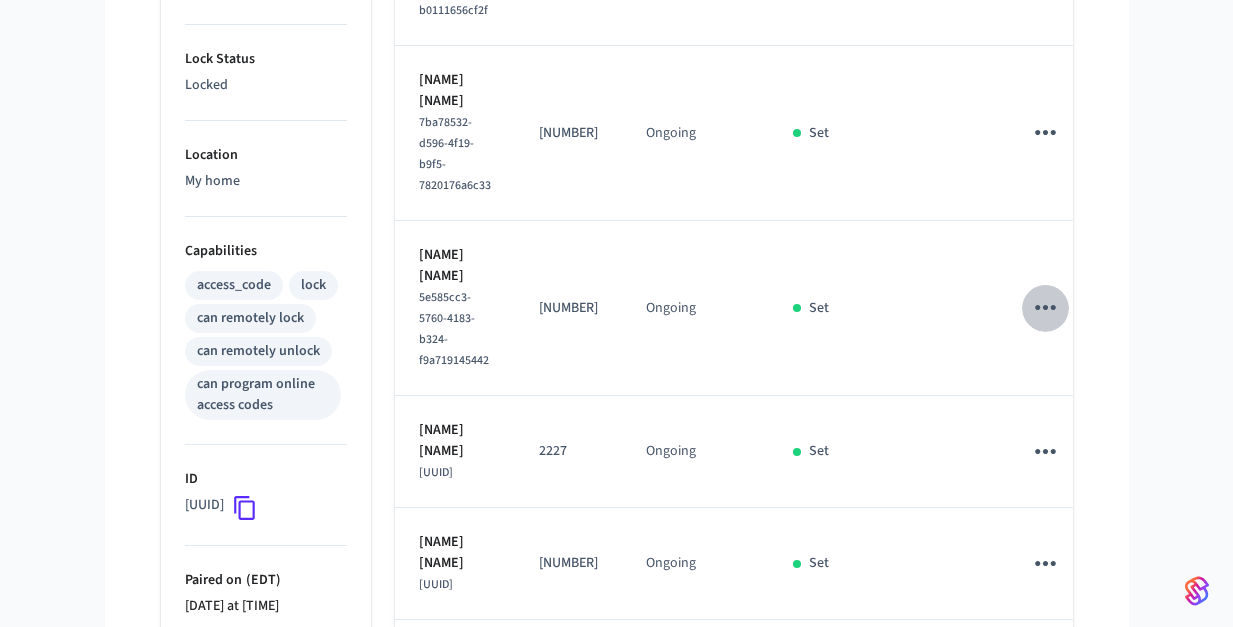 click 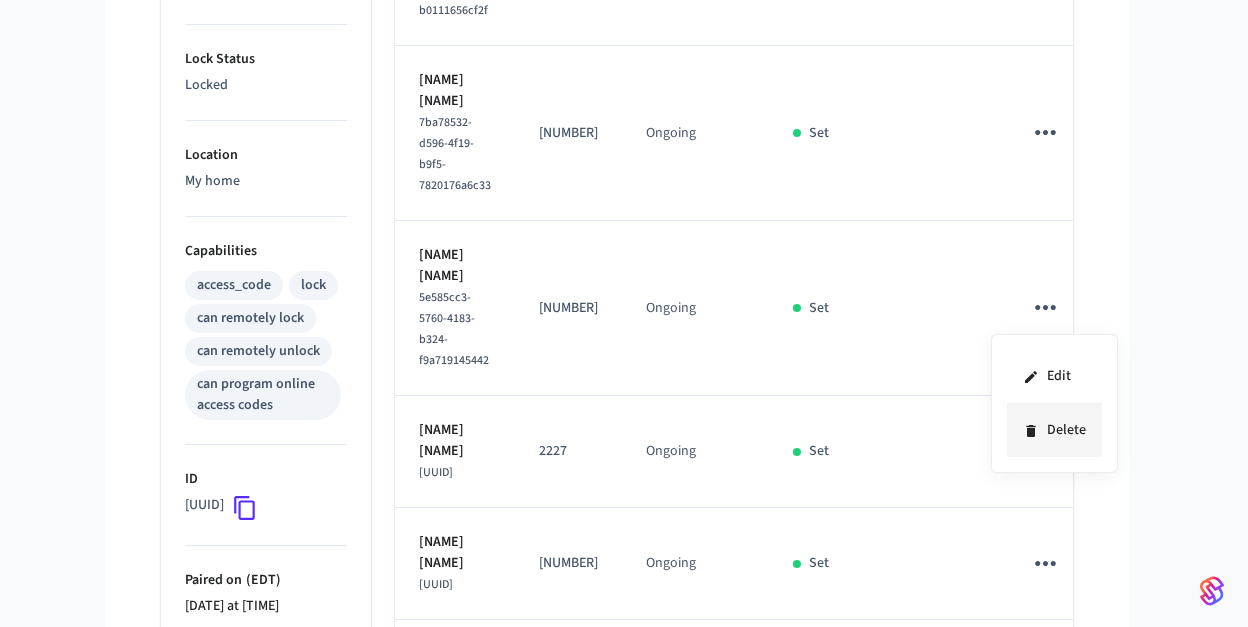 click on "Delete" at bounding box center (1054, 430) 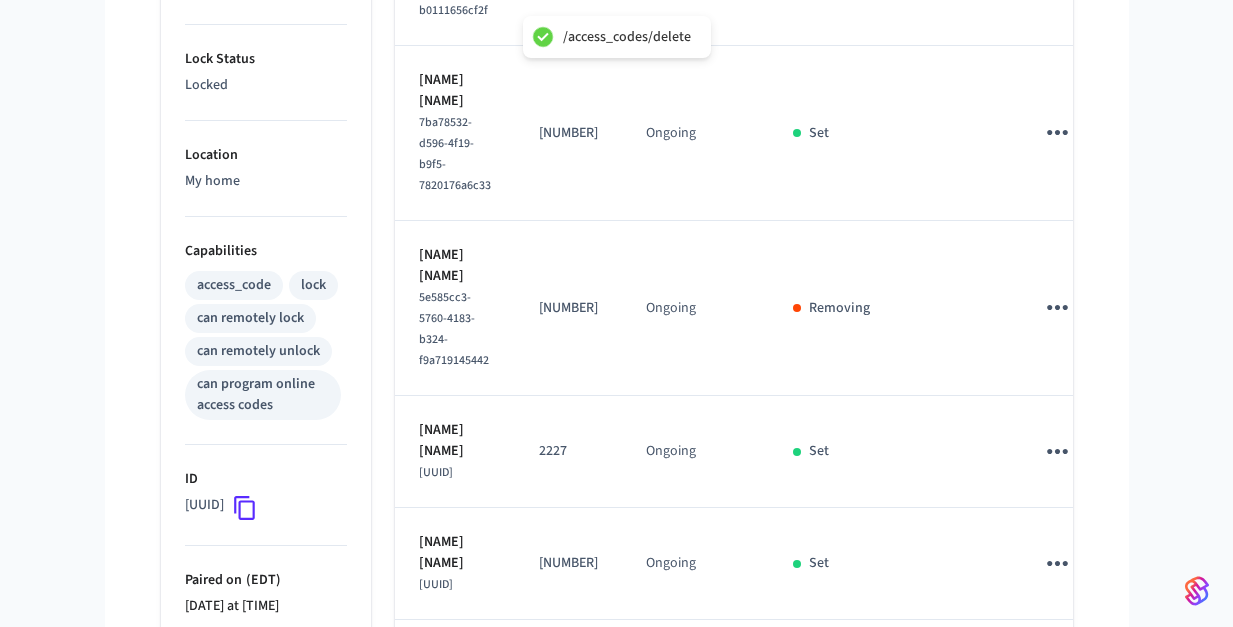 click 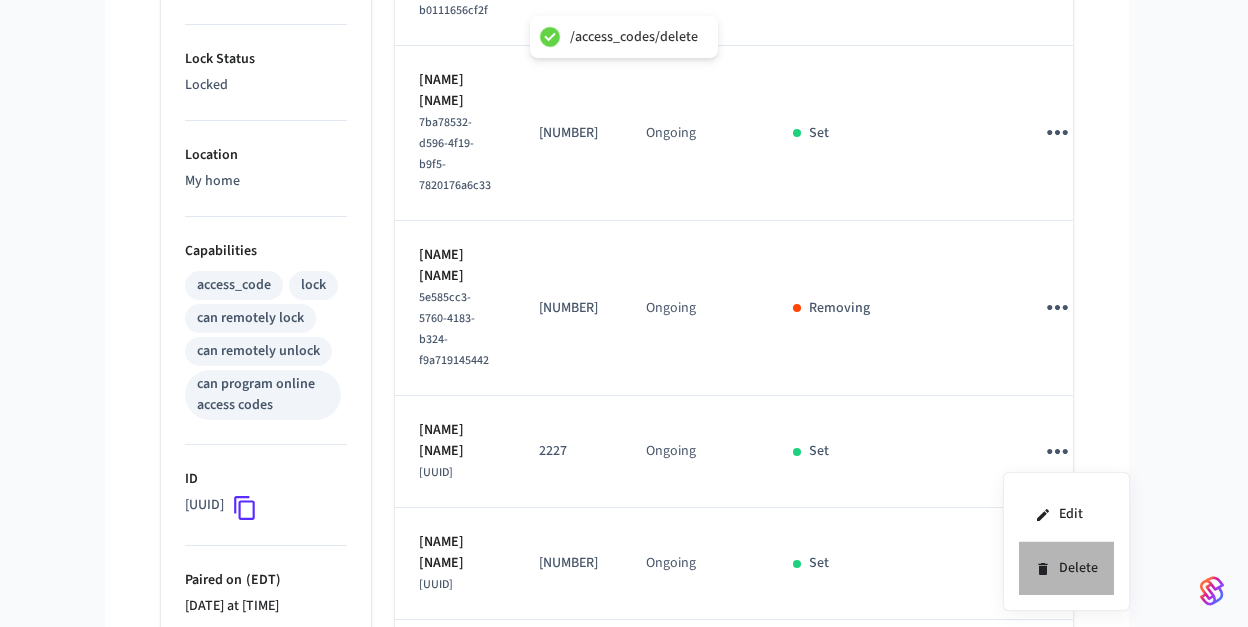 click on "Delete" at bounding box center (1066, 568) 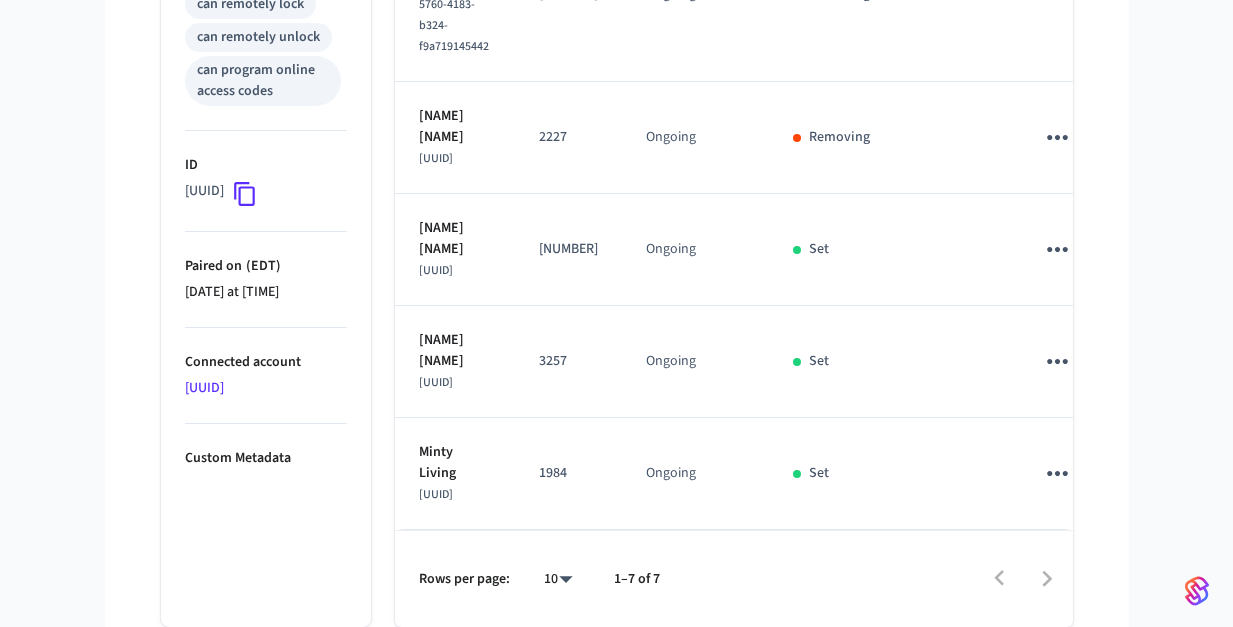 scroll, scrollTop: 1164, scrollLeft: 0, axis: vertical 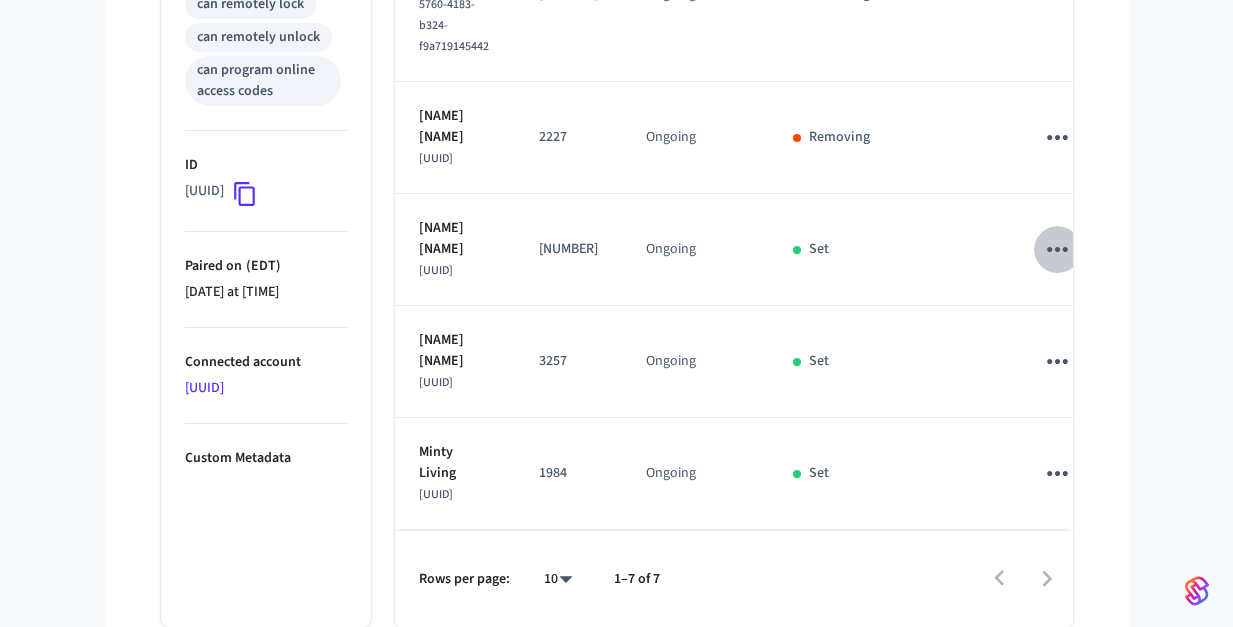 click 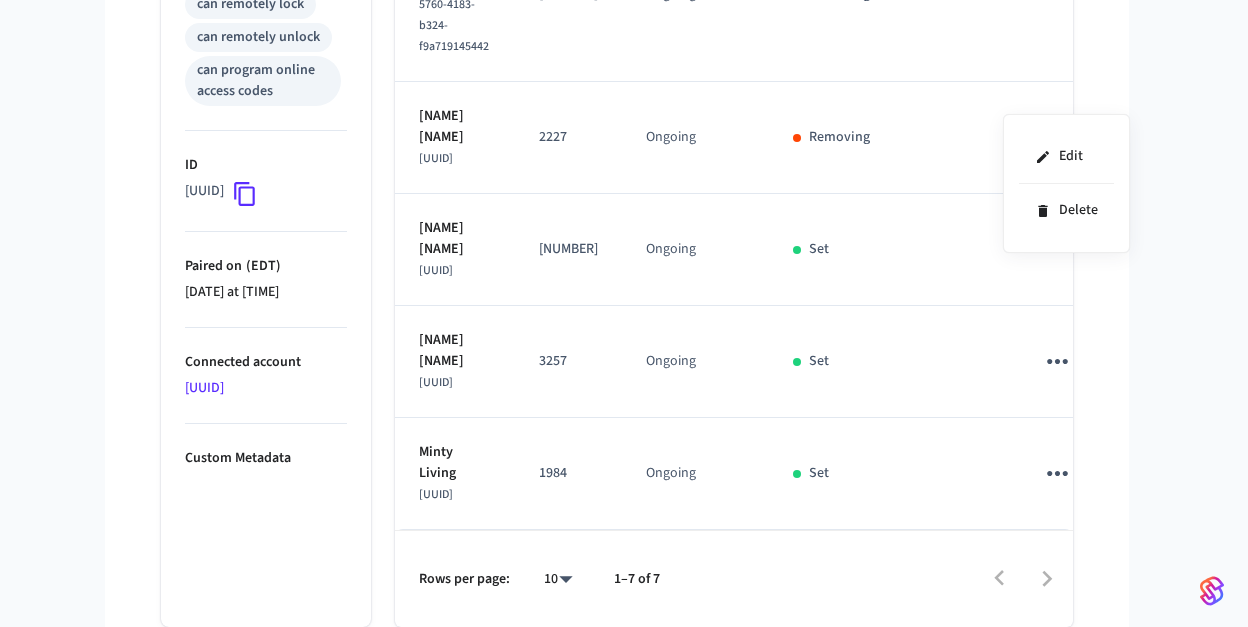 click at bounding box center [624, 313] 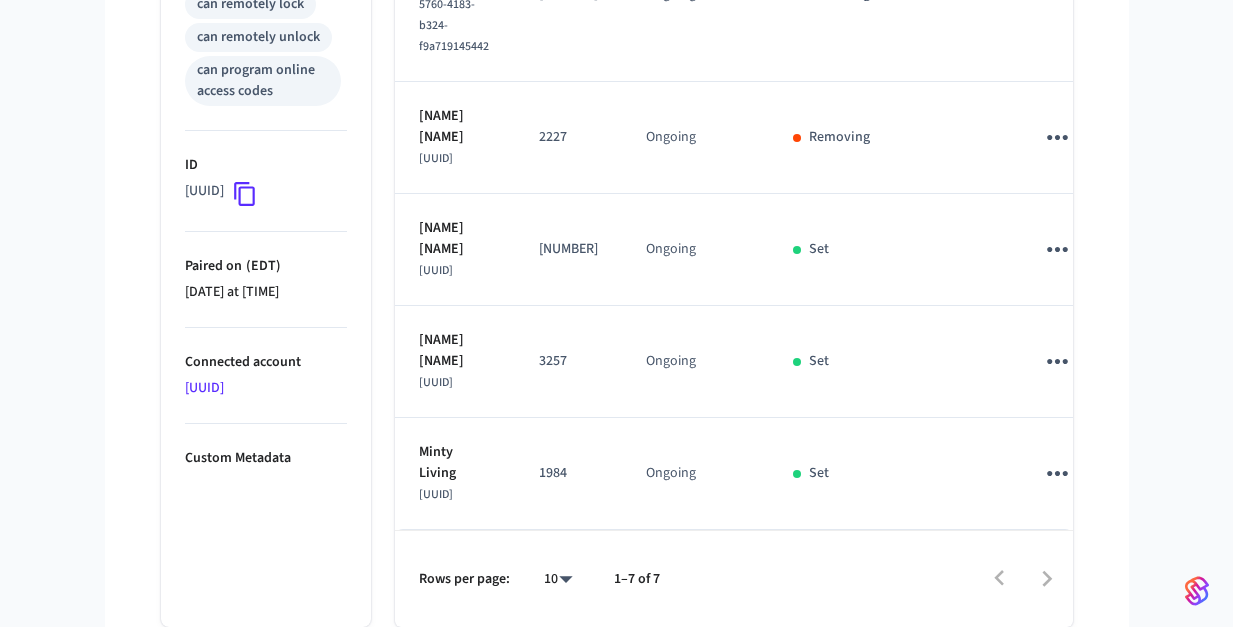 click 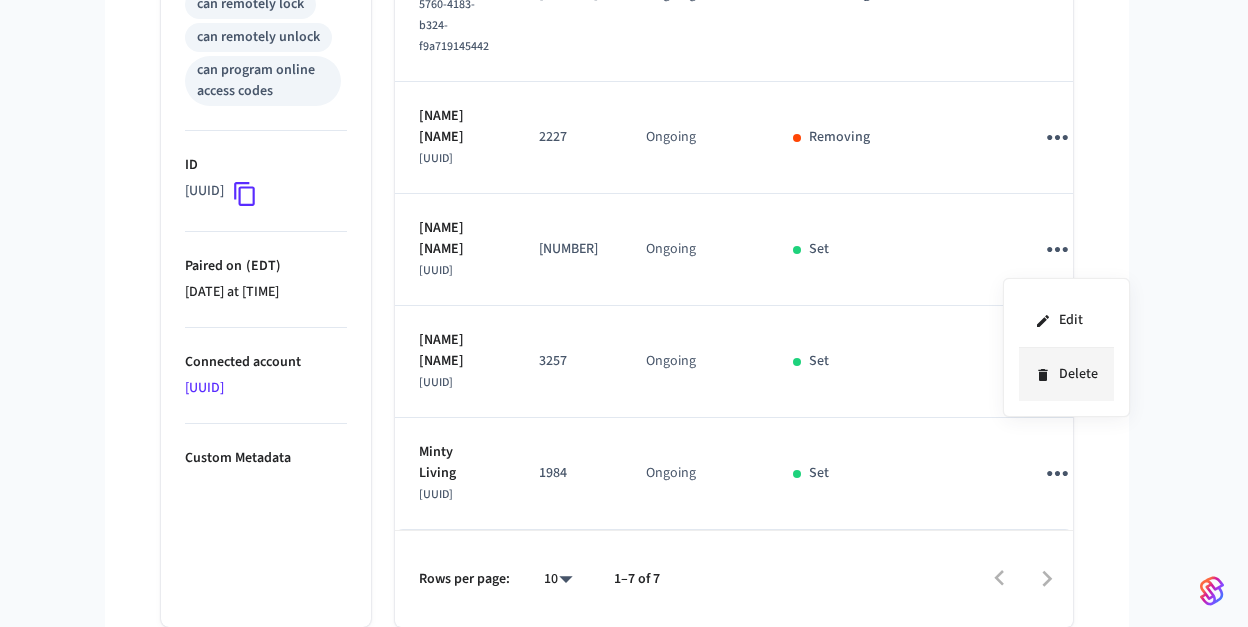 click on "Delete" at bounding box center (1066, 374) 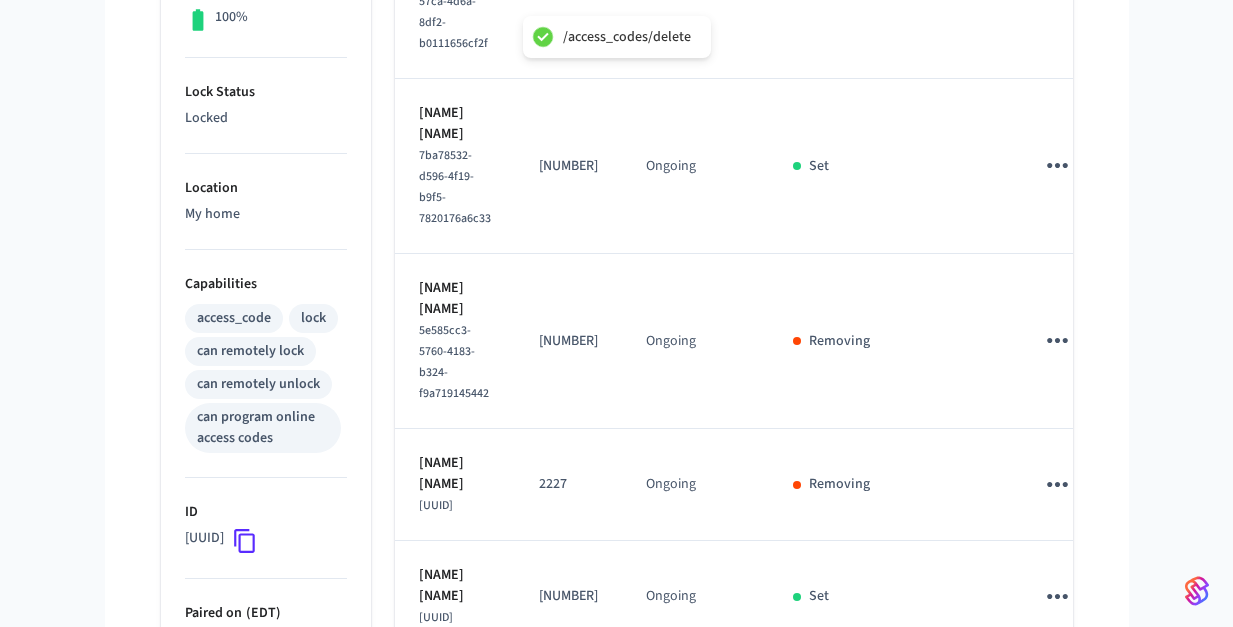 scroll, scrollTop: 187, scrollLeft: 0, axis: vertical 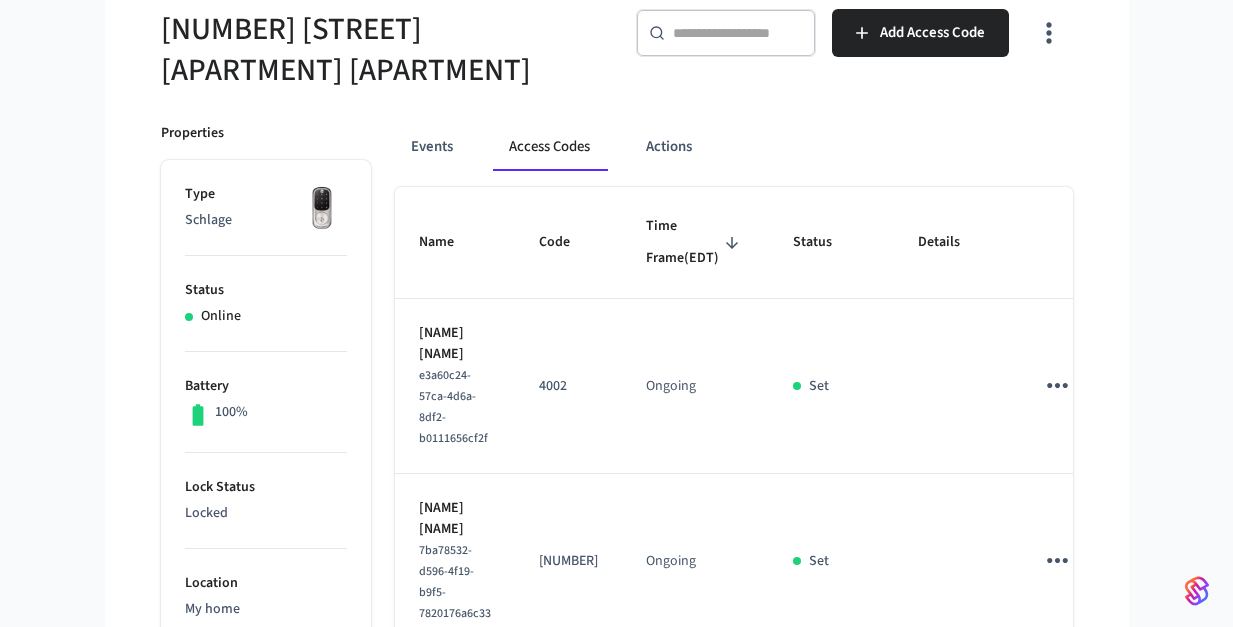 type 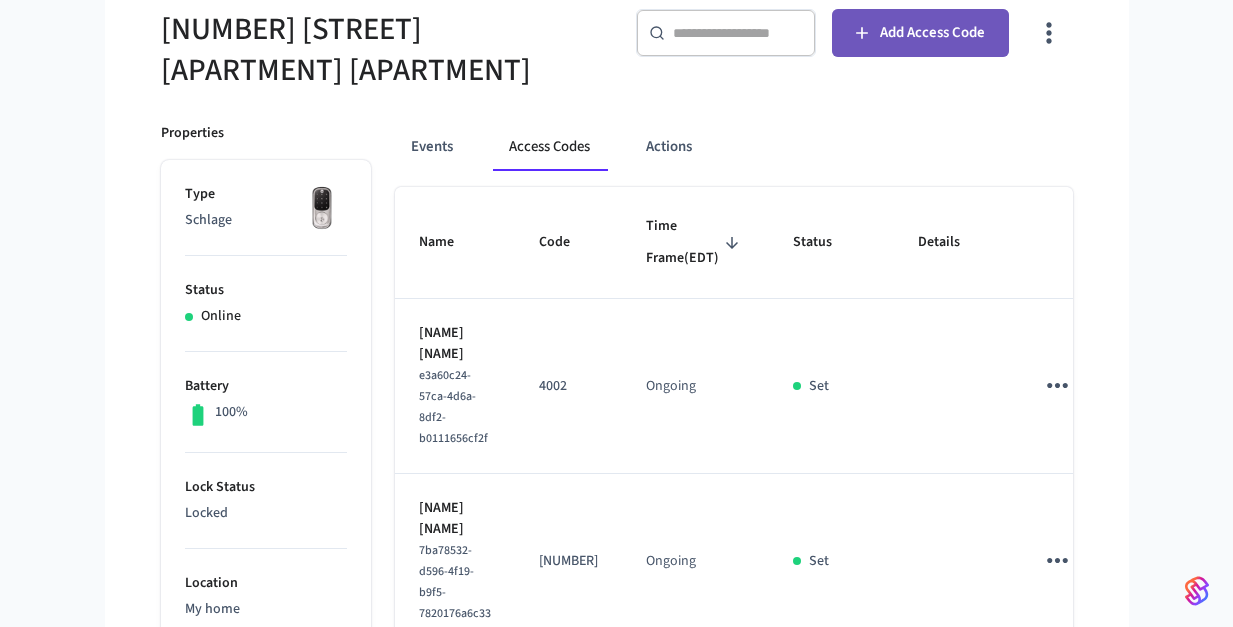 click on "Add Access Code" at bounding box center (920, 33) 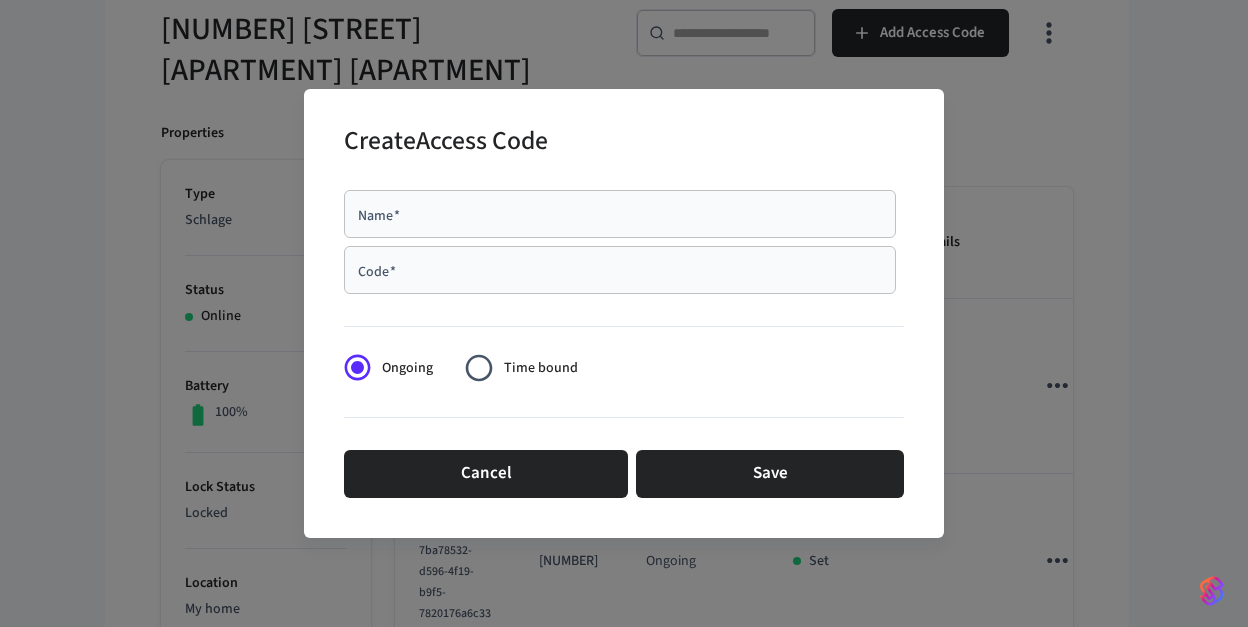 click on "Name   *" at bounding box center [620, 214] 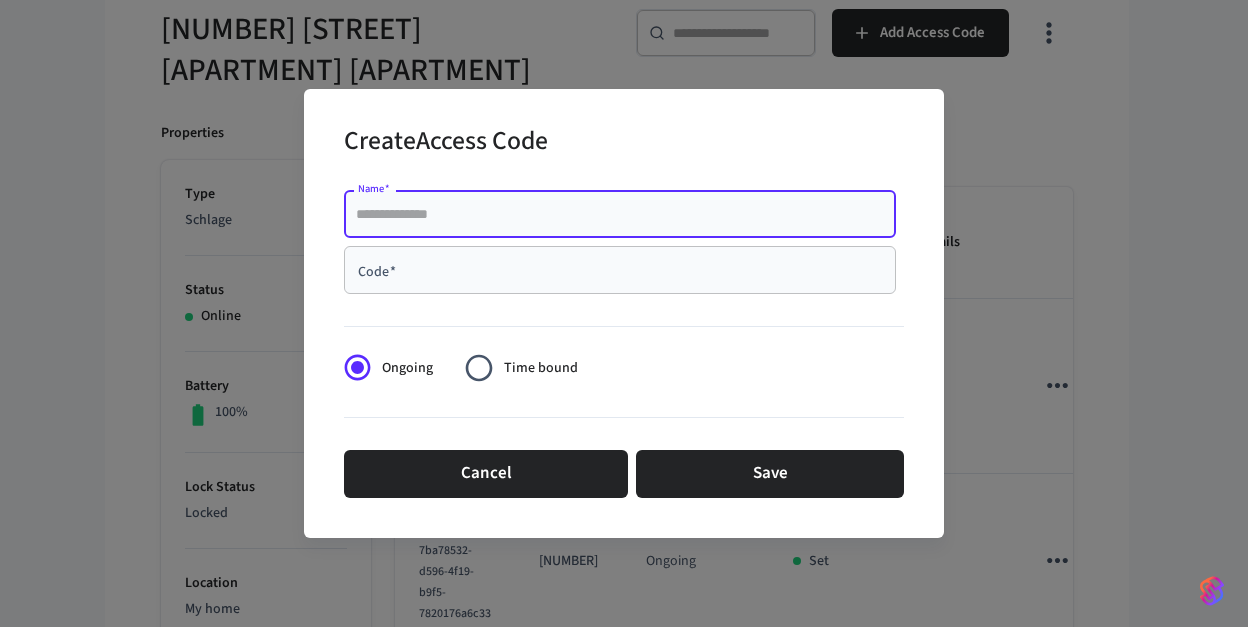 paste on "**********" 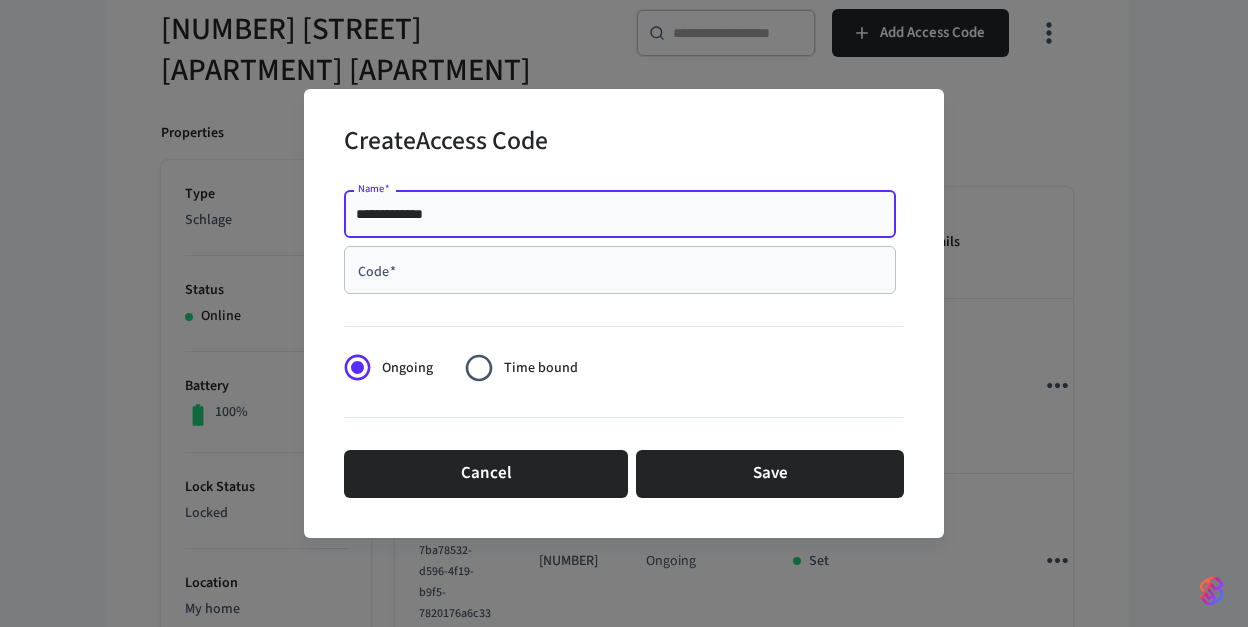 type on "**********" 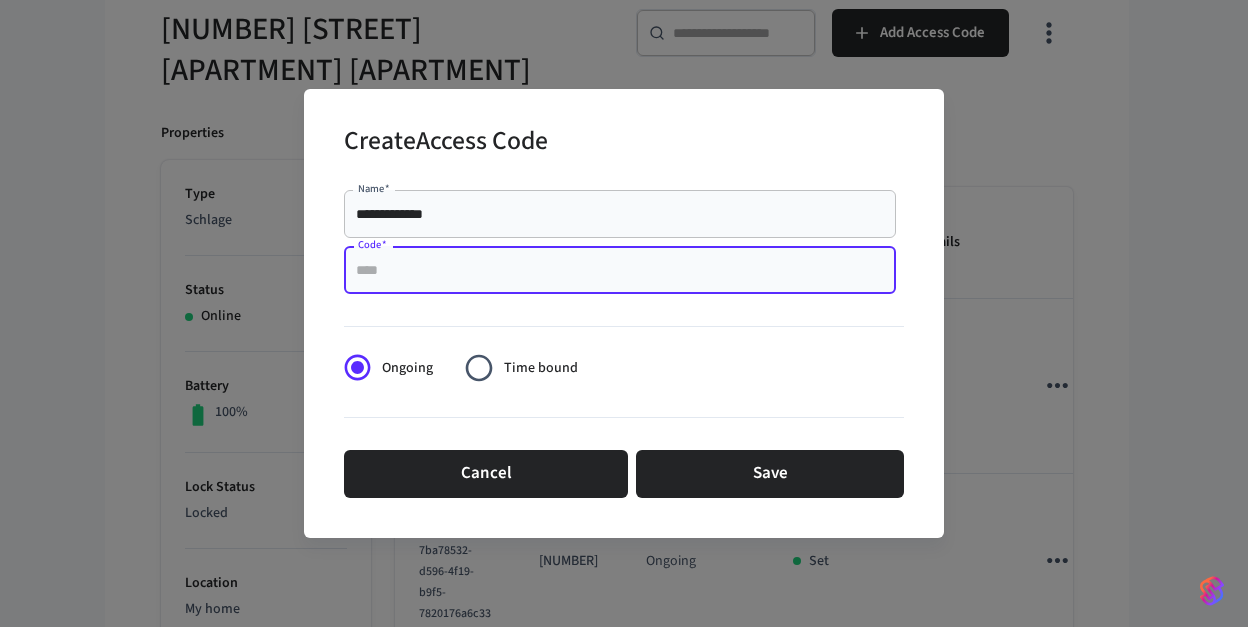 paste on "****" 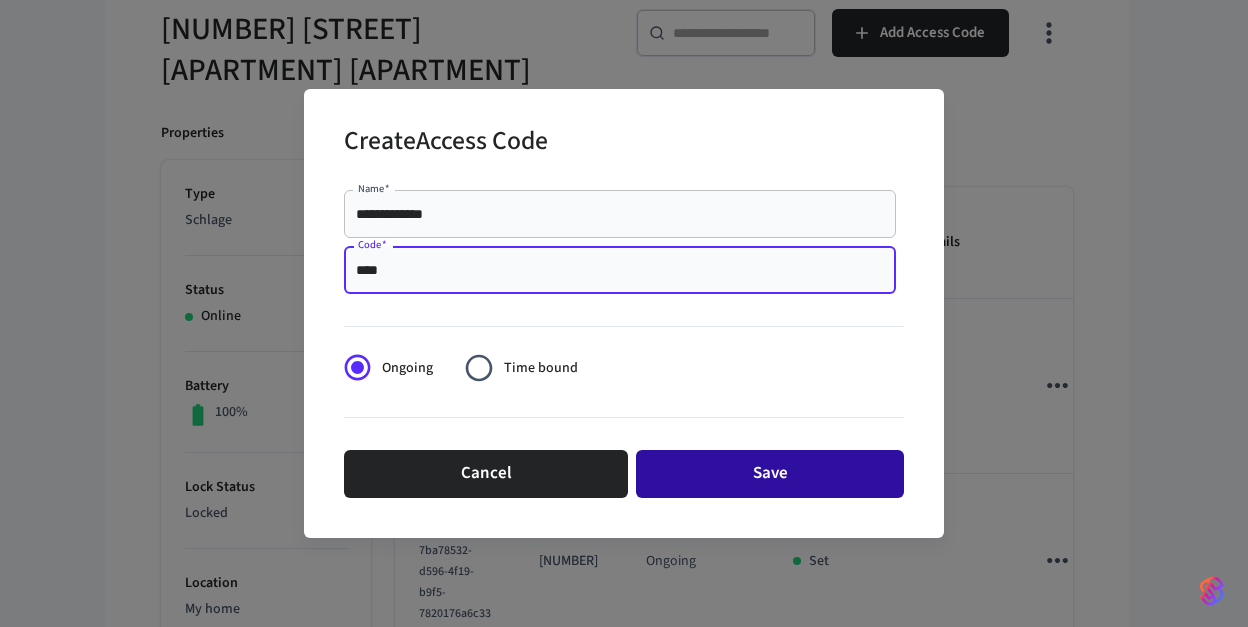 type on "****" 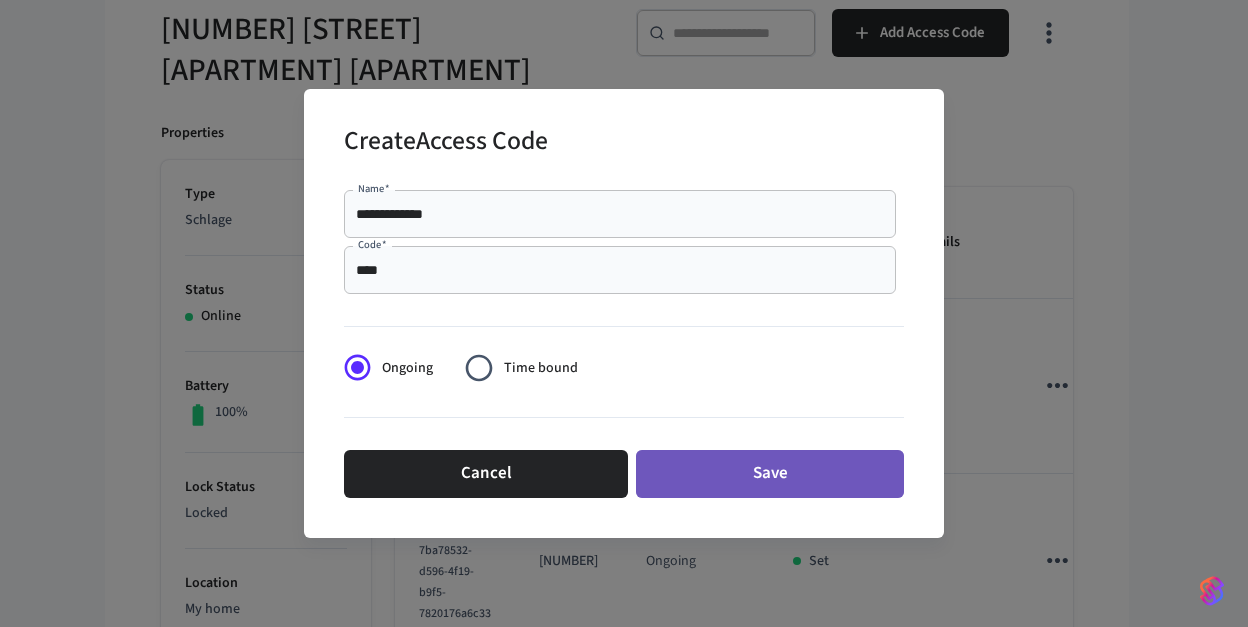click on "Save" at bounding box center [770, 474] 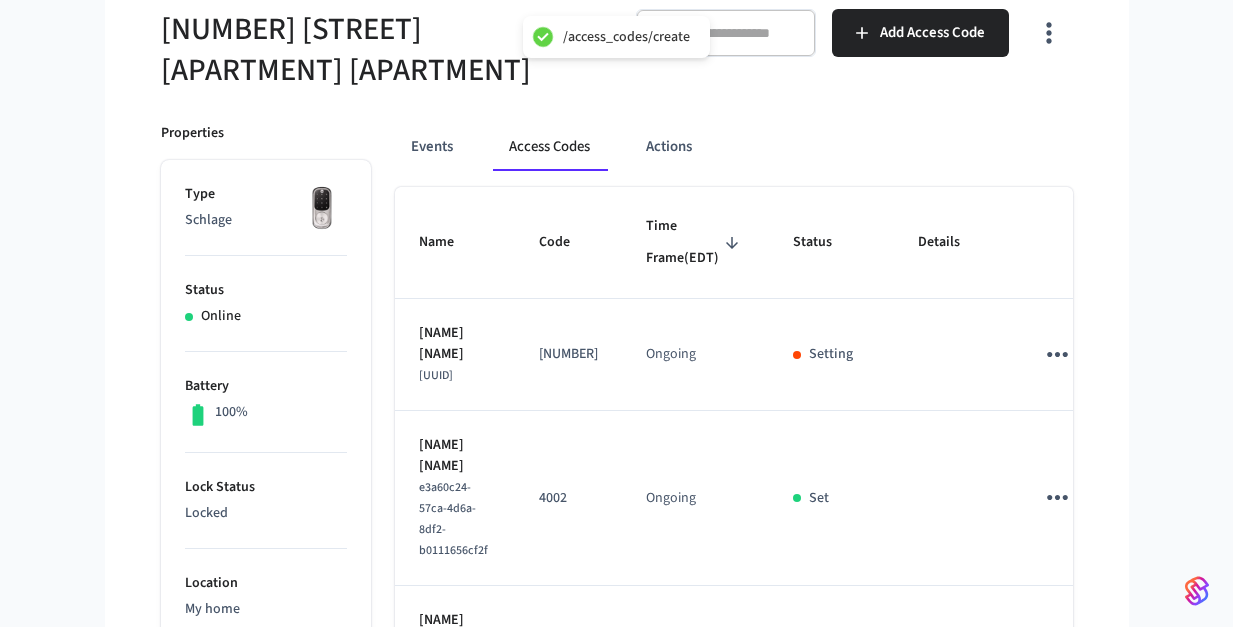 type 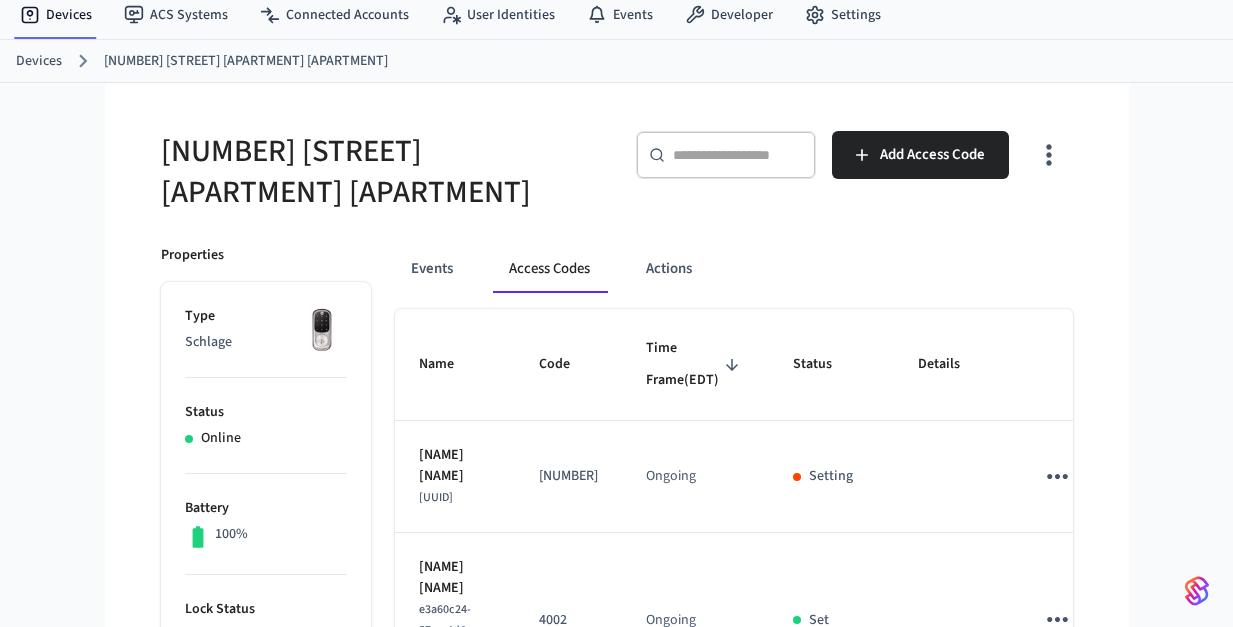scroll, scrollTop: 0, scrollLeft: 0, axis: both 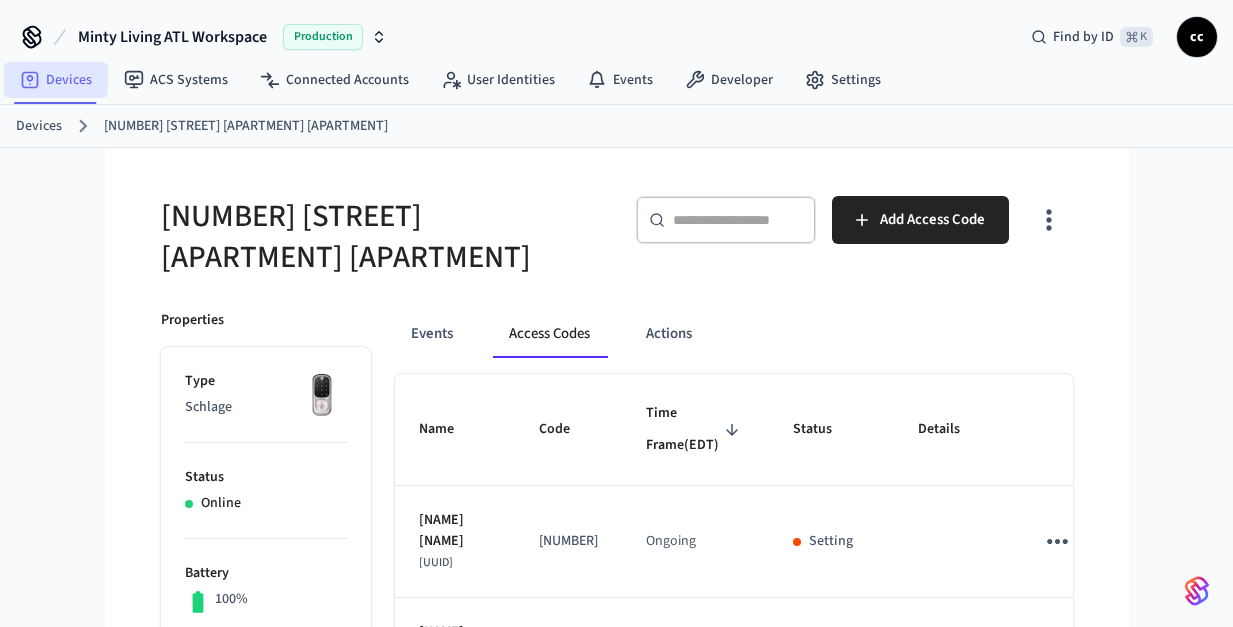 click on "Devices" at bounding box center (56, 80) 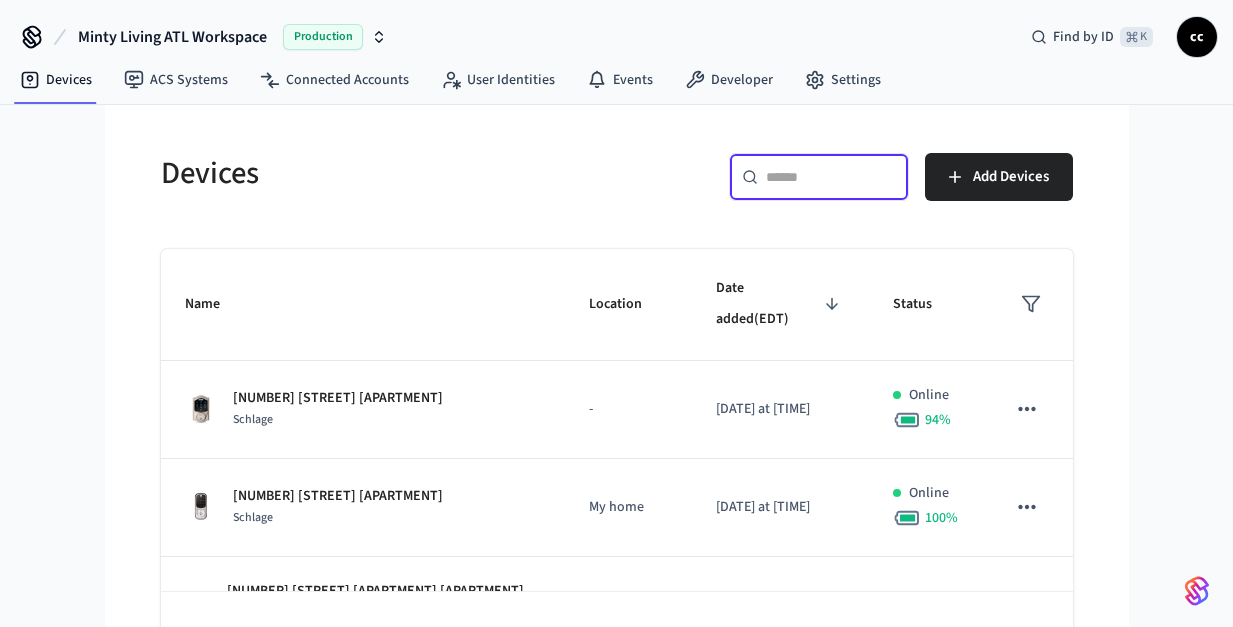 click at bounding box center [831, 177] 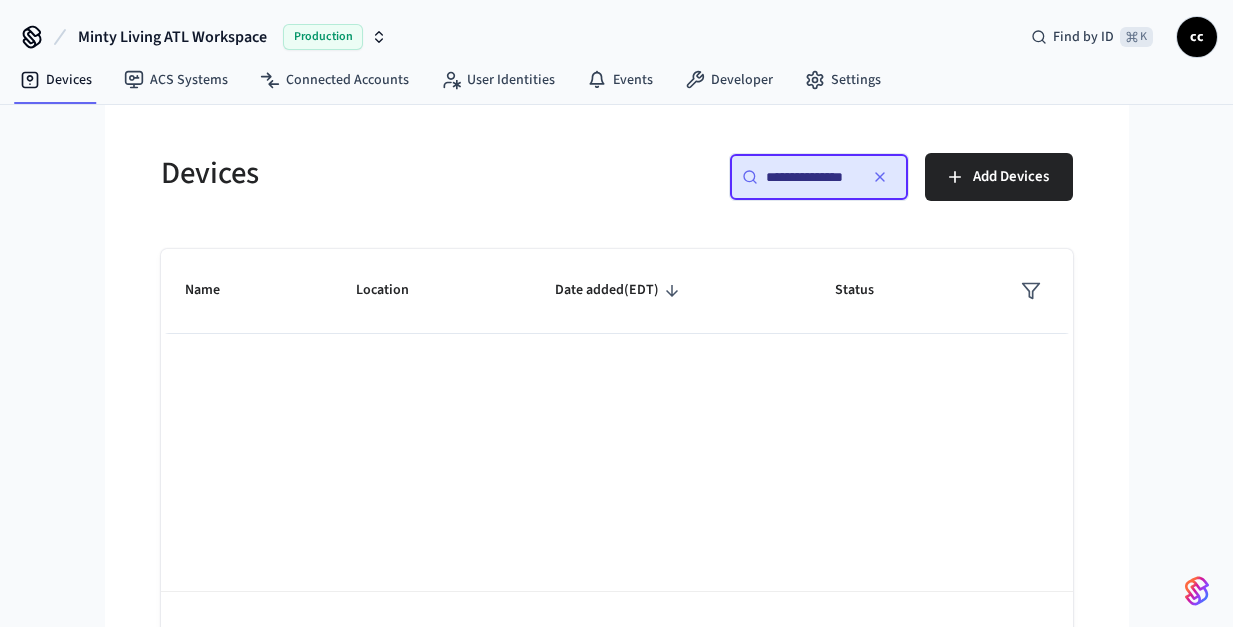 scroll, scrollTop: 0, scrollLeft: 0, axis: both 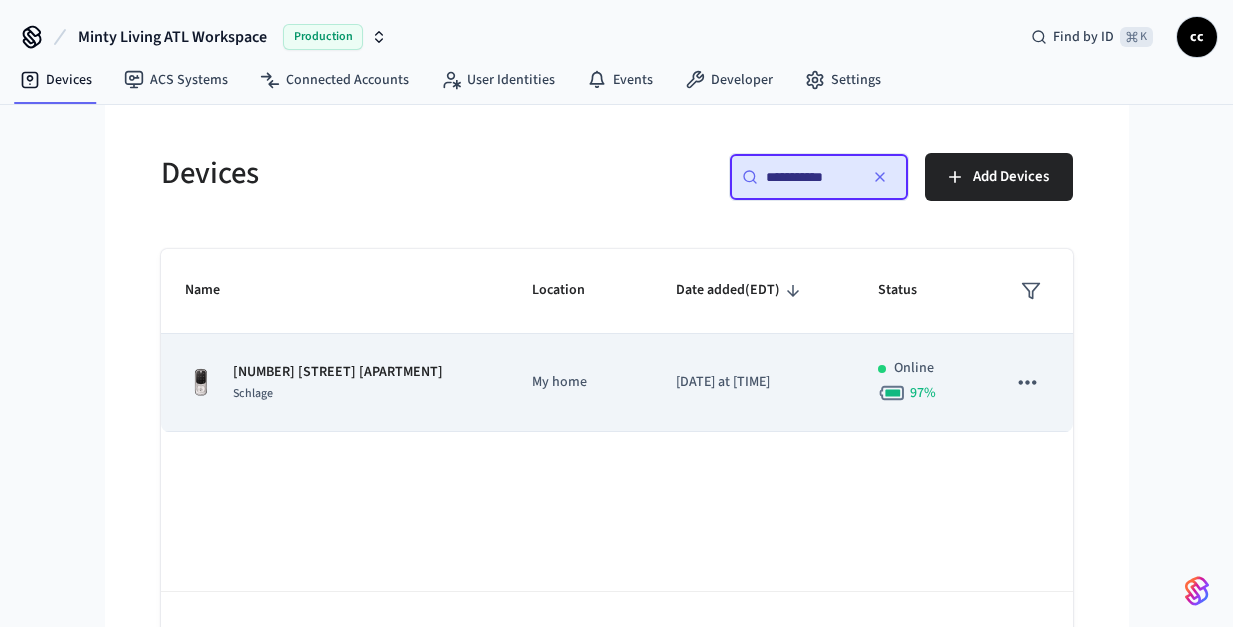 type on "**********" 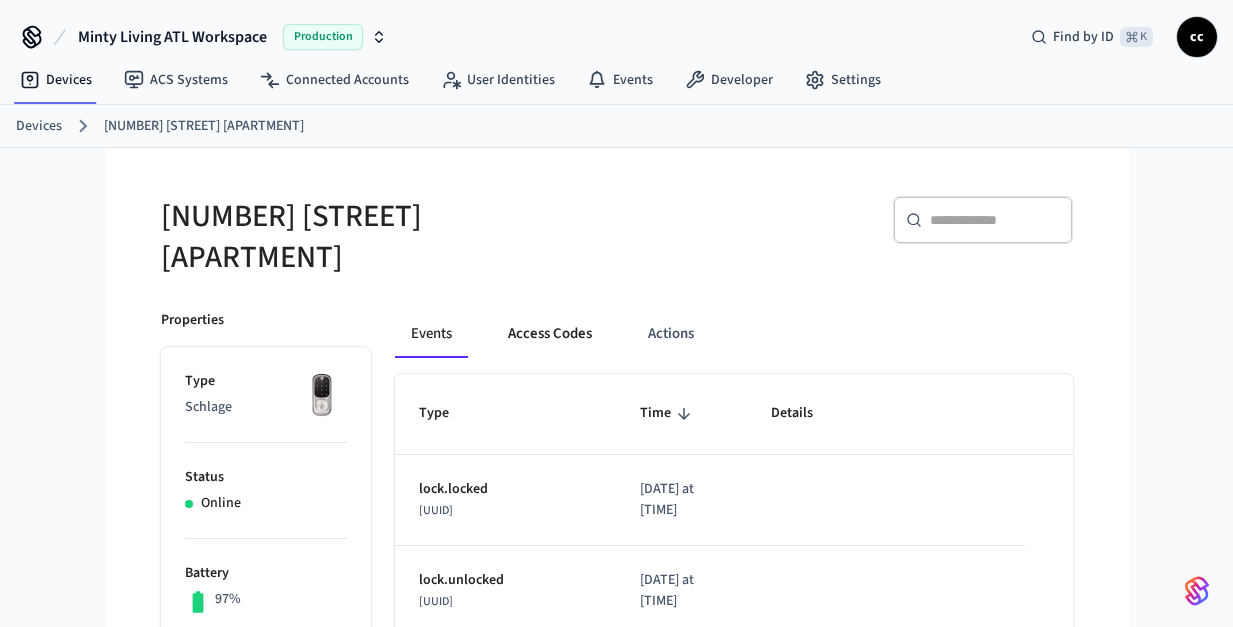 click on "Access Codes" at bounding box center (550, 334) 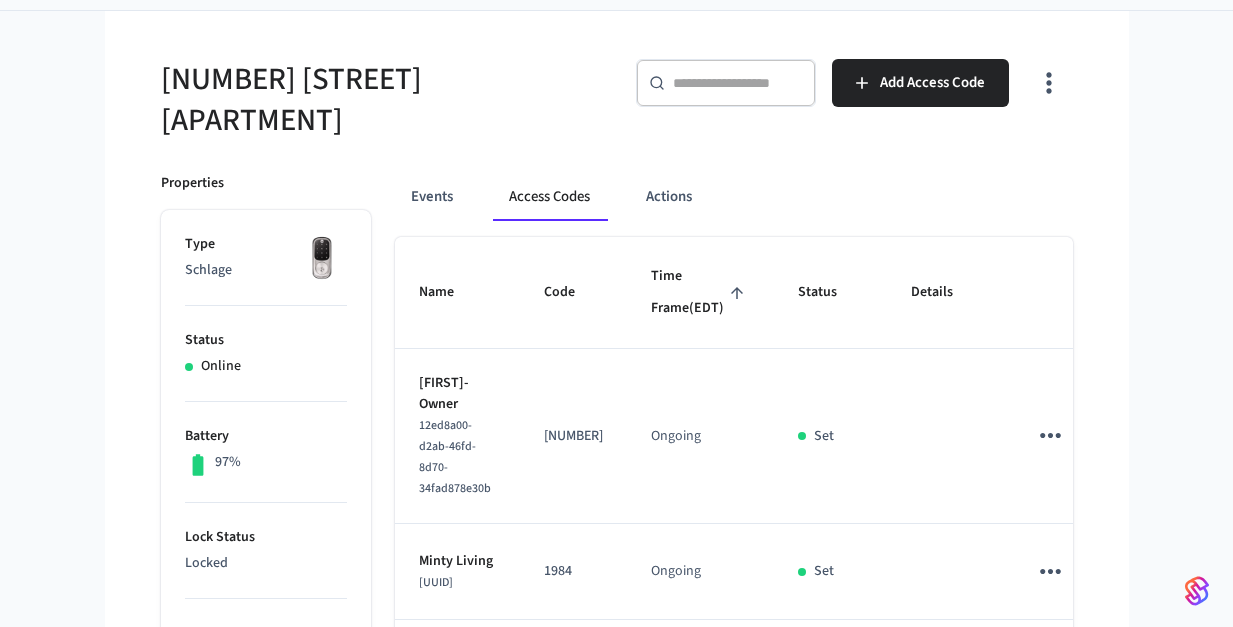 scroll, scrollTop: 23, scrollLeft: 0, axis: vertical 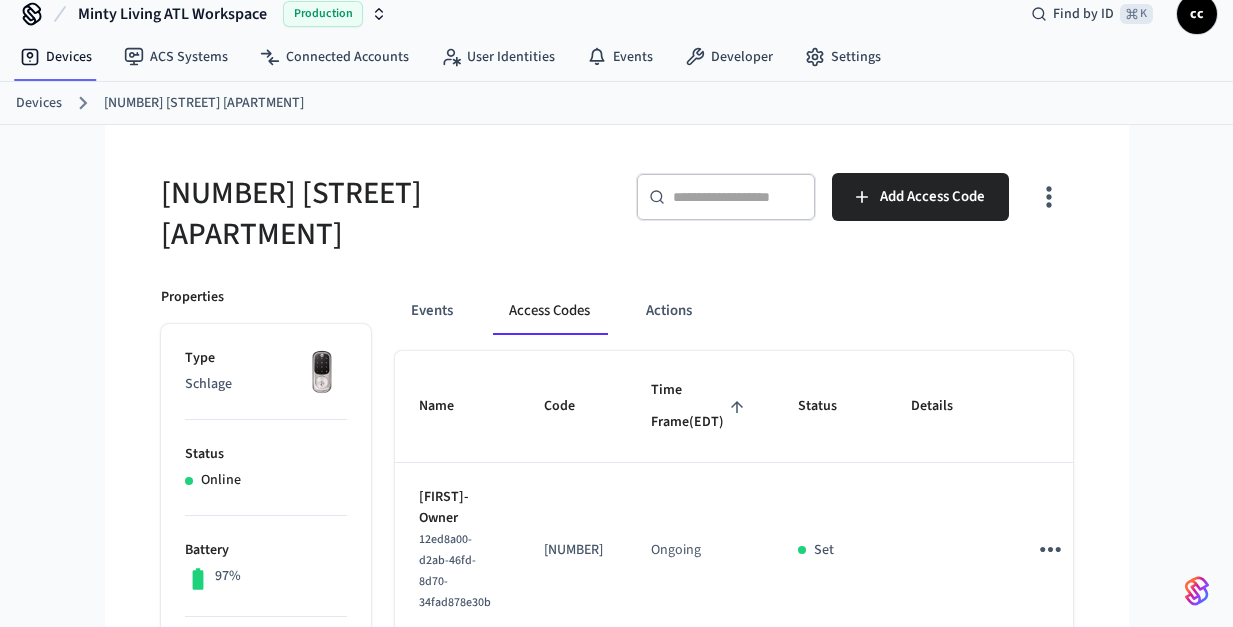 click on "Time Frame  ([TIMEZONE])" at bounding box center (700, 406) 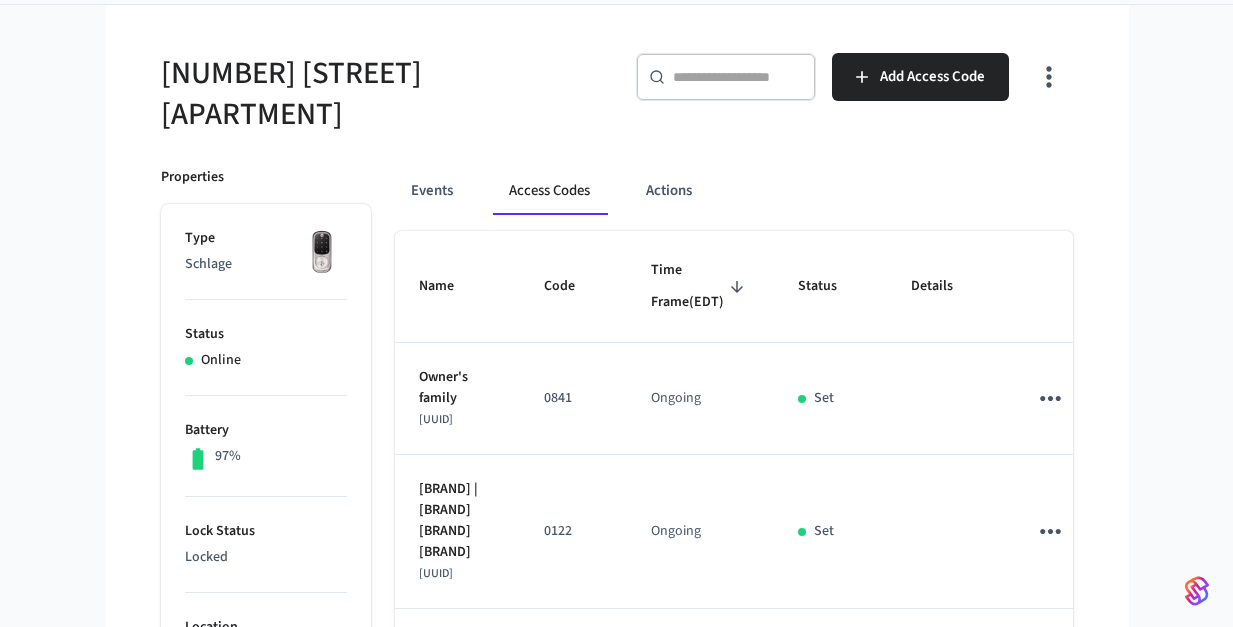 scroll, scrollTop: 433, scrollLeft: 0, axis: vertical 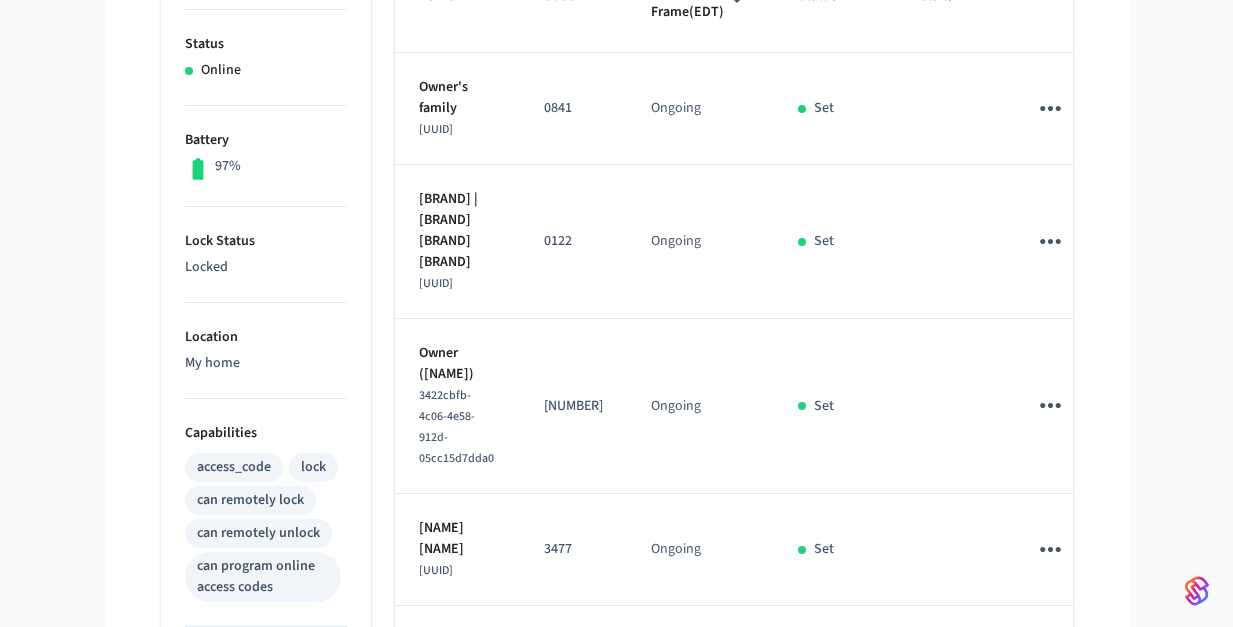 click 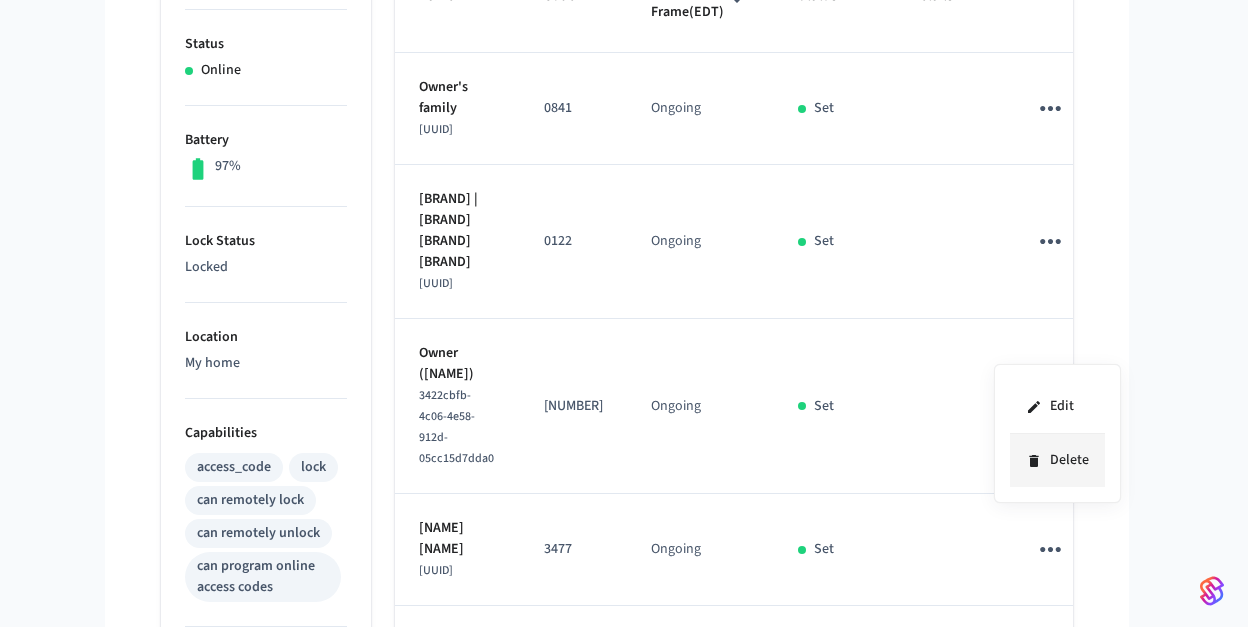click on "Delete" at bounding box center [1057, 460] 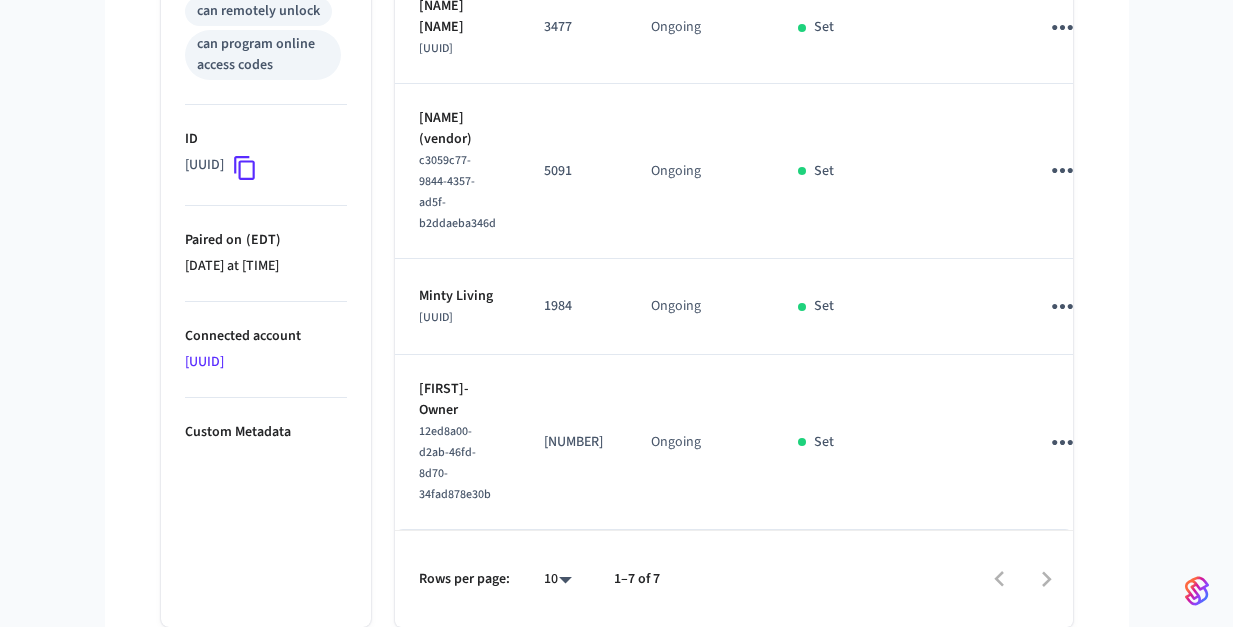 scroll, scrollTop: 848, scrollLeft: 0, axis: vertical 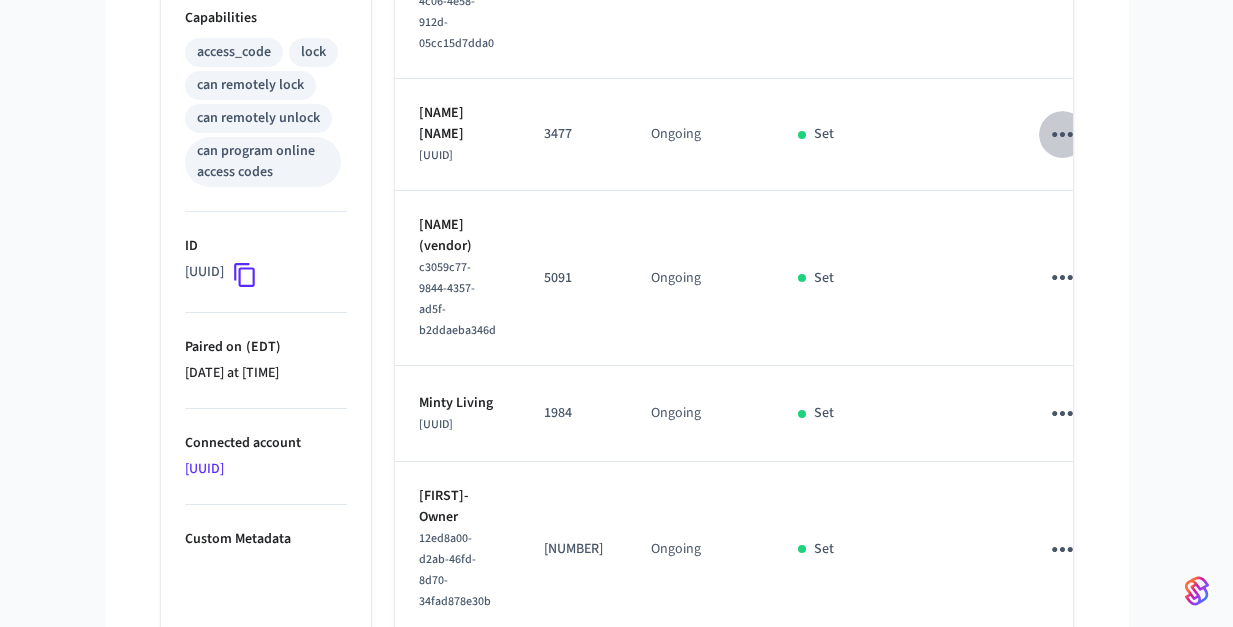 click 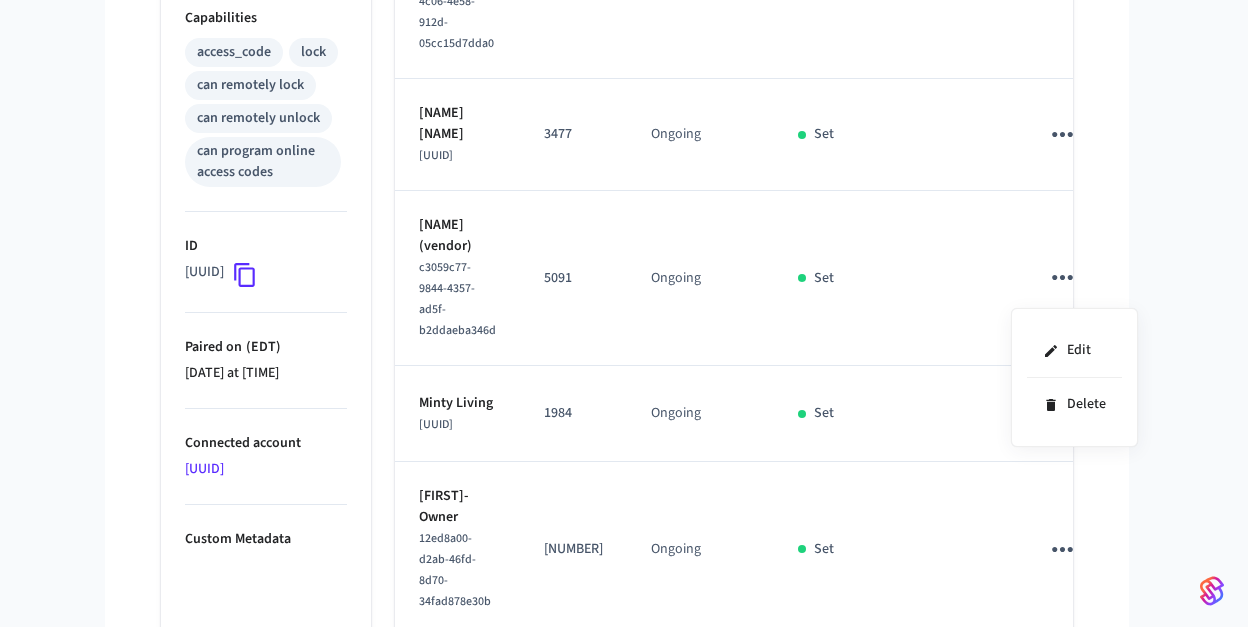 click at bounding box center (624, 313) 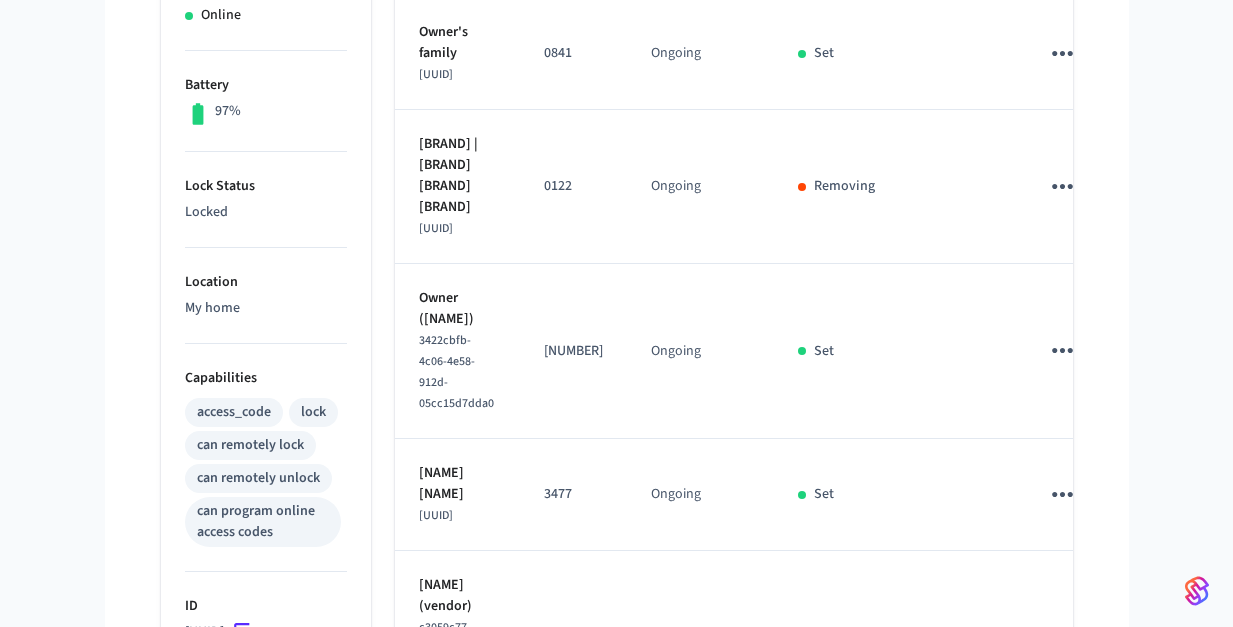 scroll, scrollTop: 372, scrollLeft: 0, axis: vertical 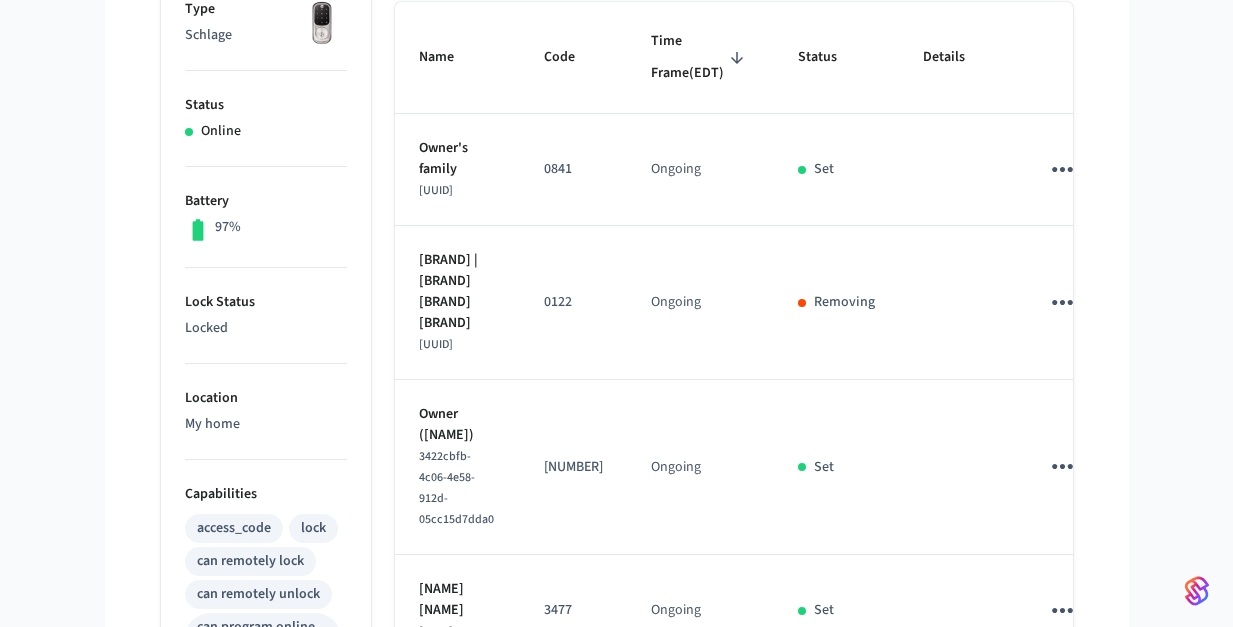 type 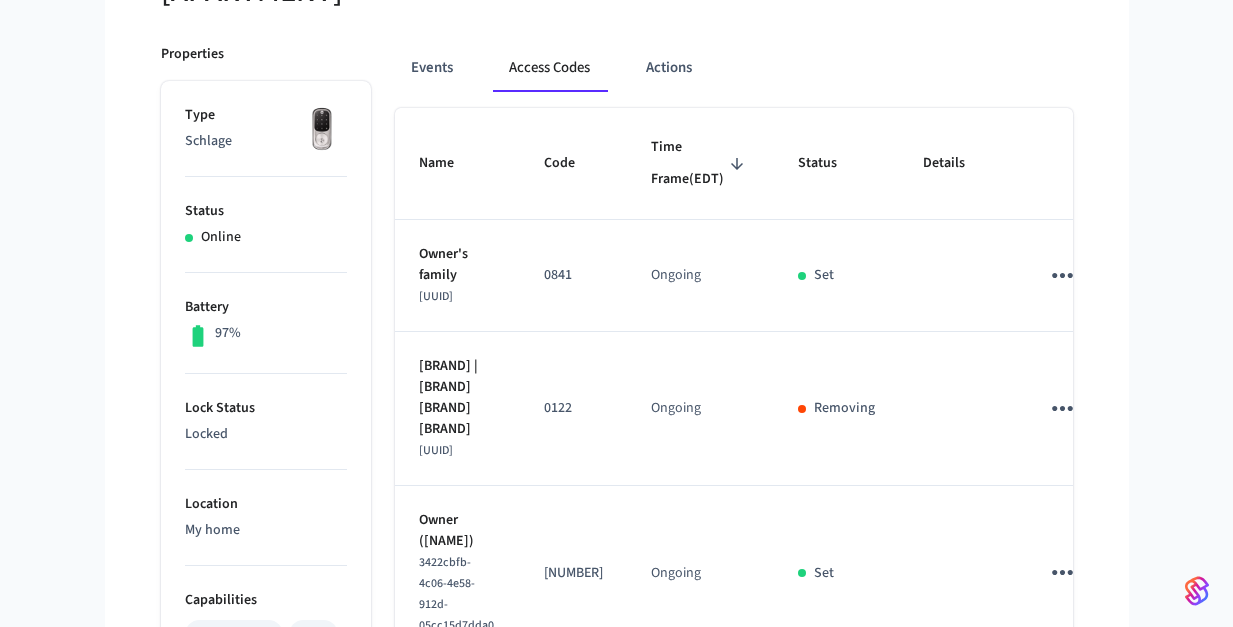 scroll, scrollTop: 183, scrollLeft: 0, axis: vertical 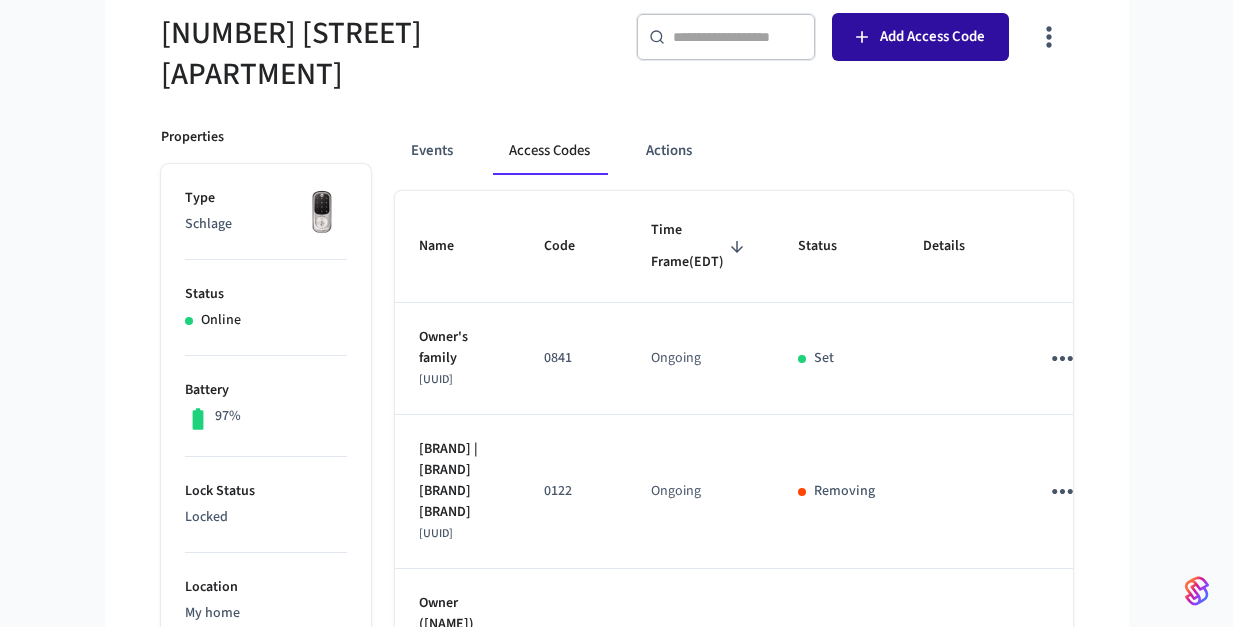 click on "Add Access Code" at bounding box center (932, 37) 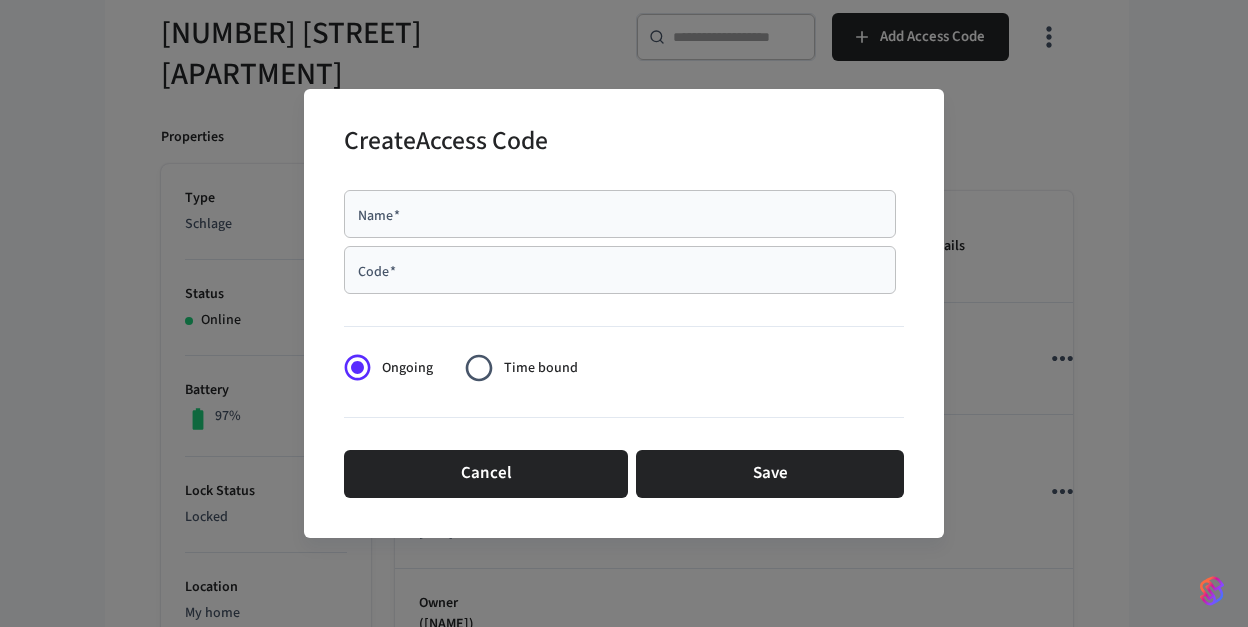 click on "Name   *" at bounding box center (620, 214) 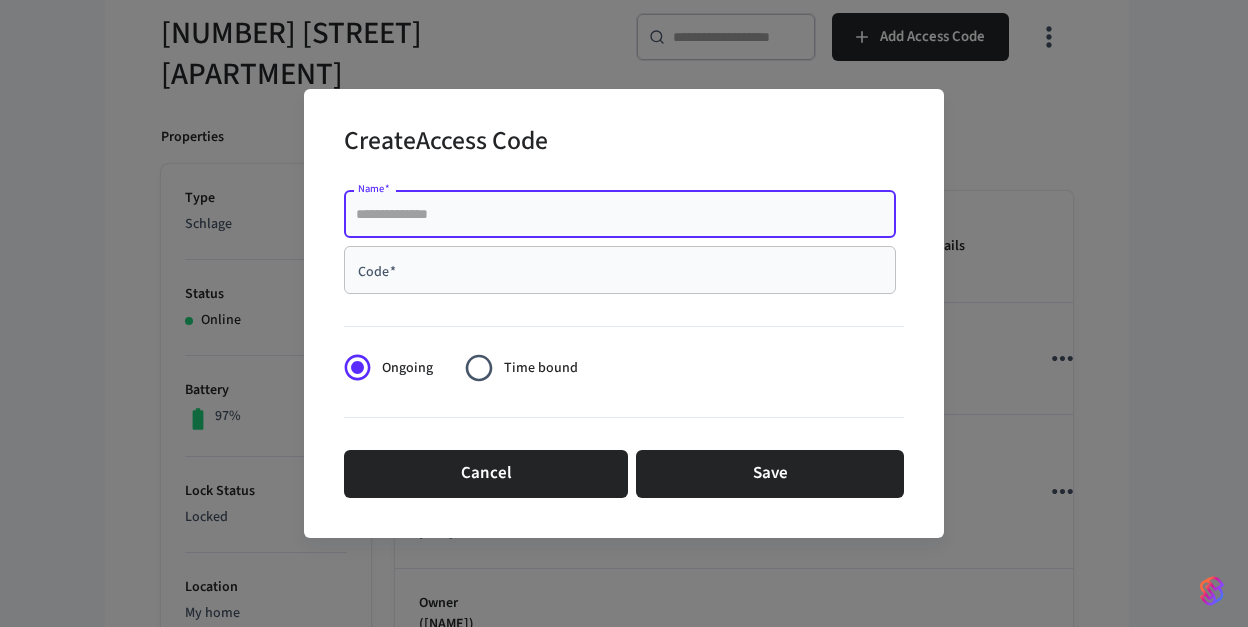 paste on "**********" 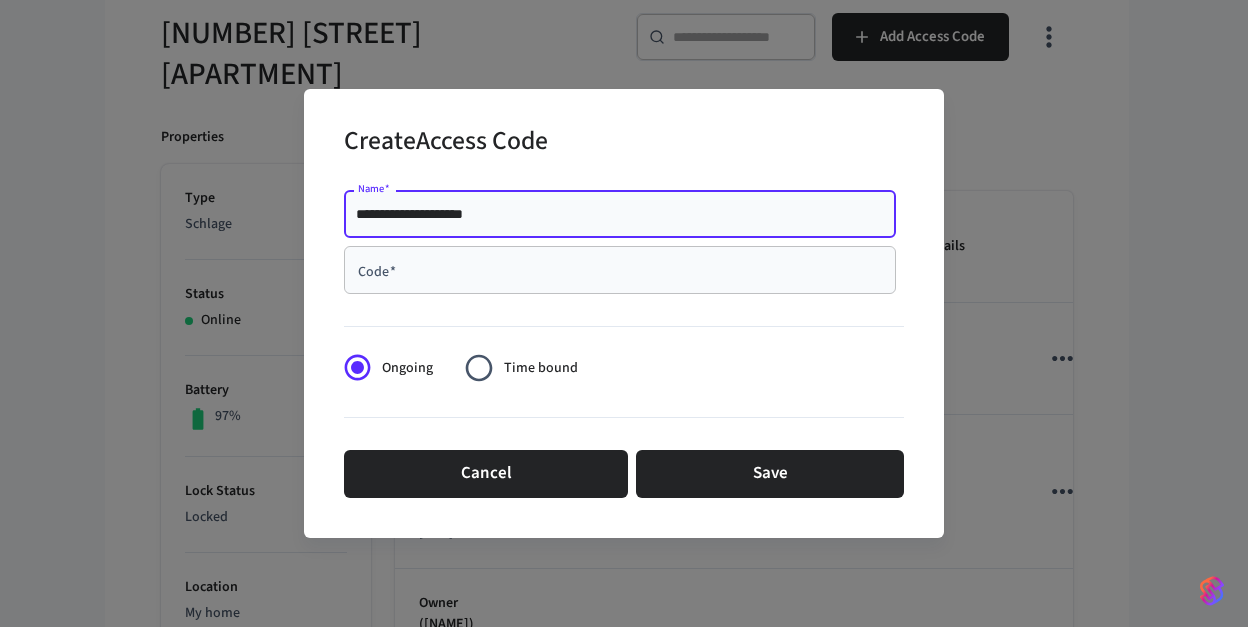 type on "**********" 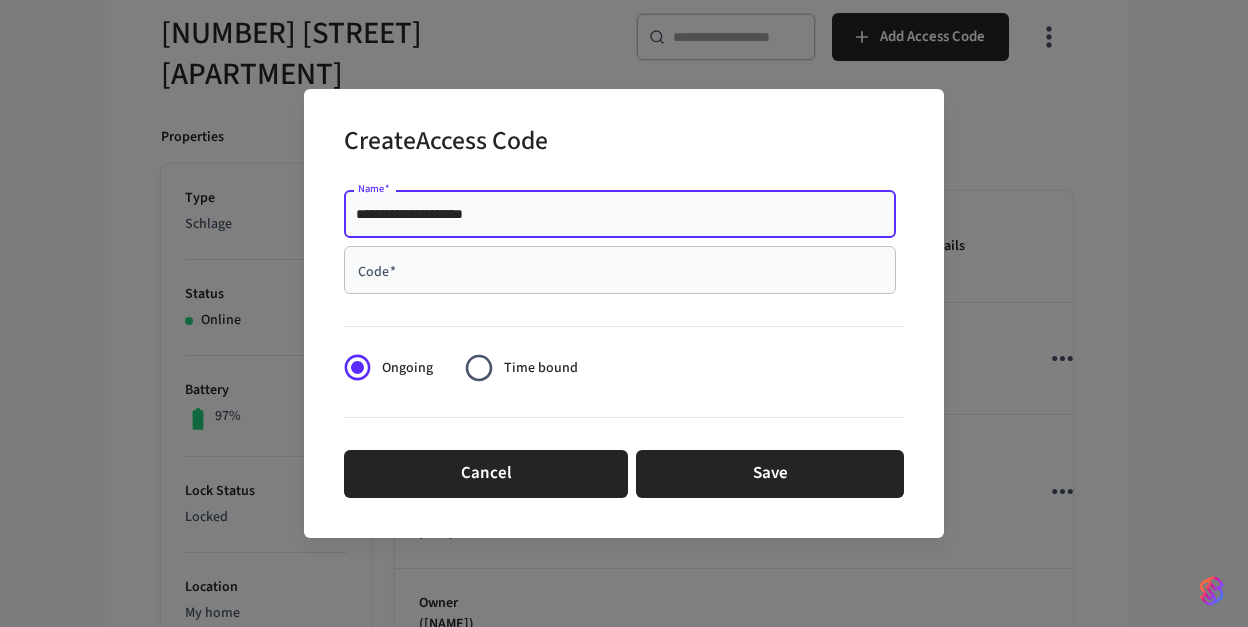 click on "Code   *" at bounding box center (620, 270) 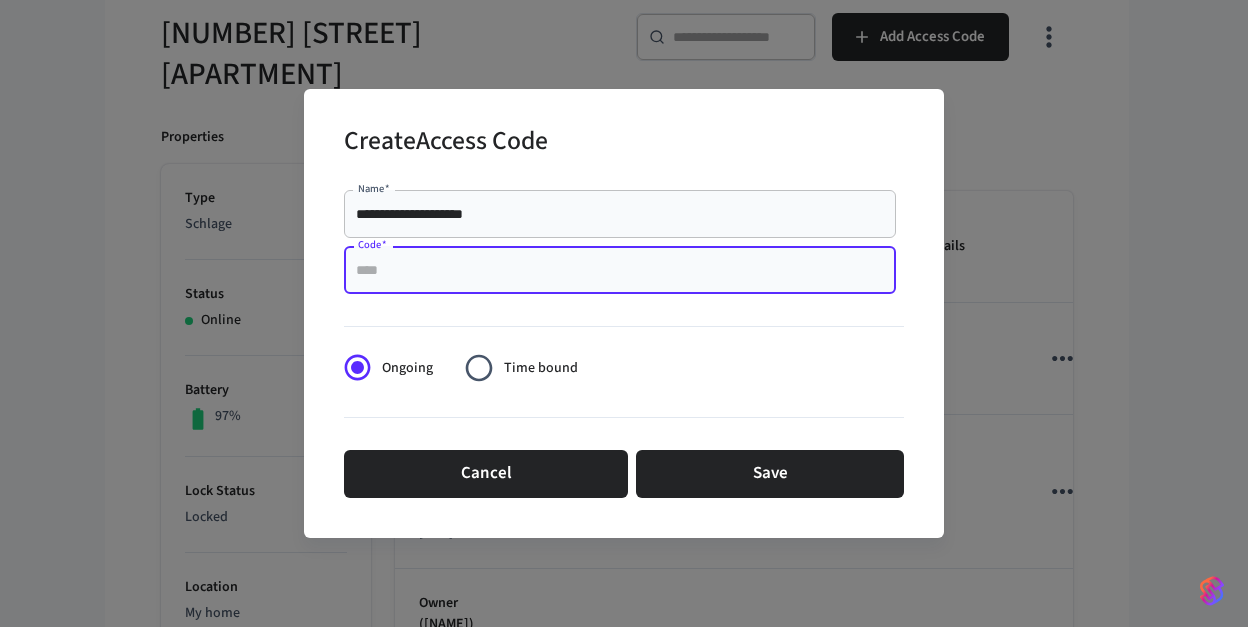 paste on "****" 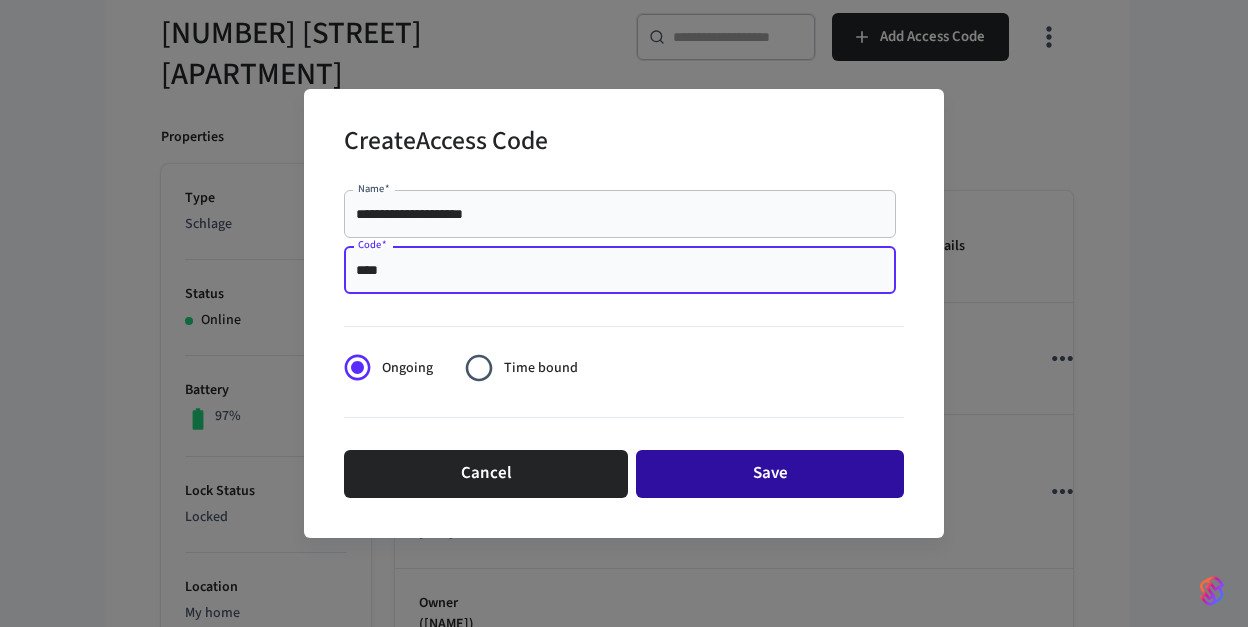 type on "****" 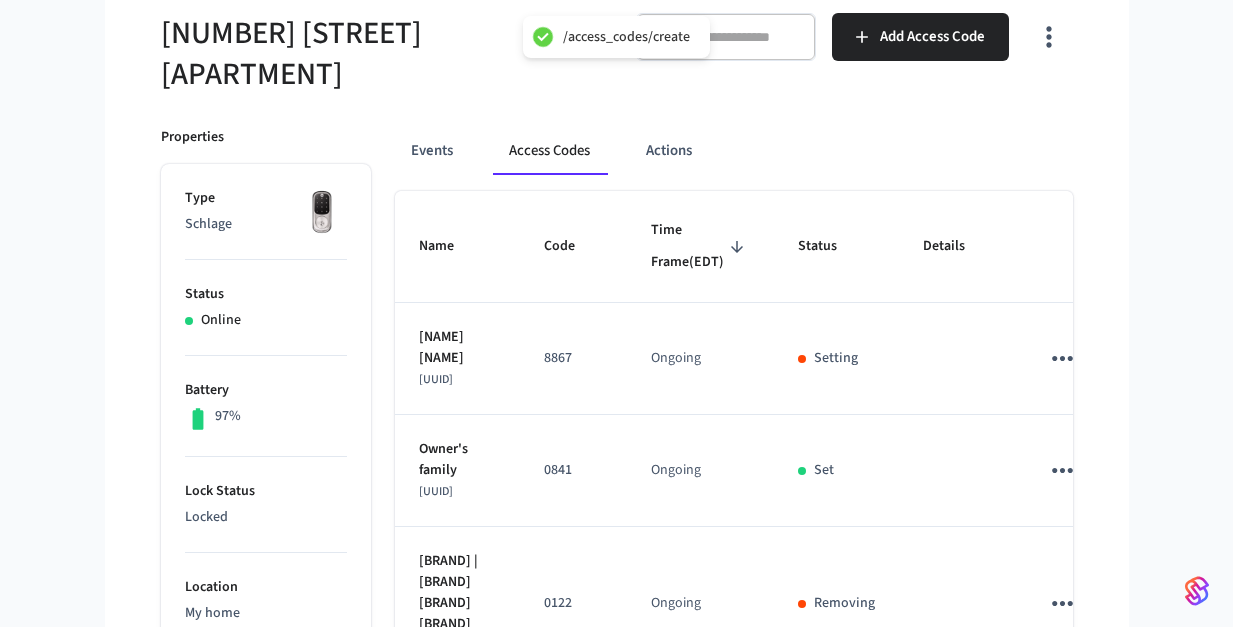 scroll, scrollTop: 0, scrollLeft: 0, axis: both 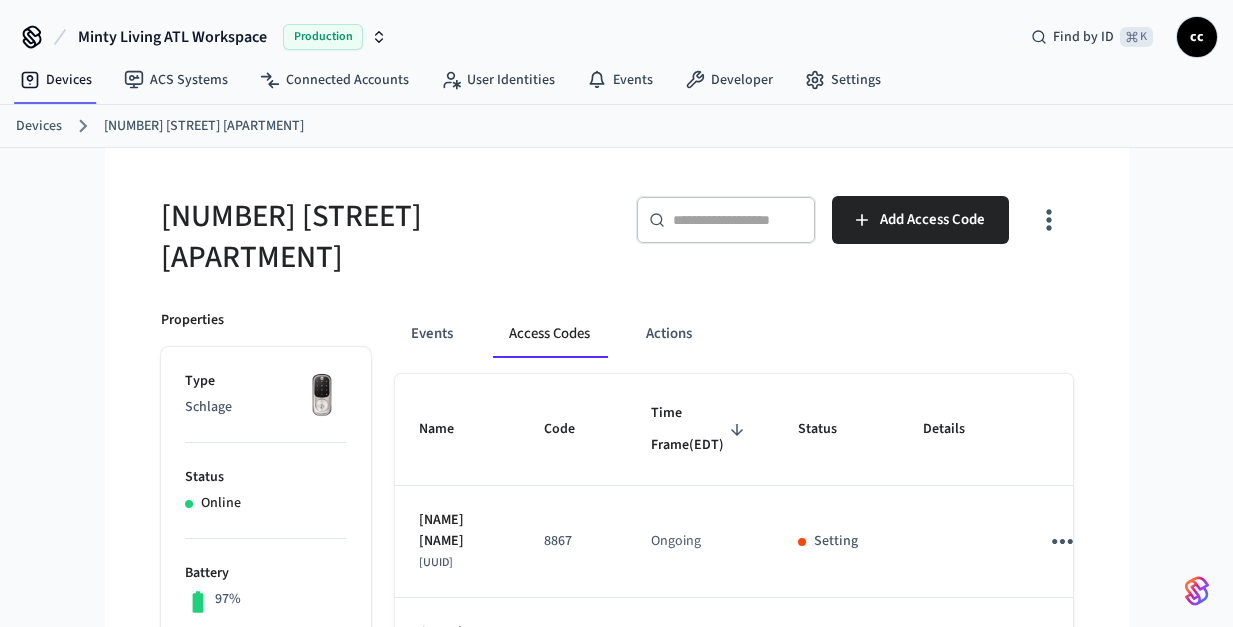type 